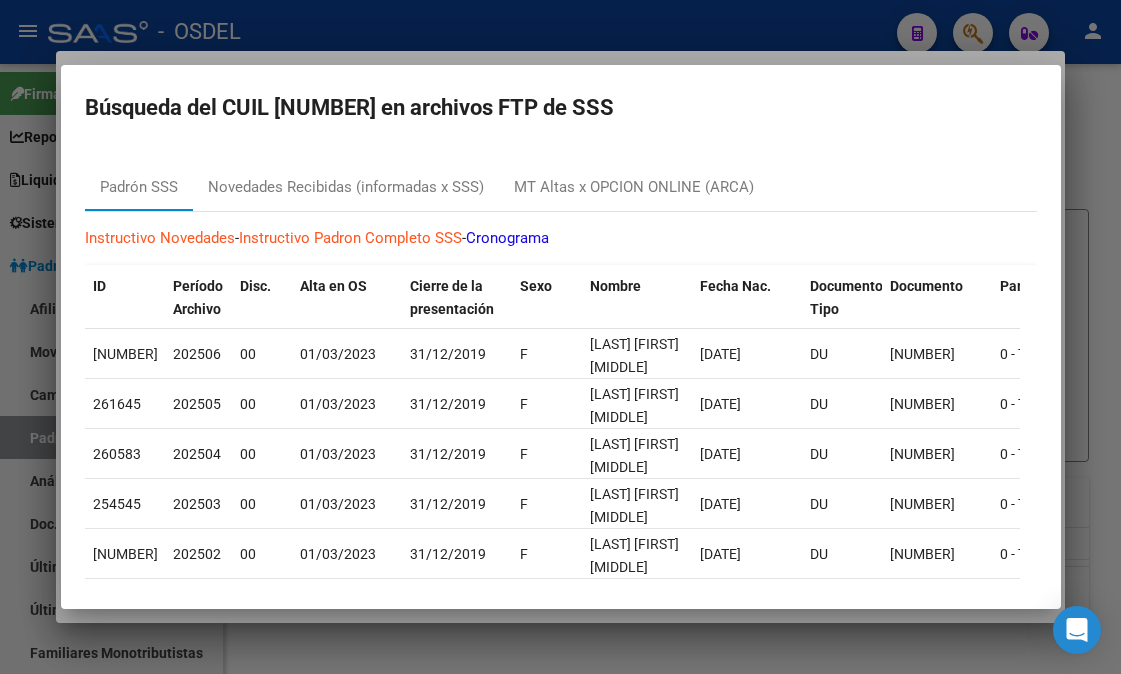 scroll, scrollTop: 0, scrollLeft: 0, axis: both 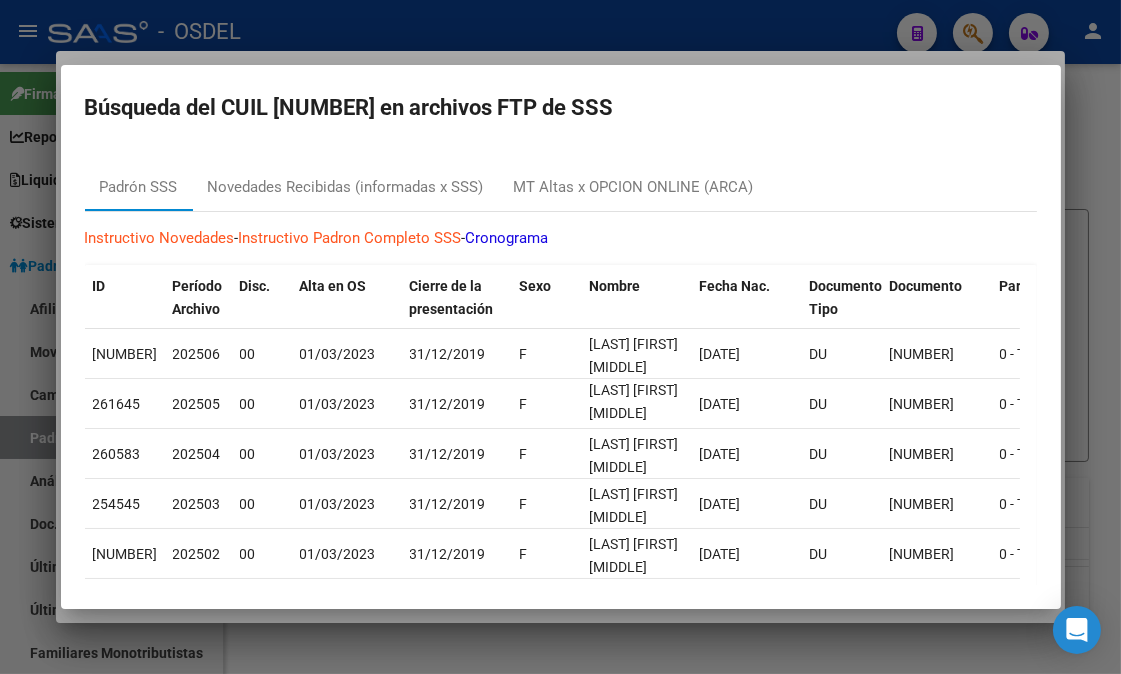 click at bounding box center (560, 337) 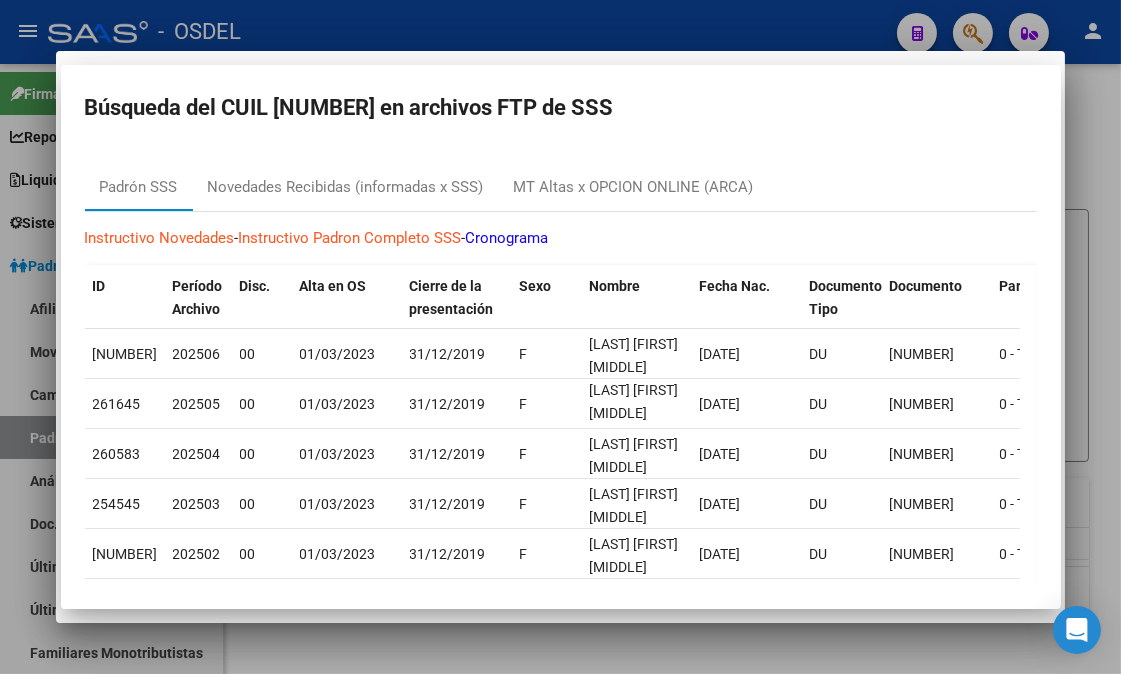 click at bounding box center [560, 337] 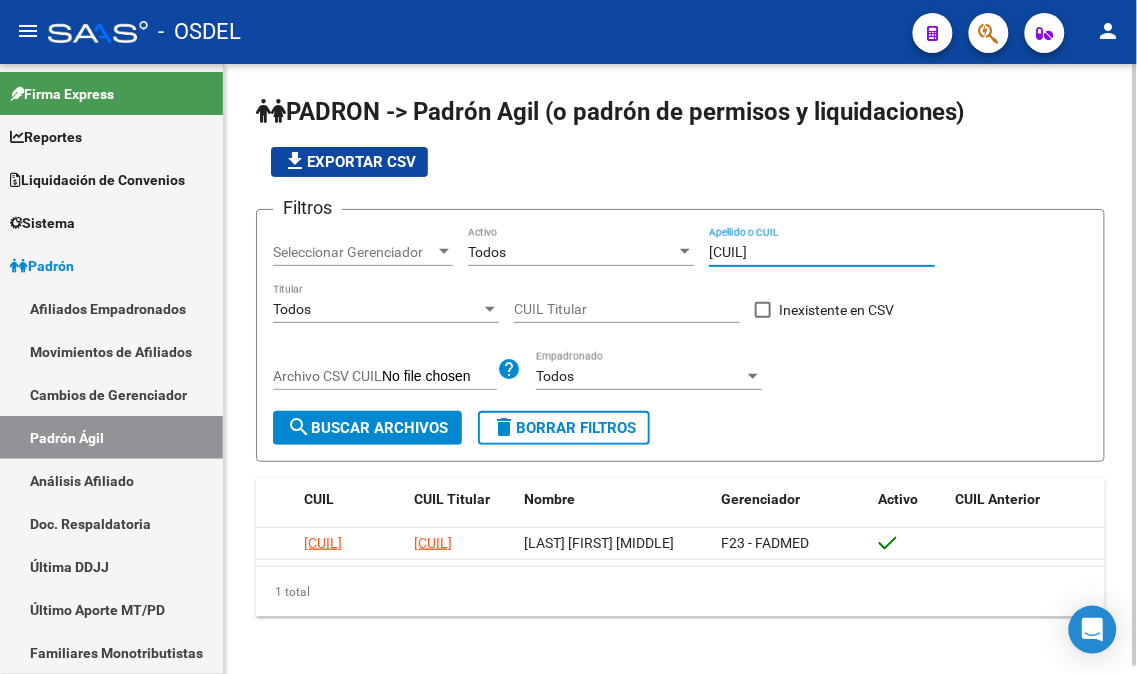 drag, startPoint x: 735, startPoint y: 255, endPoint x: 684, endPoint y: 253, distance: 51.0392 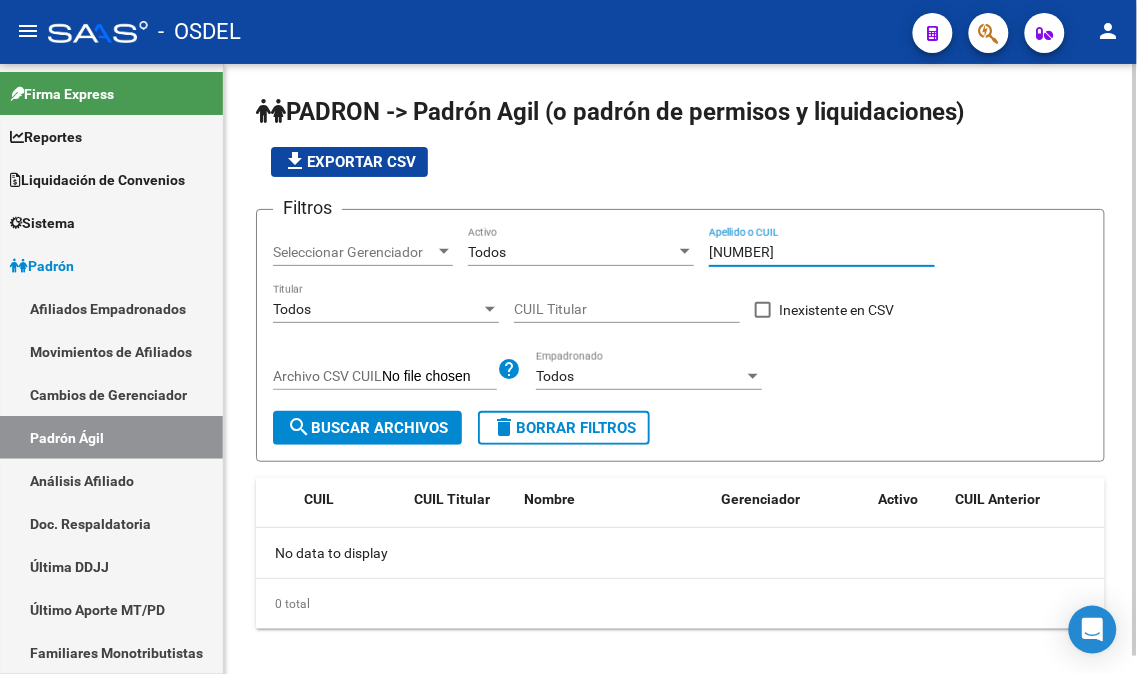 click on "[NUMBER]" at bounding box center [822, 252] 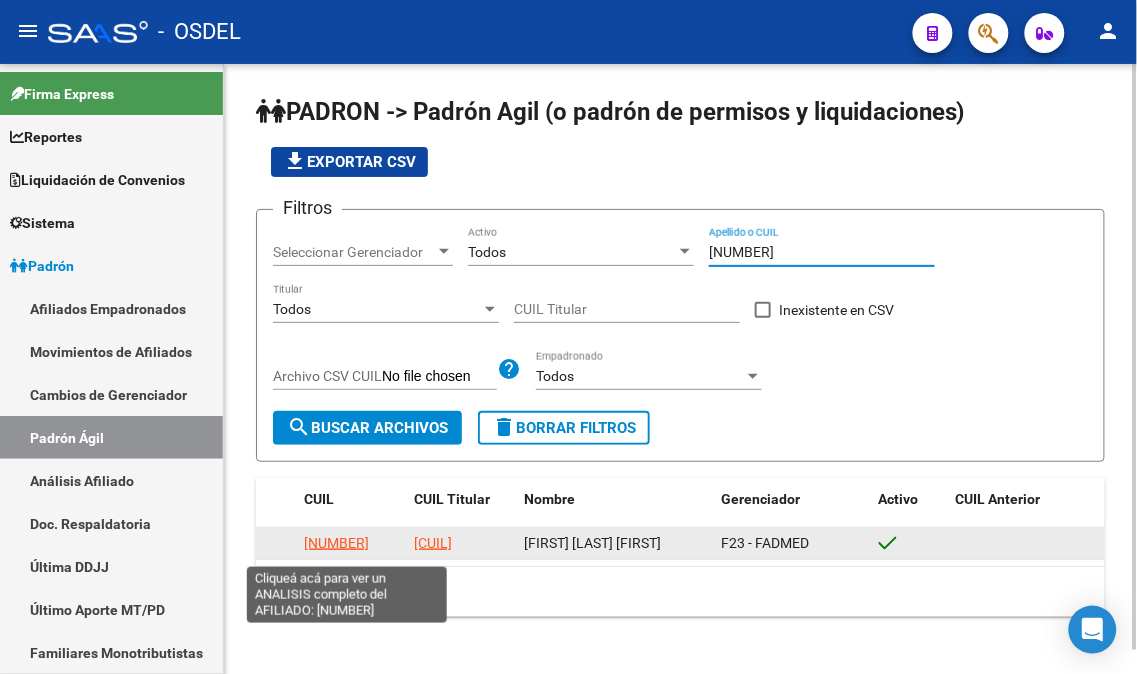 type on "[NUMBER]" 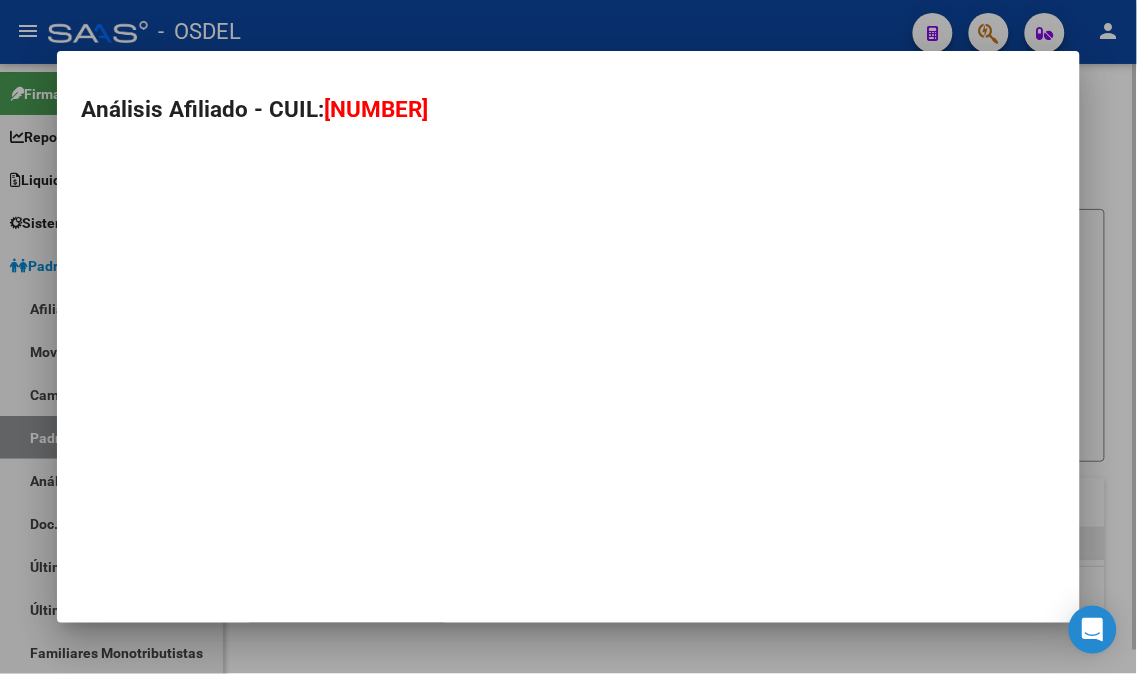 type on "[NUMBER]" 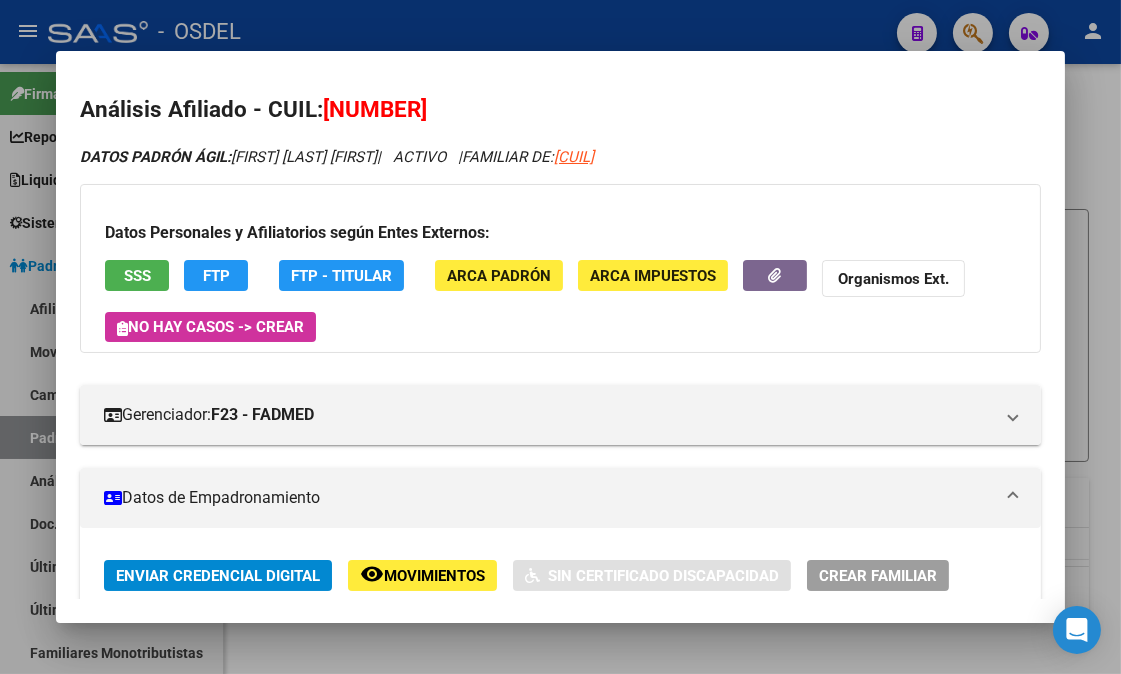 click on "SSS" at bounding box center (137, 275) 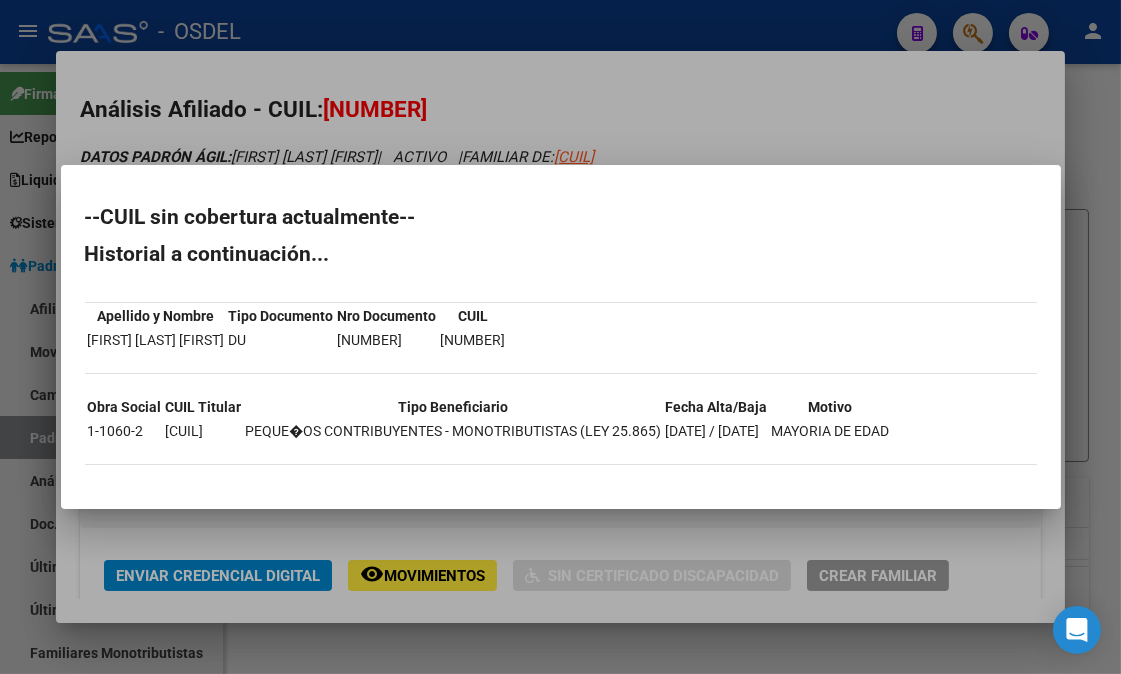 click at bounding box center (560, 337) 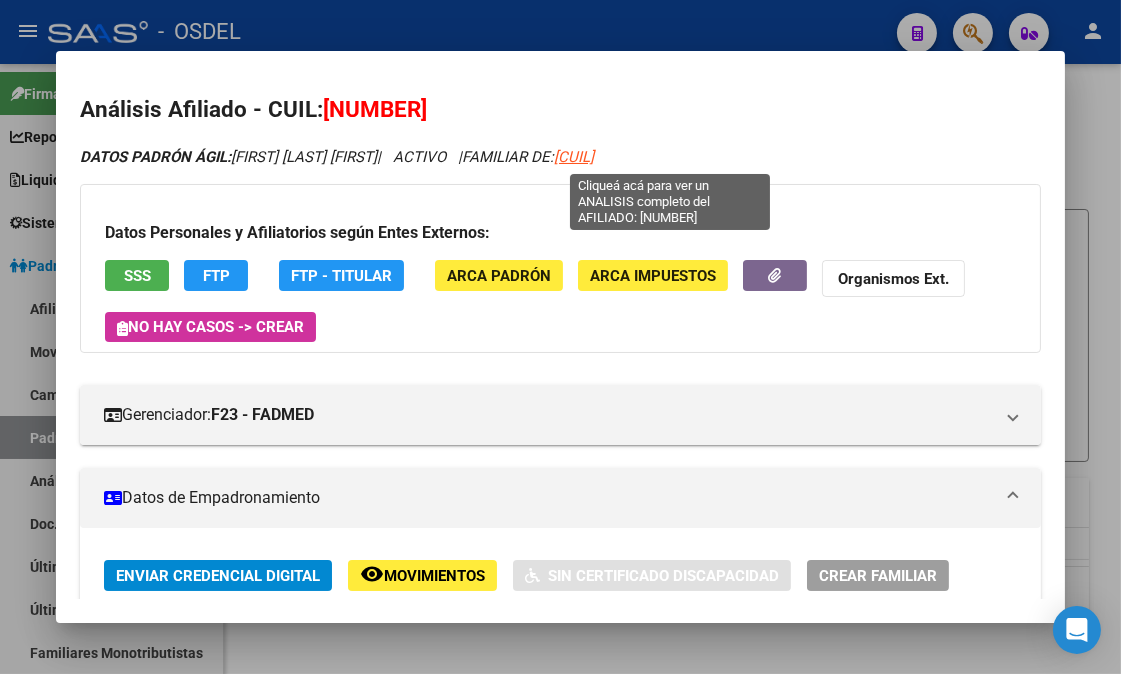 drag, startPoint x: 722, startPoint y: 157, endPoint x: 626, endPoint y: 155, distance: 96.02083 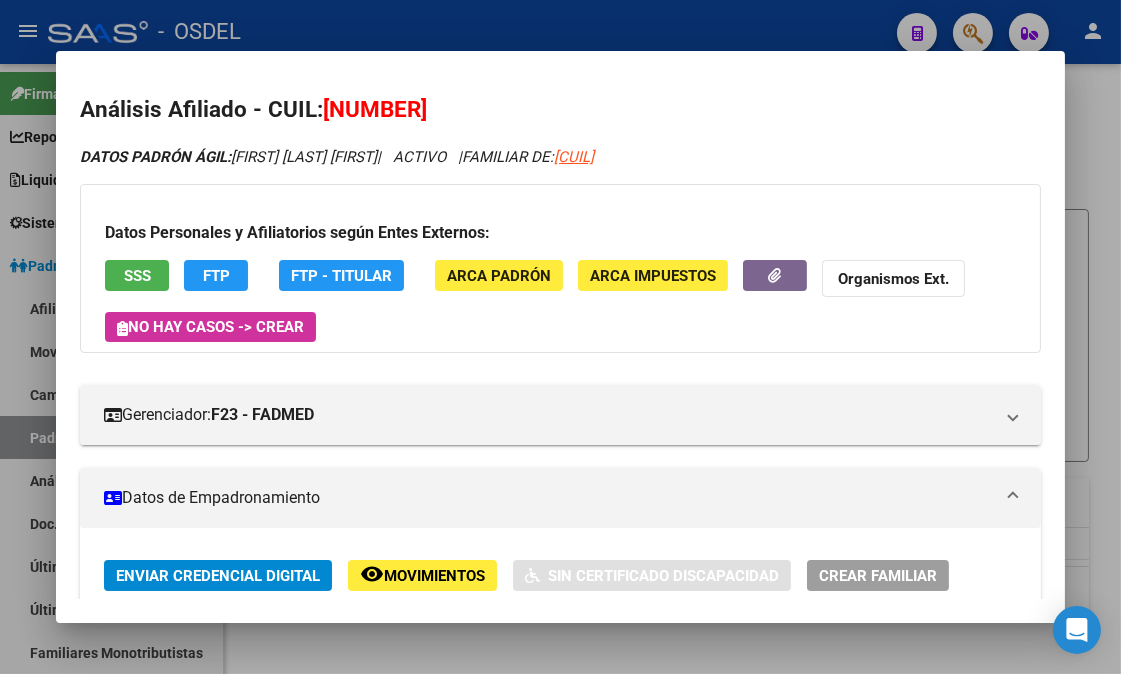 copy on "[CUIL]" 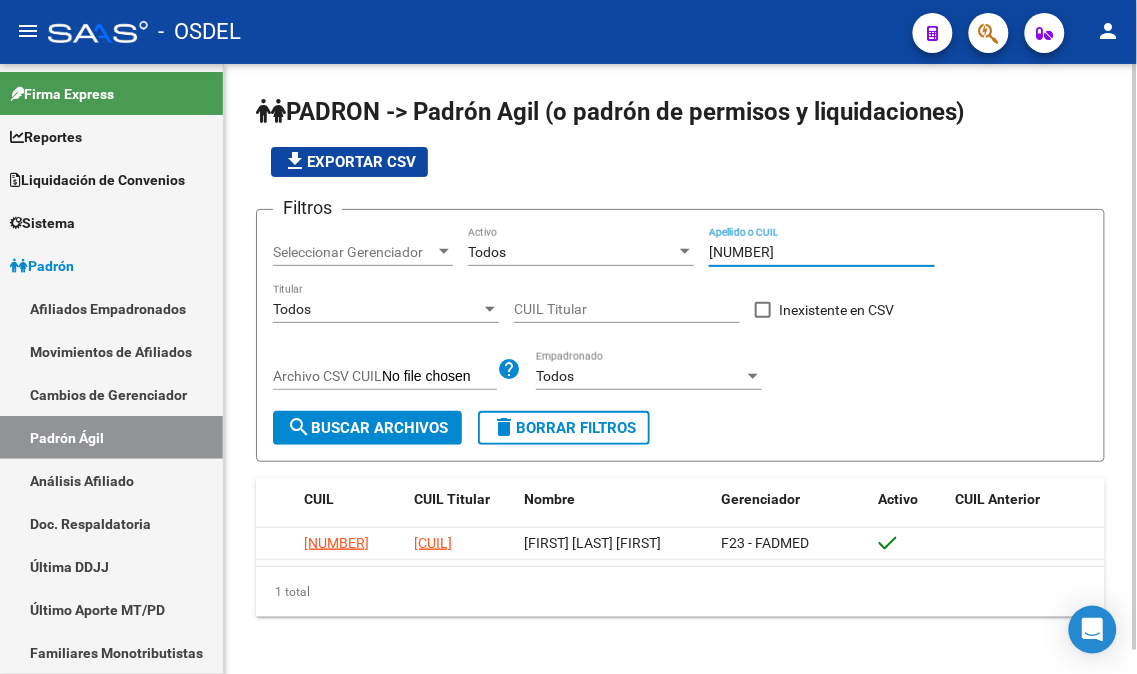 drag, startPoint x: 780, startPoint y: 254, endPoint x: 631, endPoint y: 246, distance: 149.21461 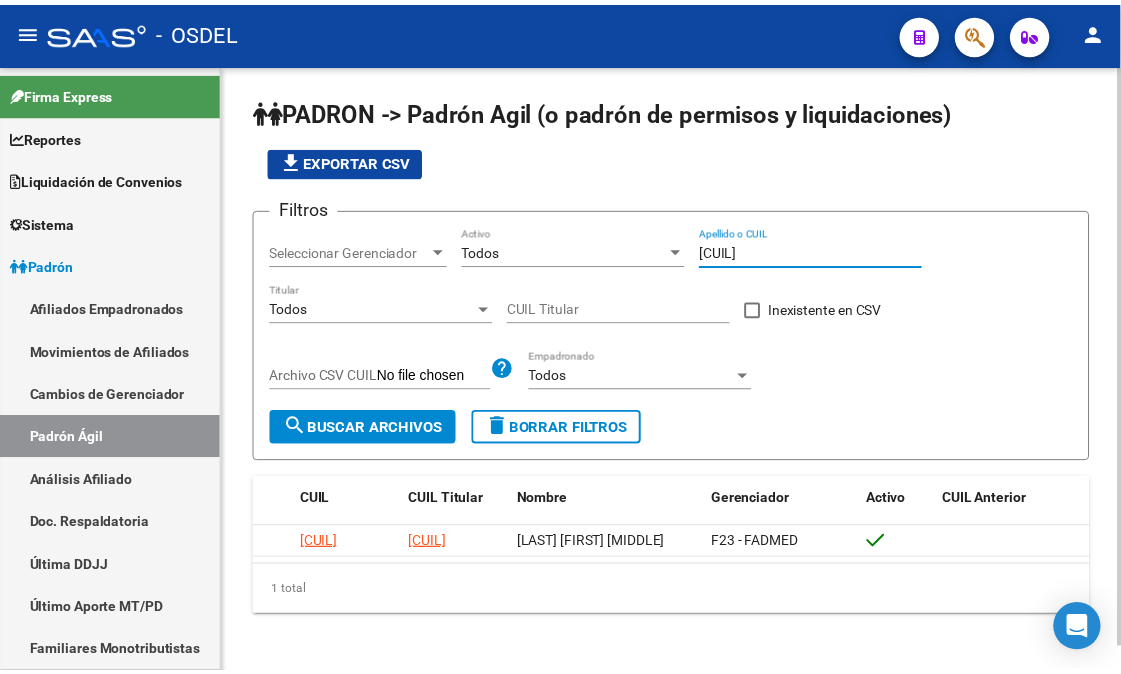 scroll, scrollTop: 24, scrollLeft: 0, axis: vertical 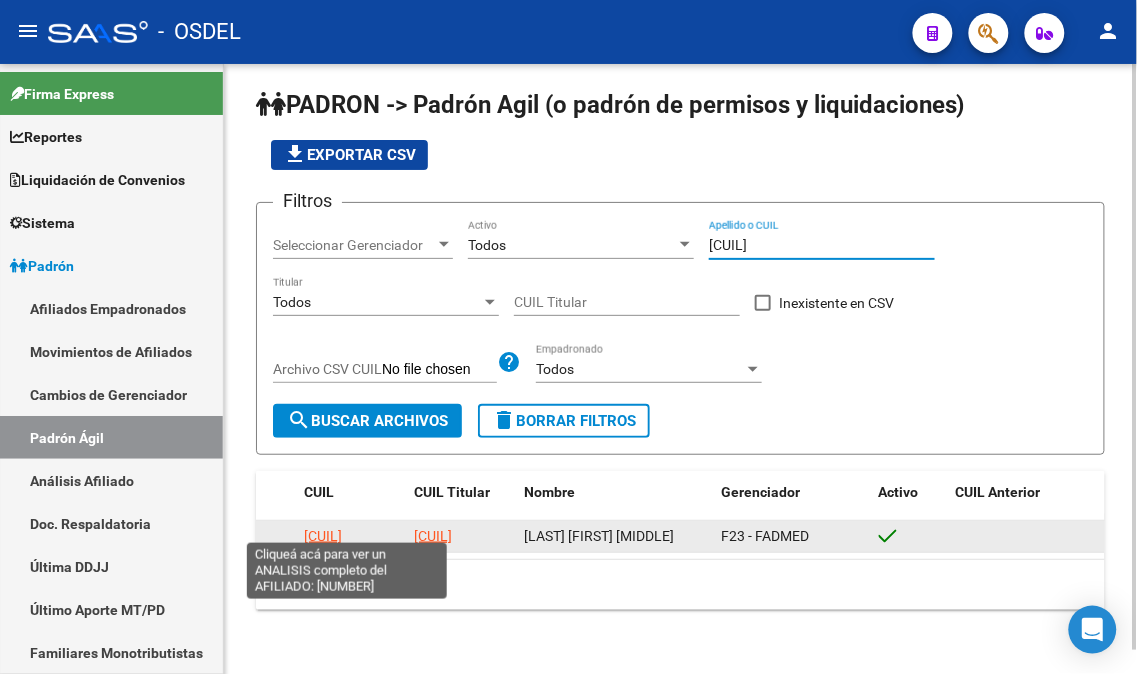 type on "[CUIL]" 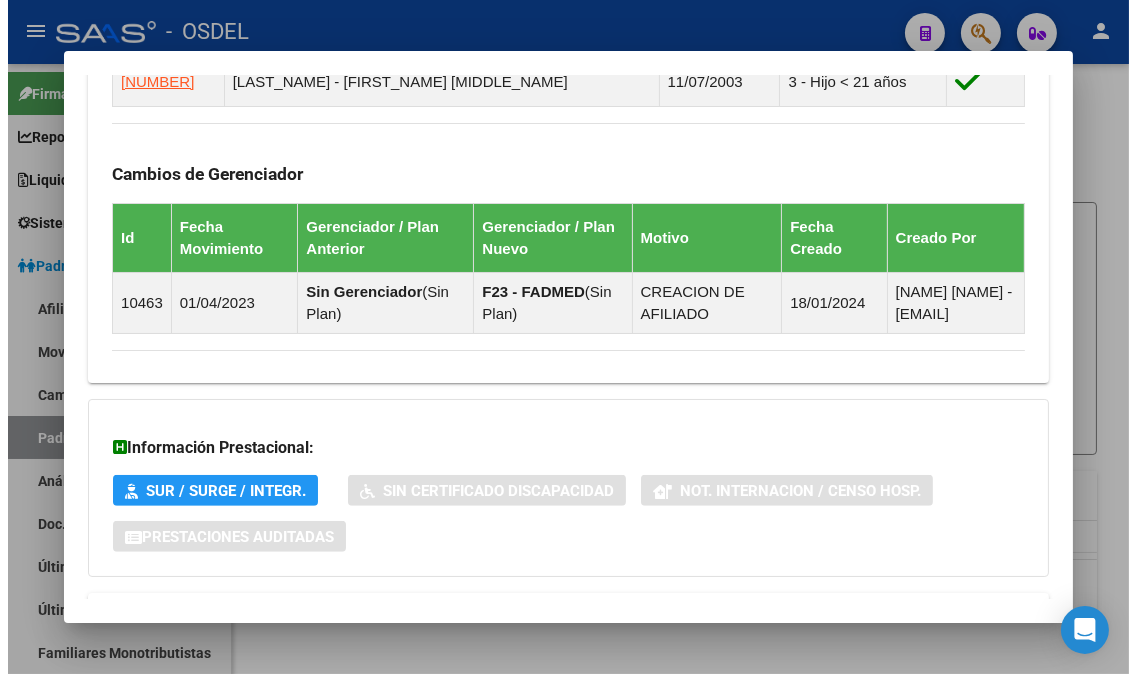 scroll, scrollTop: 1511, scrollLeft: 0, axis: vertical 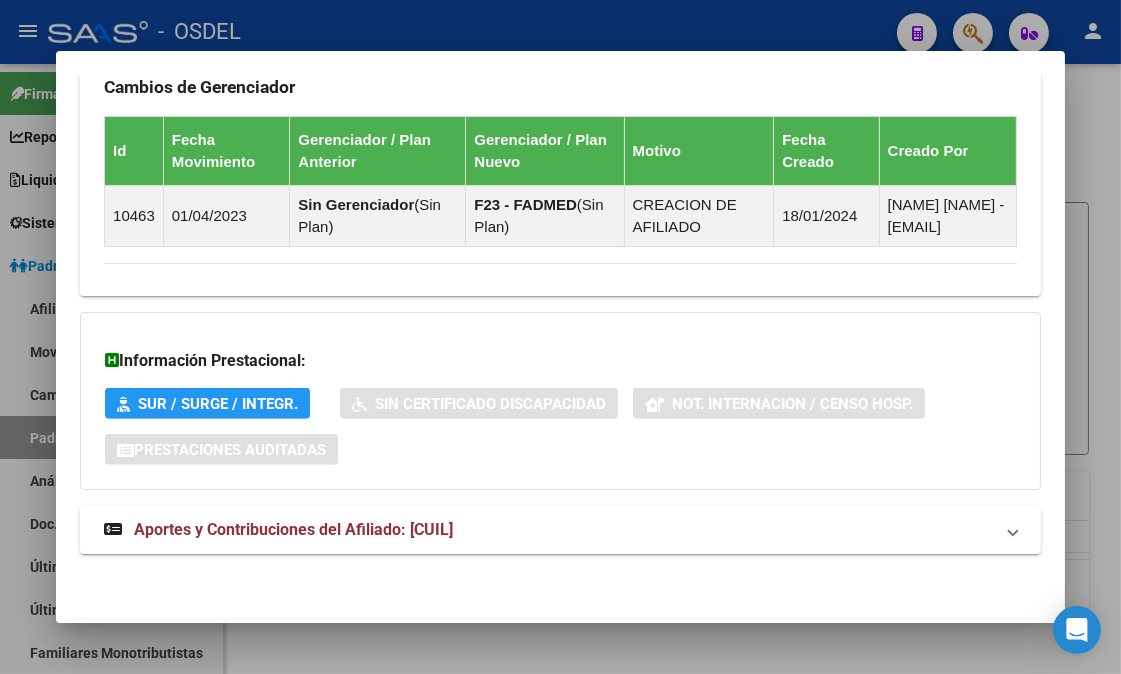 click at bounding box center [560, 337] 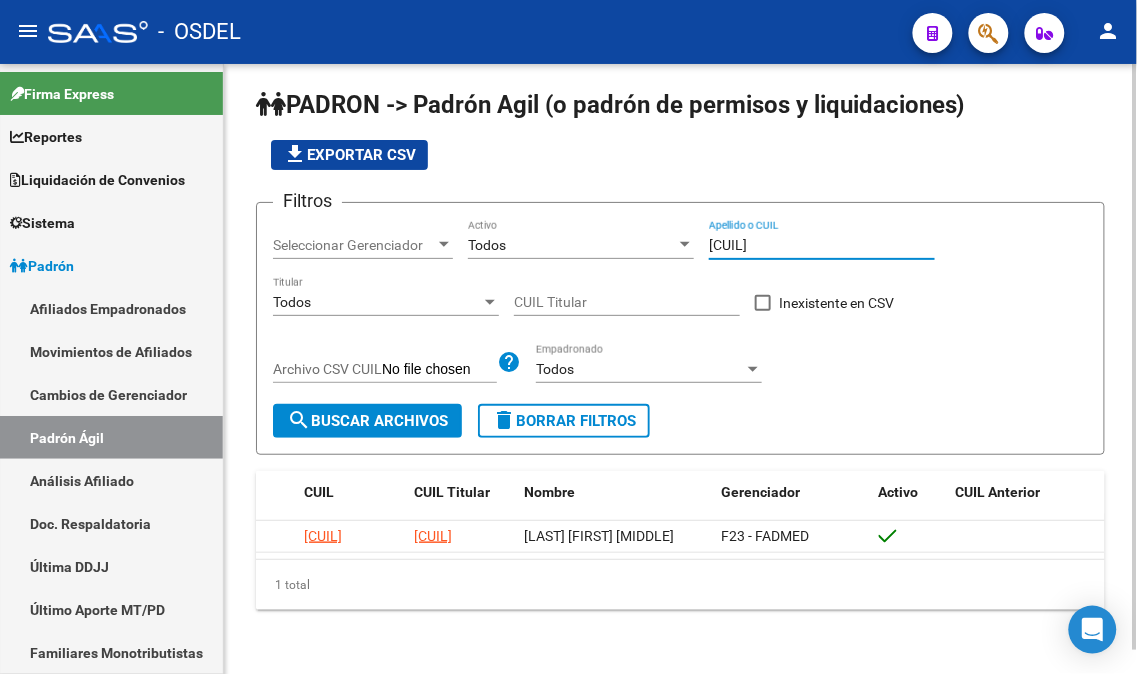 drag, startPoint x: 820, startPoint y: 225, endPoint x: 684, endPoint y: 236, distance: 136.44412 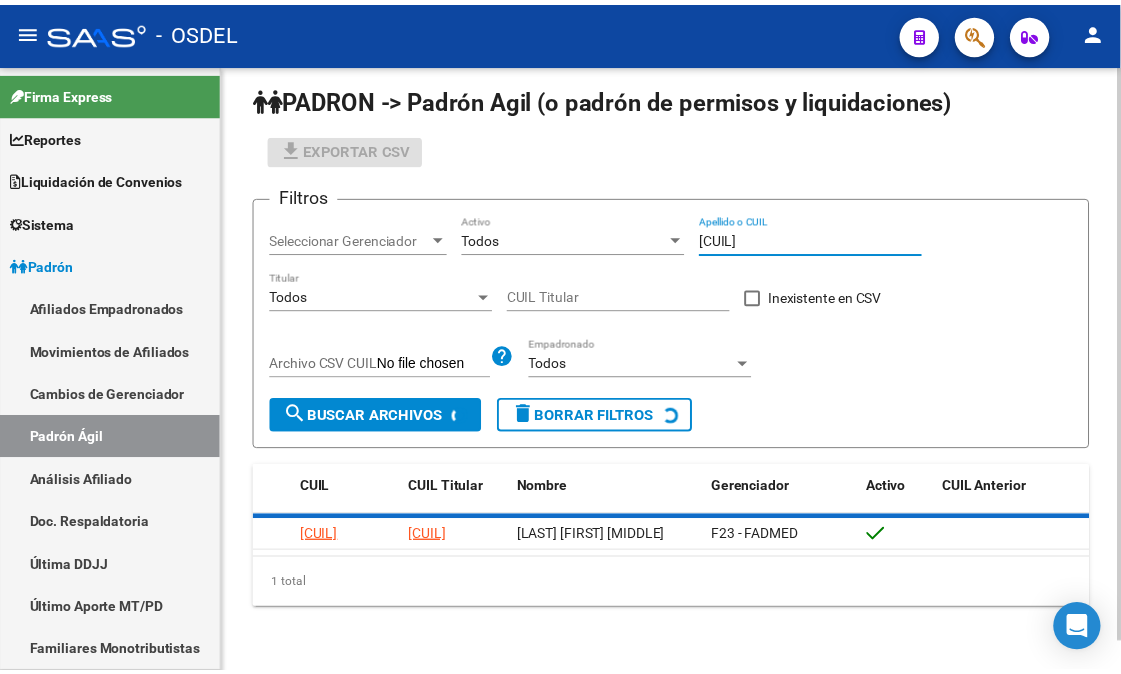 scroll, scrollTop: 7, scrollLeft: 0, axis: vertical 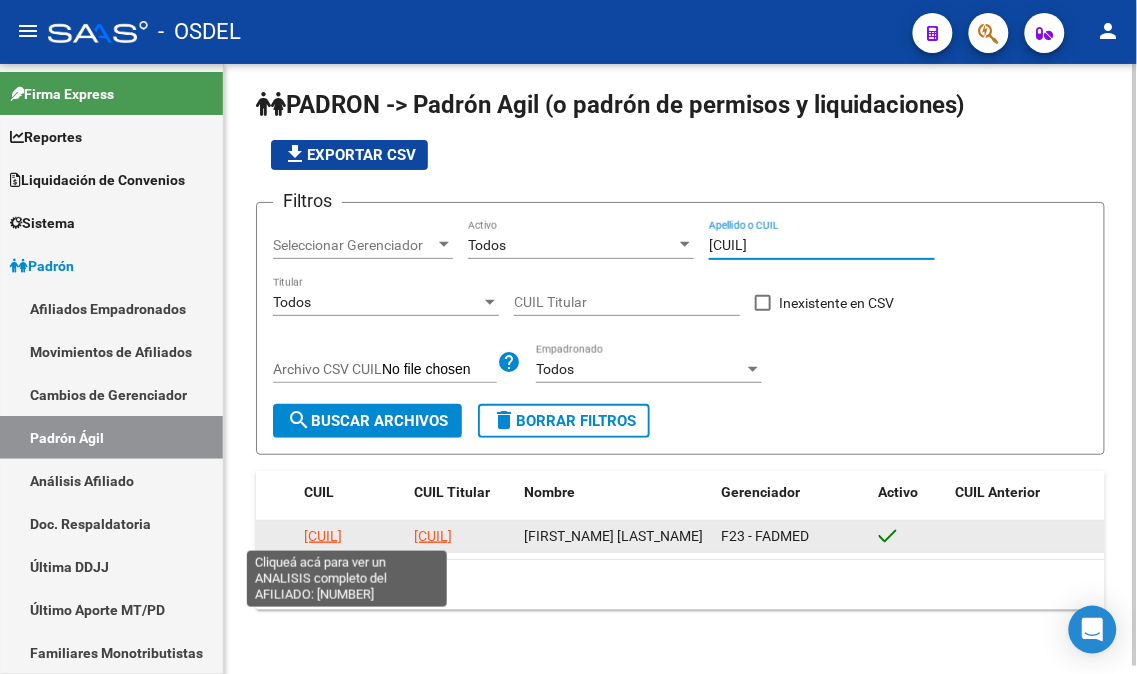 type on "[CUIL]" 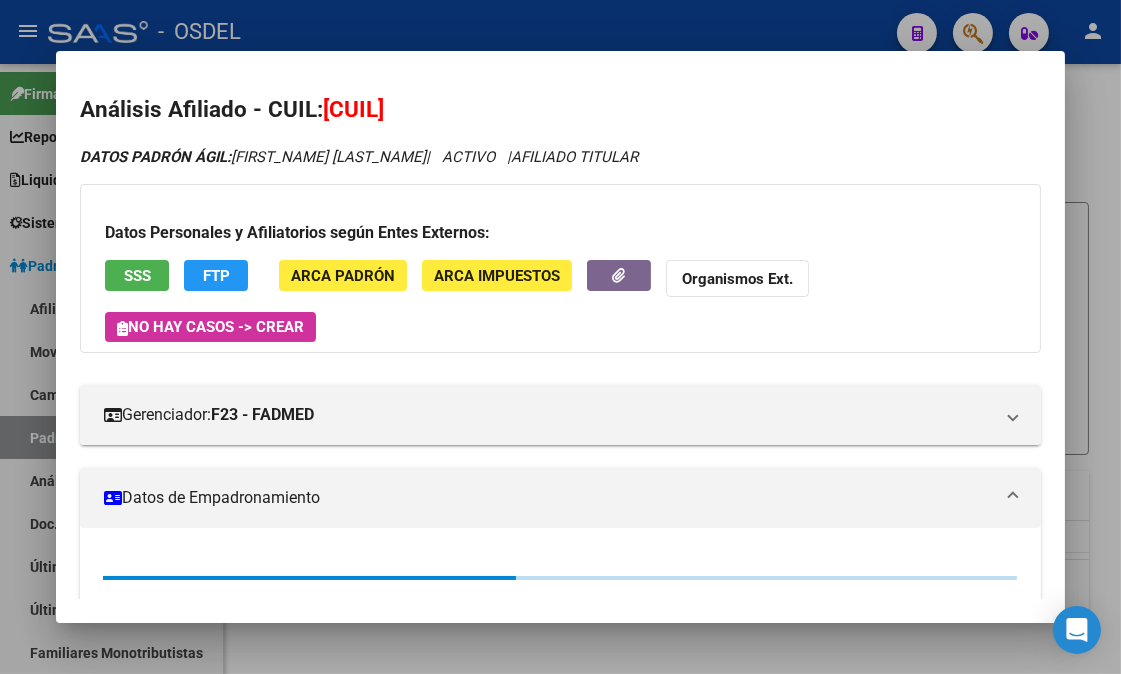 click on "SSS" at bounding box center [137, 276] 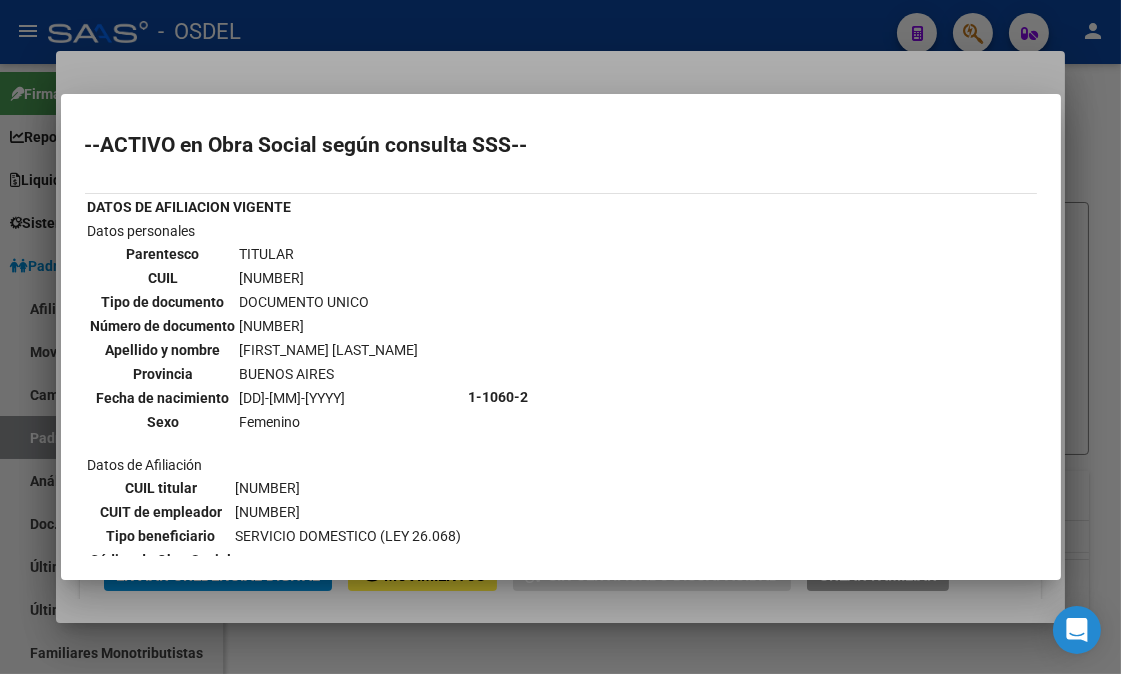 click at bounding box center [560, 337] 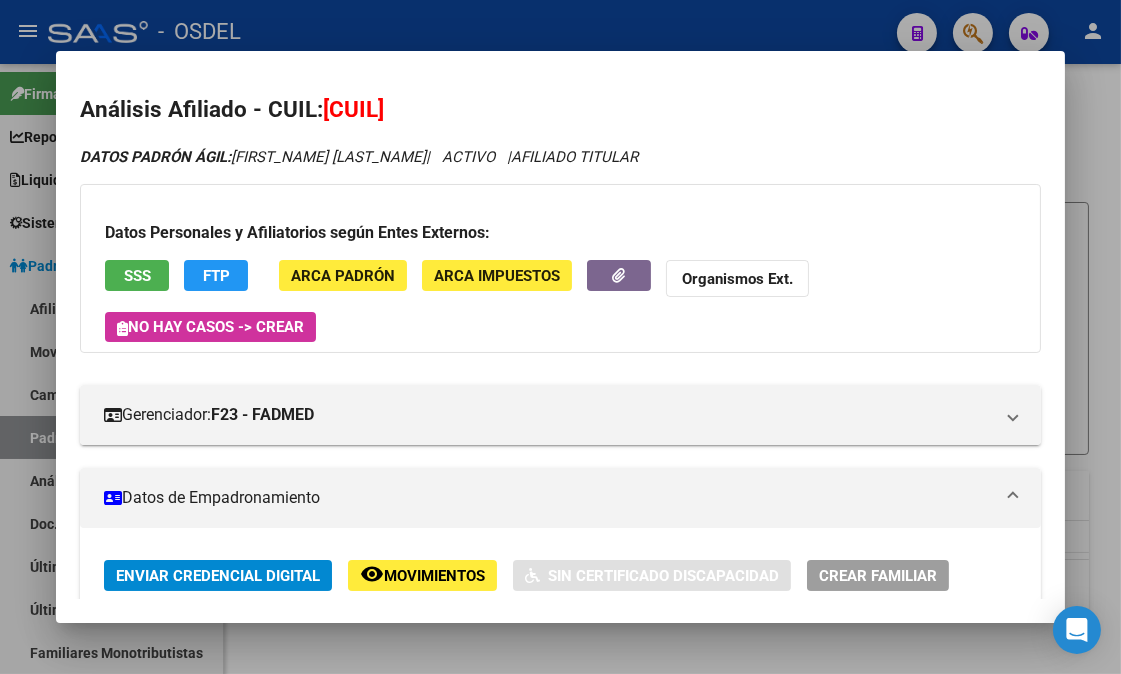 click on "FTP" 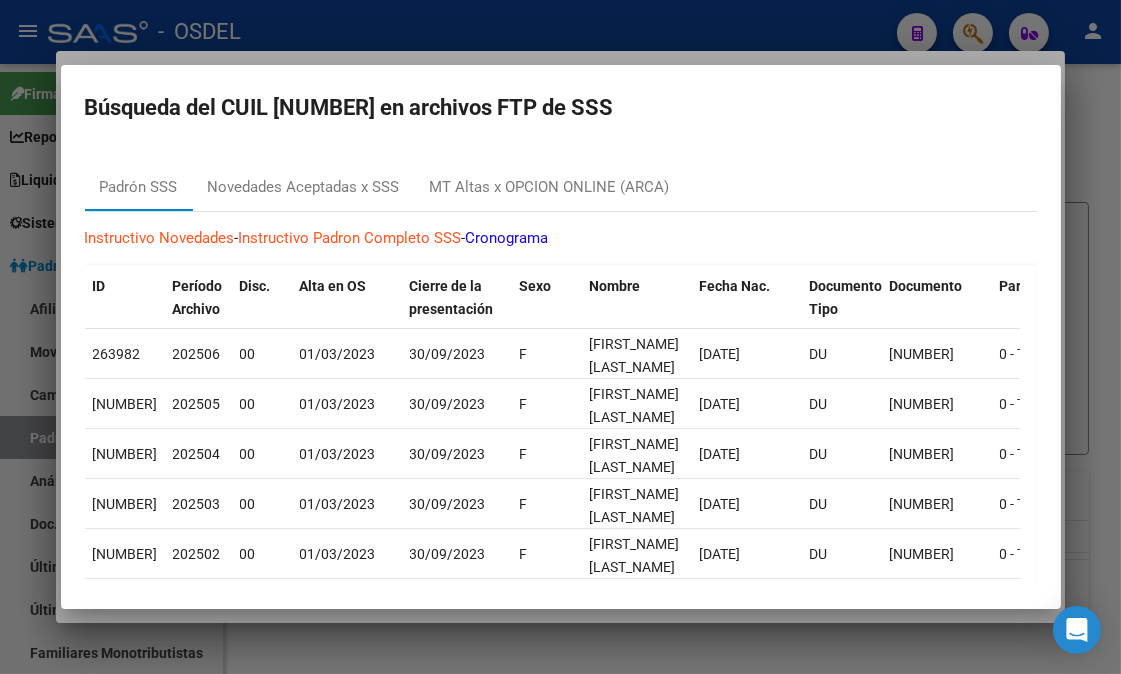 click at bounding box center (560, 337) 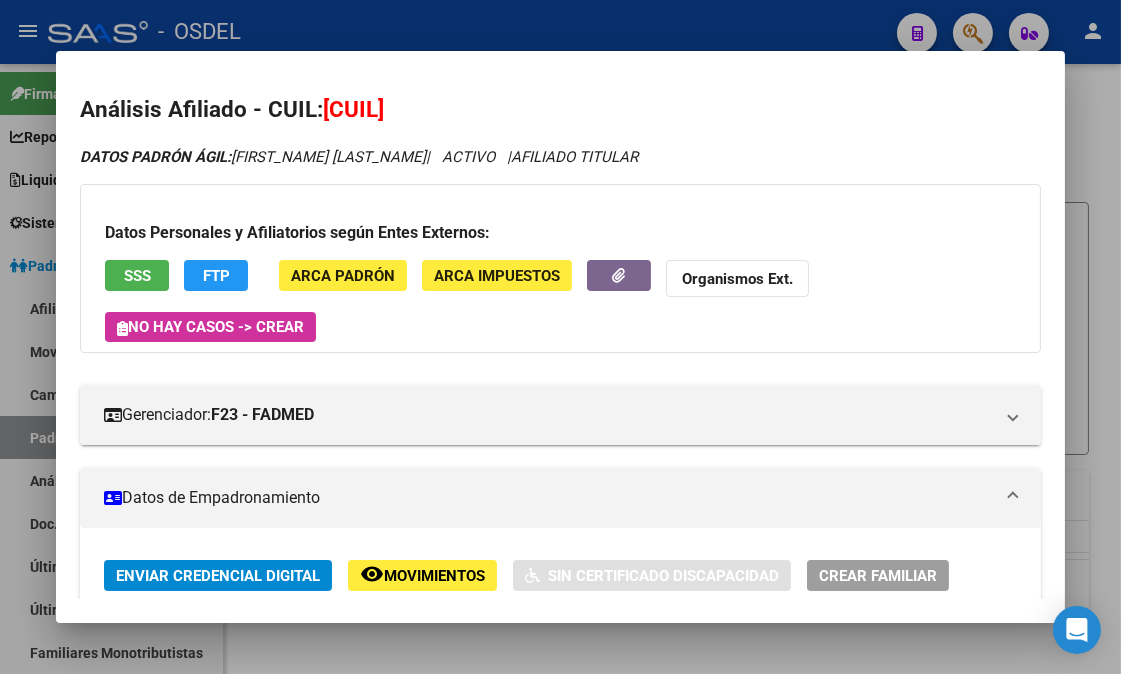 click at bounding box center [560, 337] 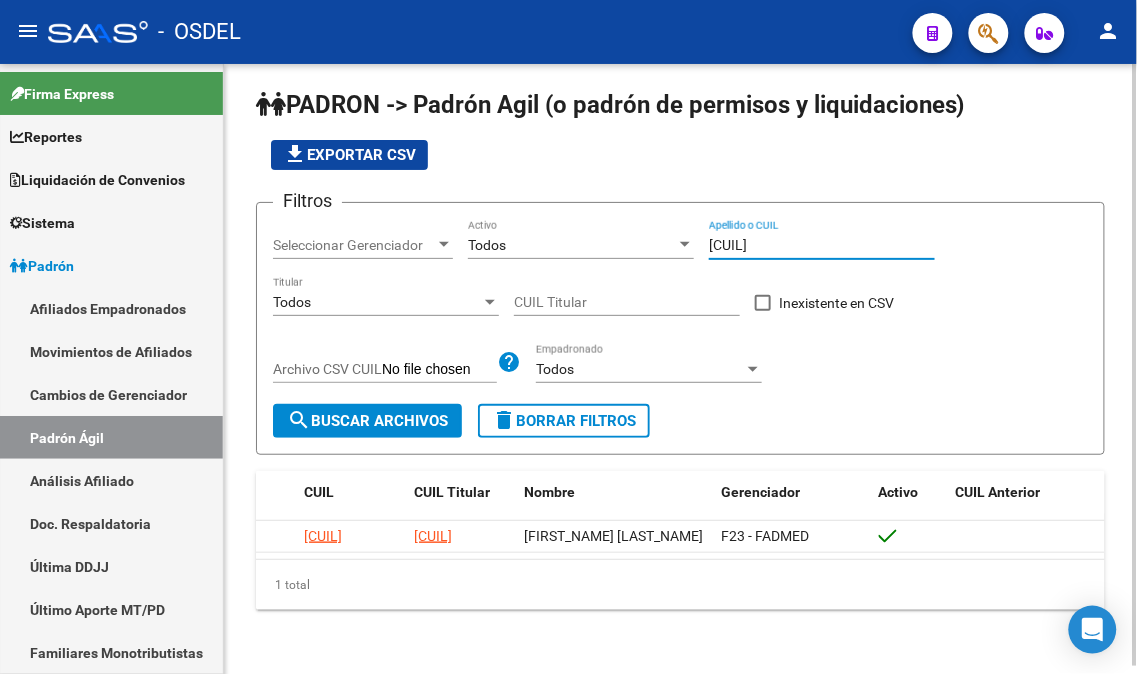 drag, startPoint x: 811, startPoint y: 241, endPoint x: 656, endPoint y: 222, distance: 156.16017 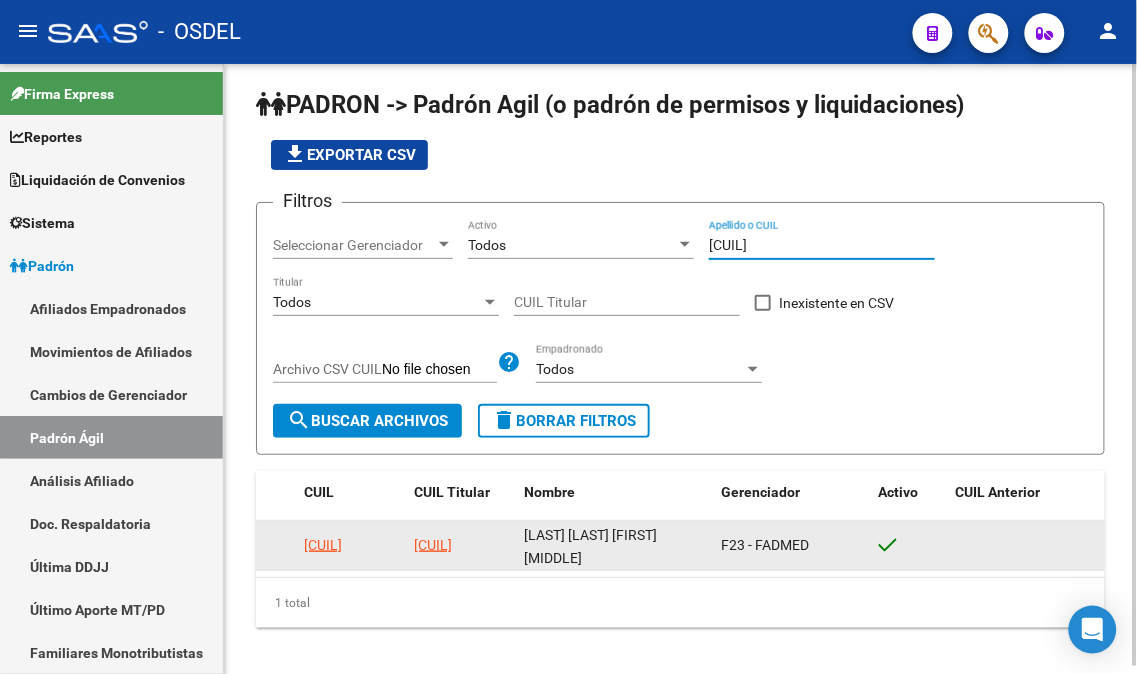 type on "[CUIL]" 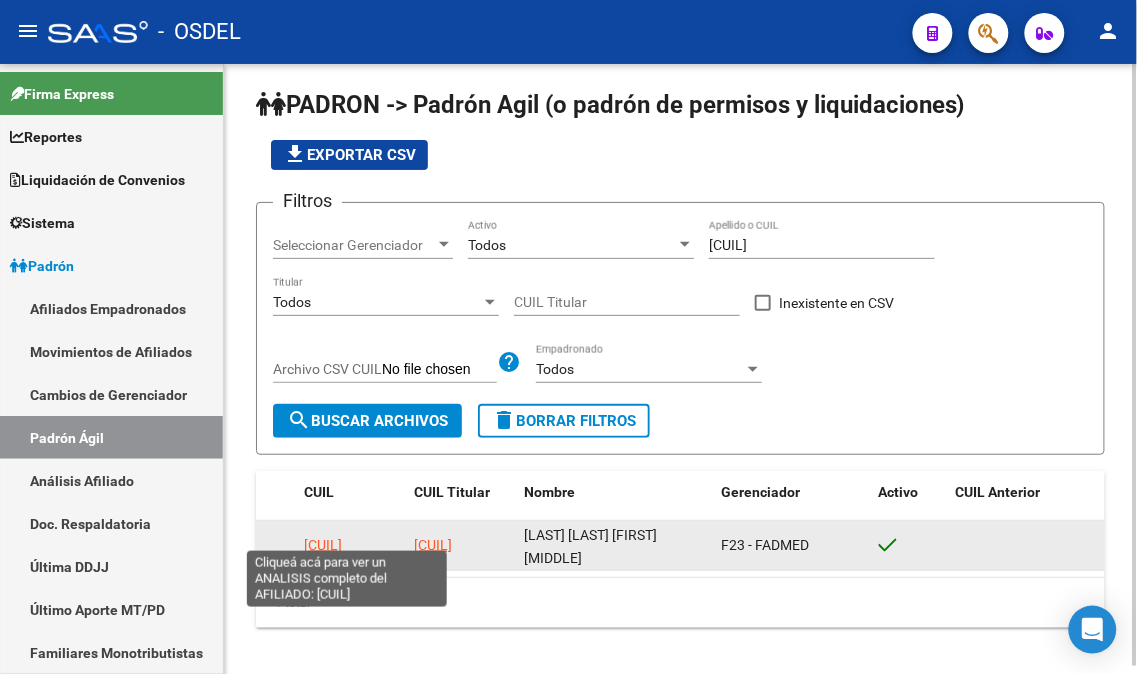 click on "[CUIL]" 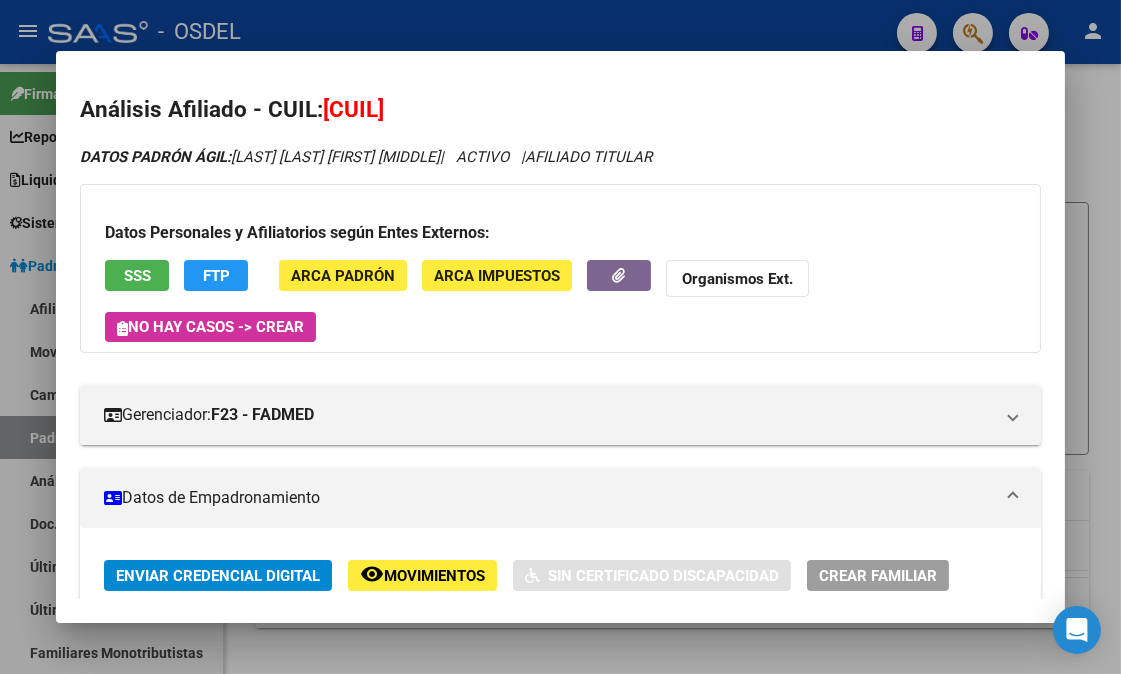 click on "SSS" at bounding box center (137, 275) 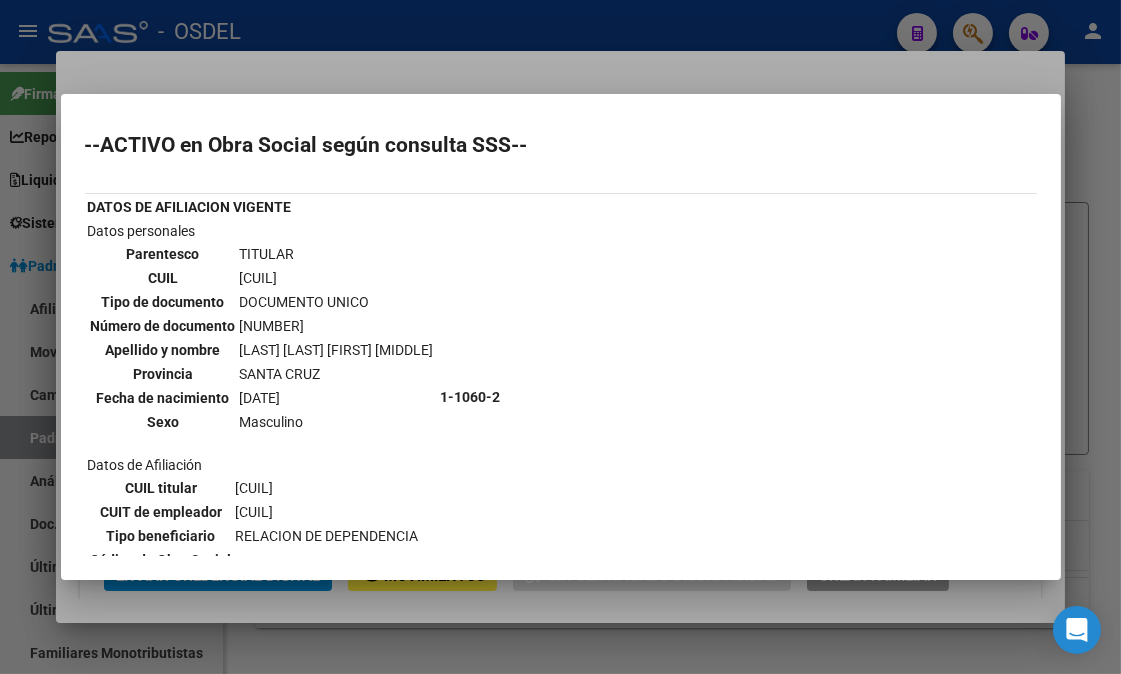 click at bounding box center (560, 337) 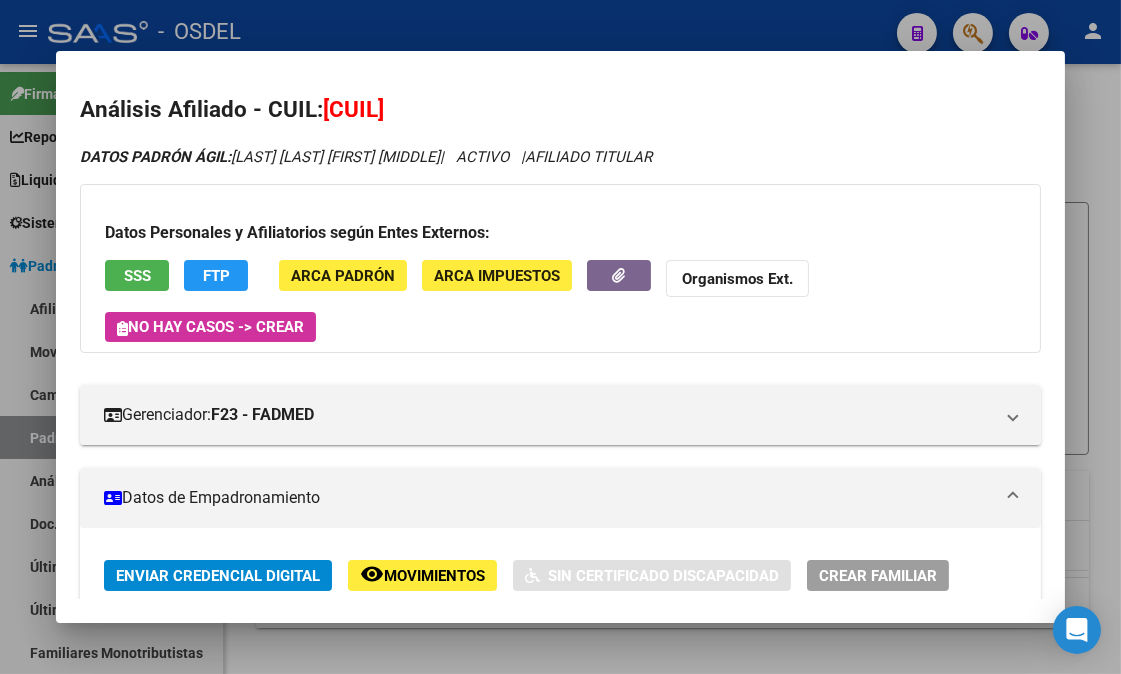 click on "FTP" 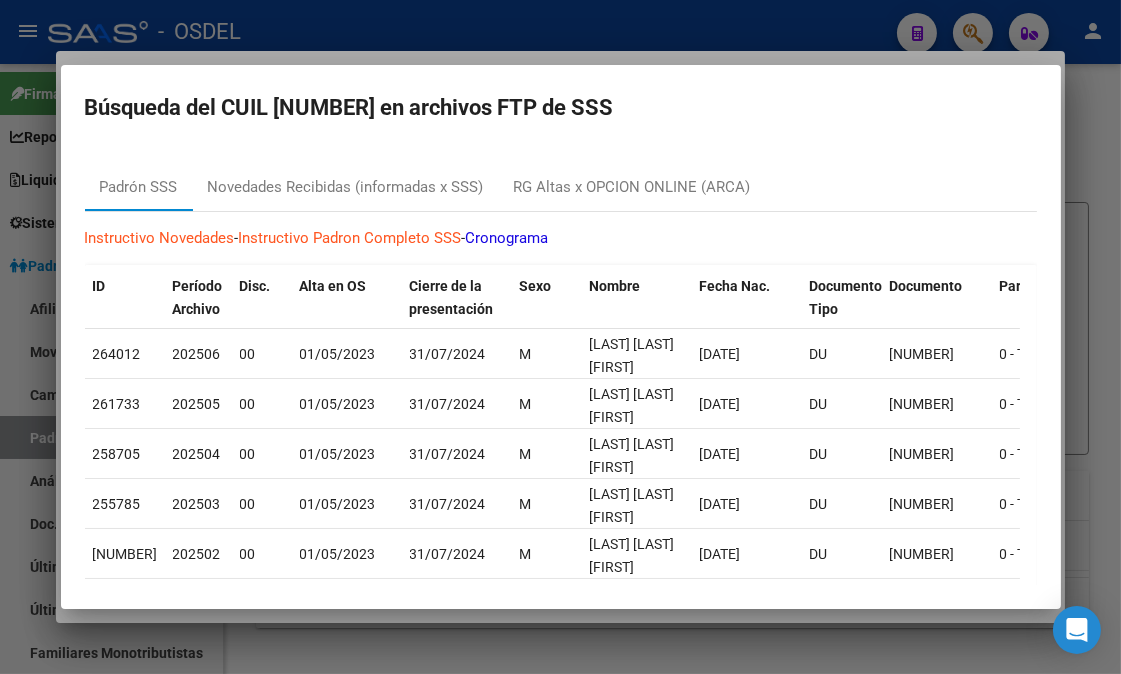 click at bounding box center (560, 337) 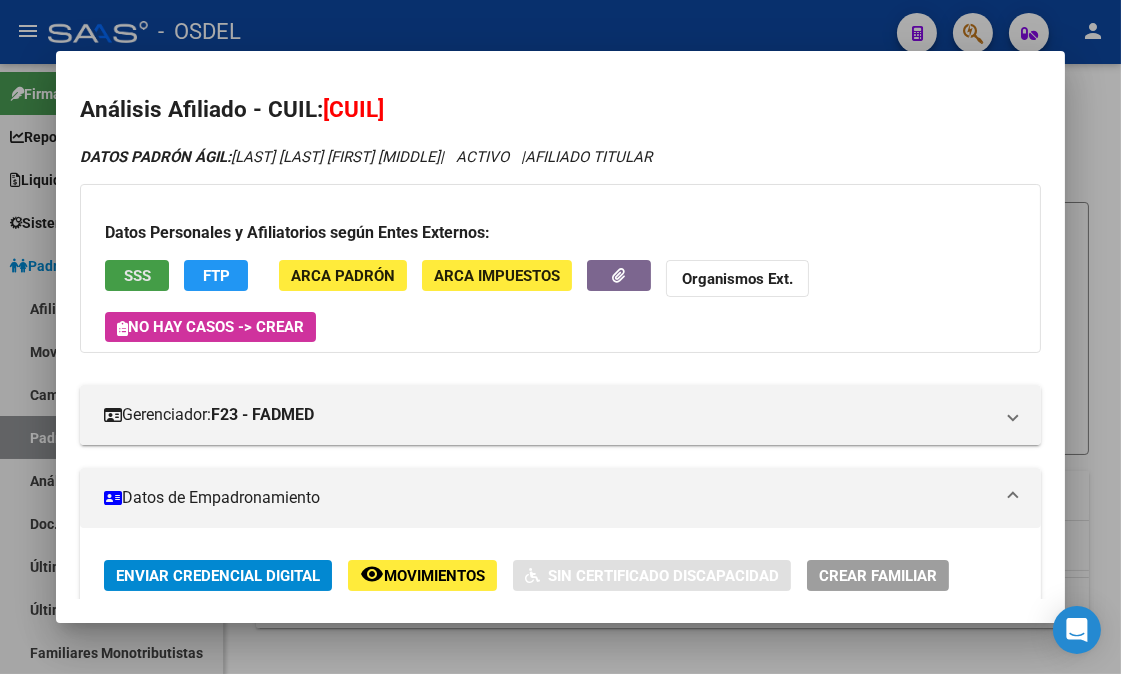 click on "SSS" at bounding box center (137, 275) 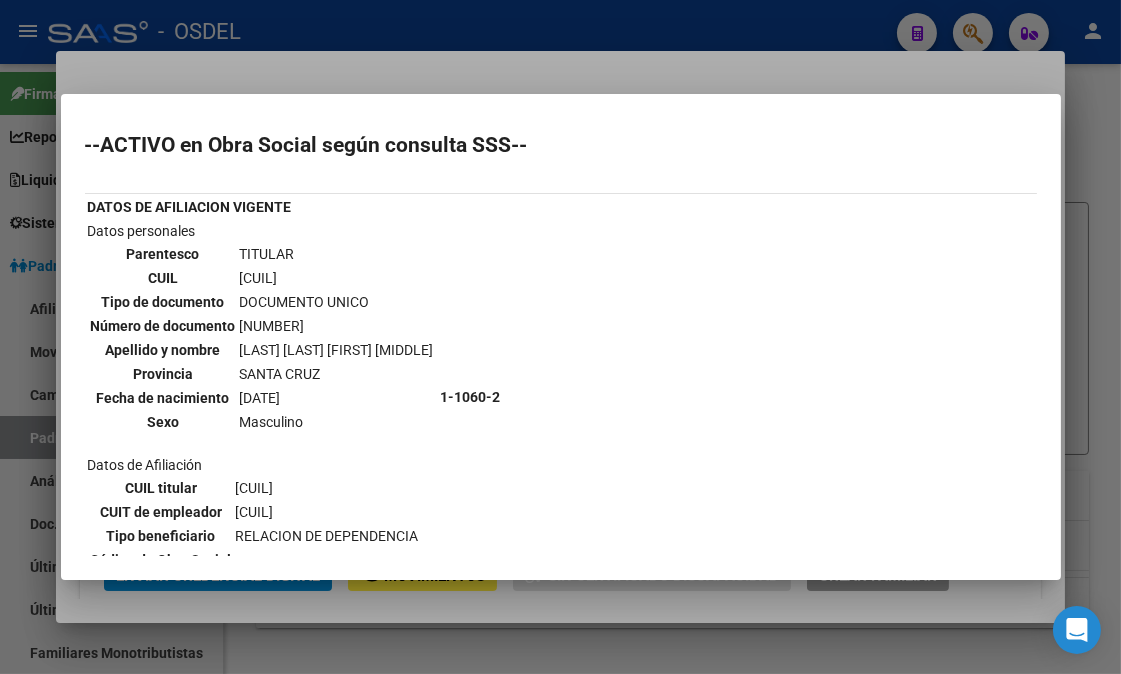 click at bounding box center [560, 337] 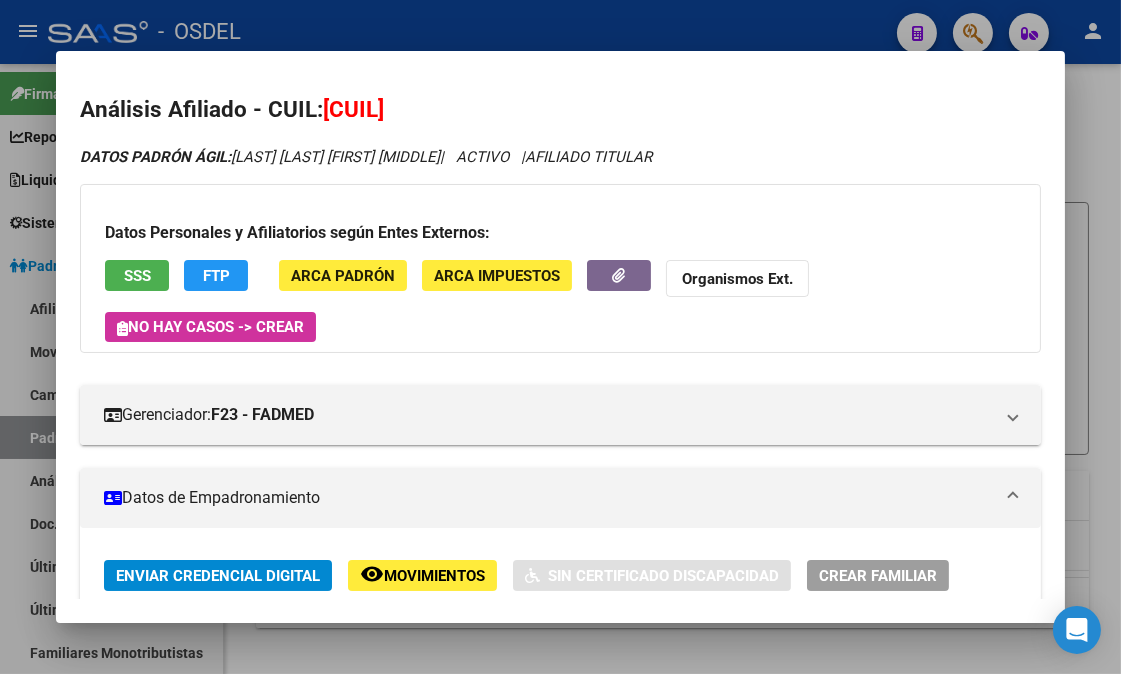 click at bounding box center [560, 337] 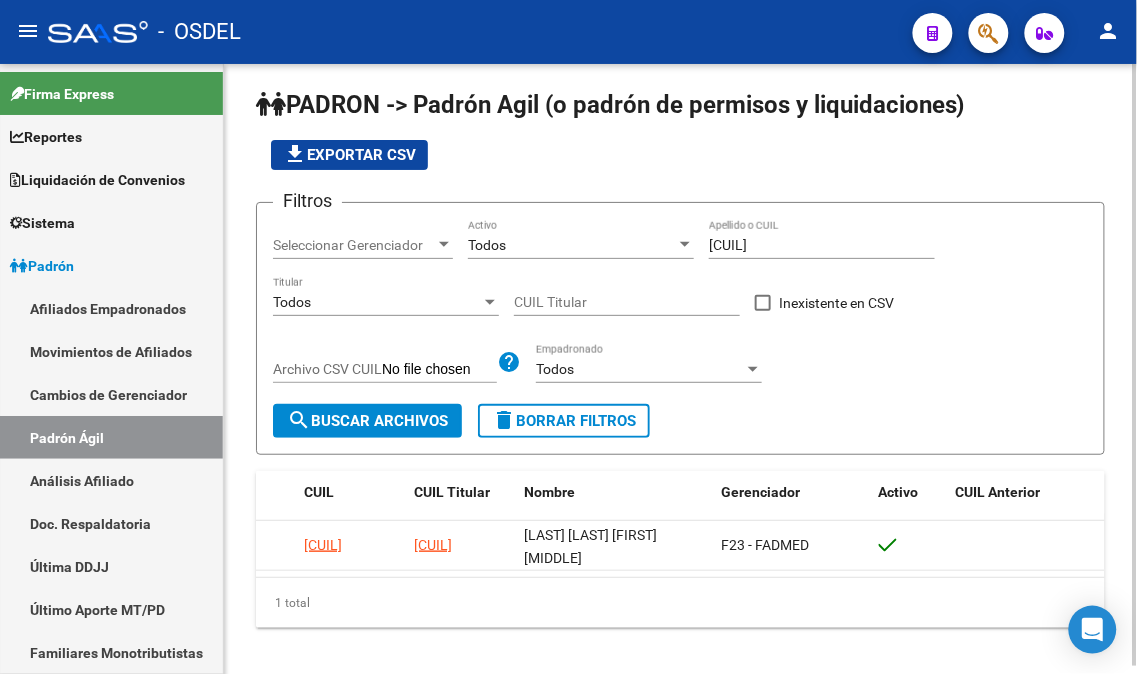 drag, startPoint x: 847, startPoint y: 233, endPoint x: 835, endPoint y: 238, distance: 13 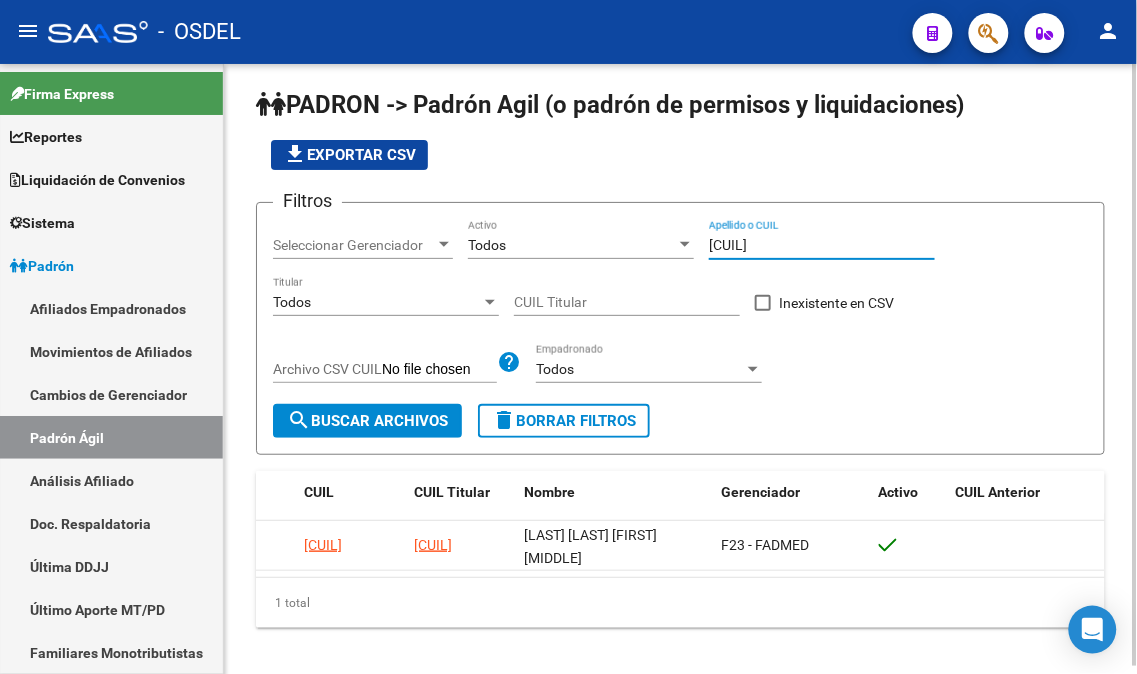 drag, startPoint x: 828, startPoint y: 242, endPoint x: 684, endPoint y: 243, distance: 144.00348 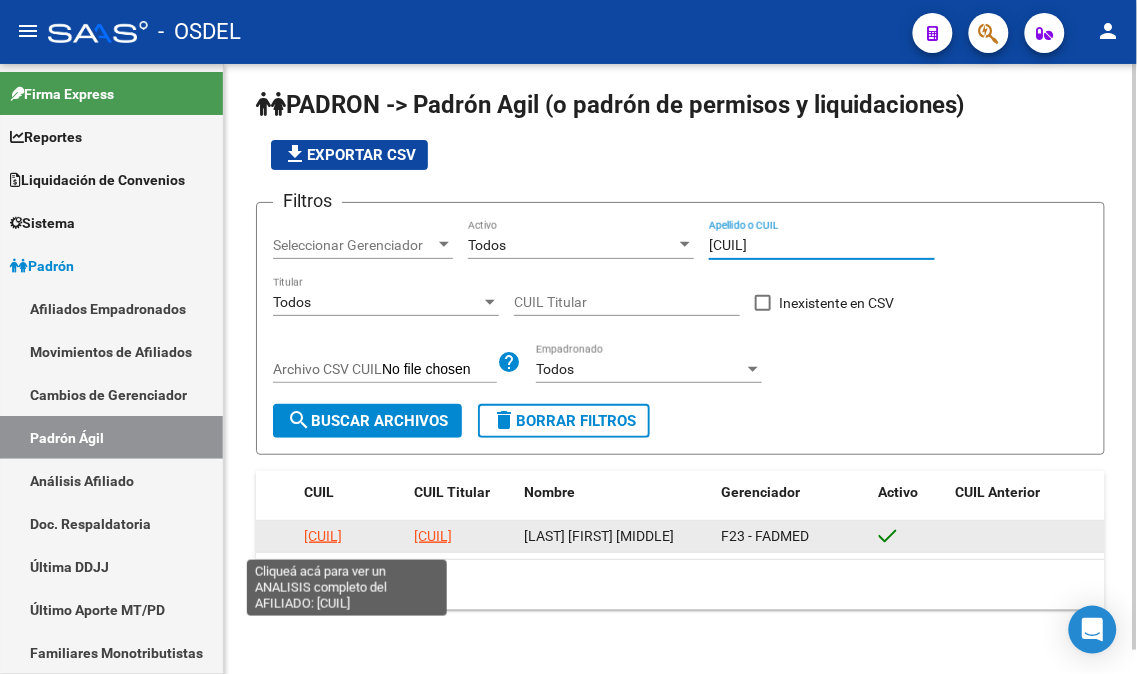 type on "[CUIL]" 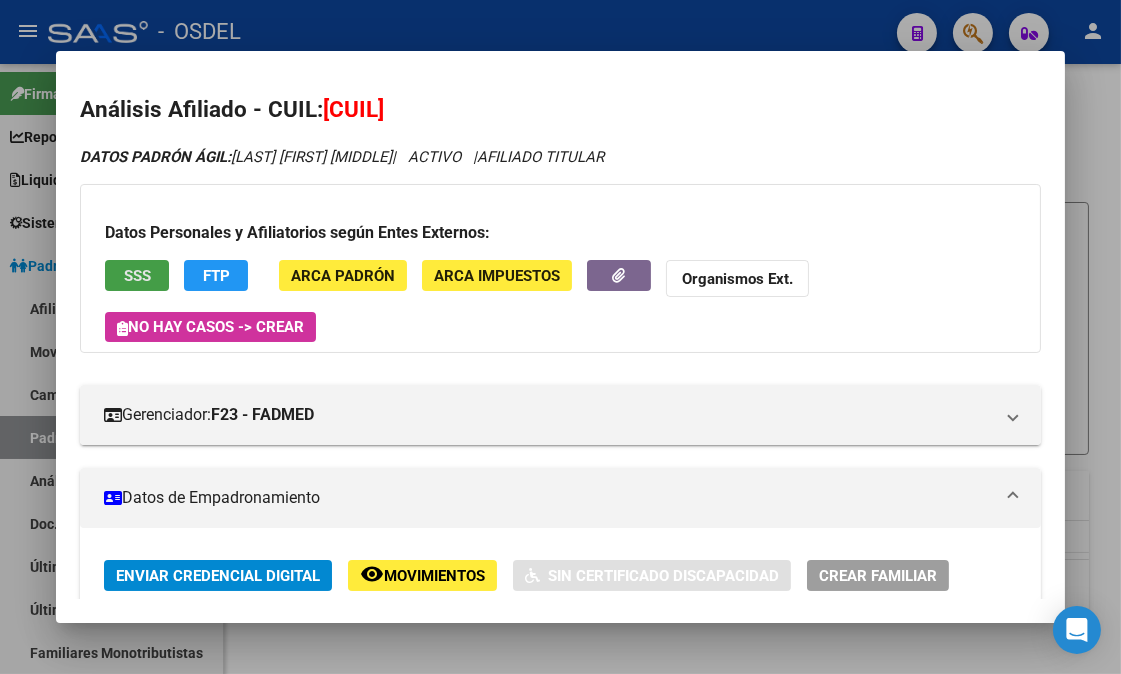 click on "SSS" at bounding box center [137, 276] 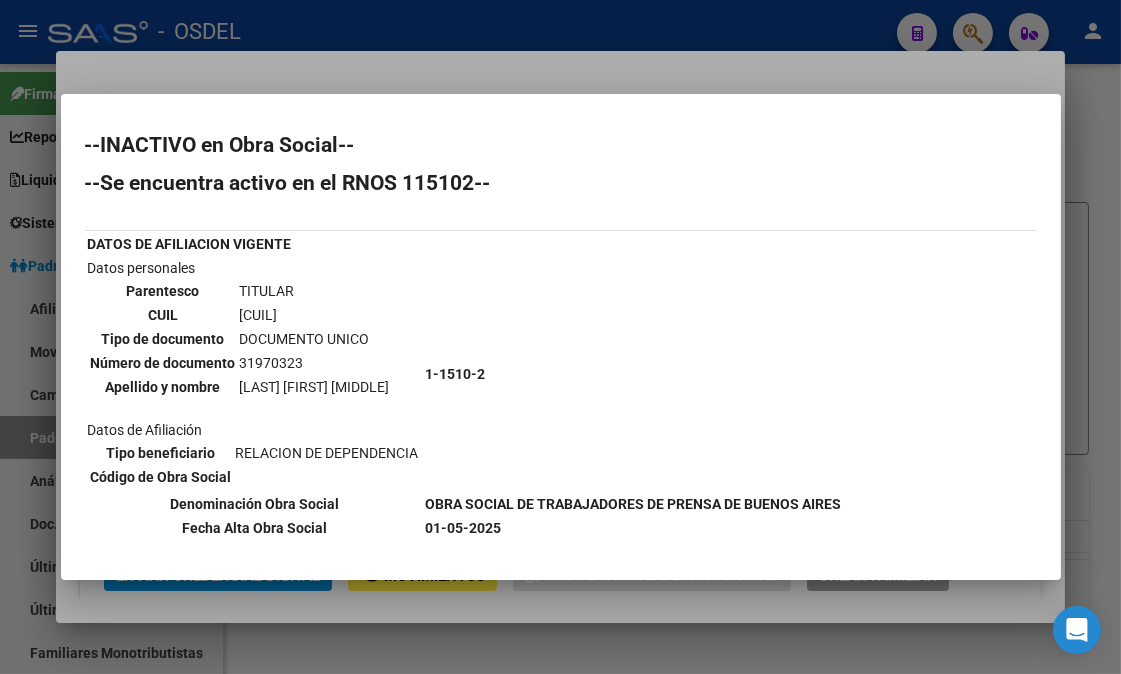 drag, startPoint x: 407, startPoint y: 178, endPoint x: 477, endPoint y: 178, distance: 70 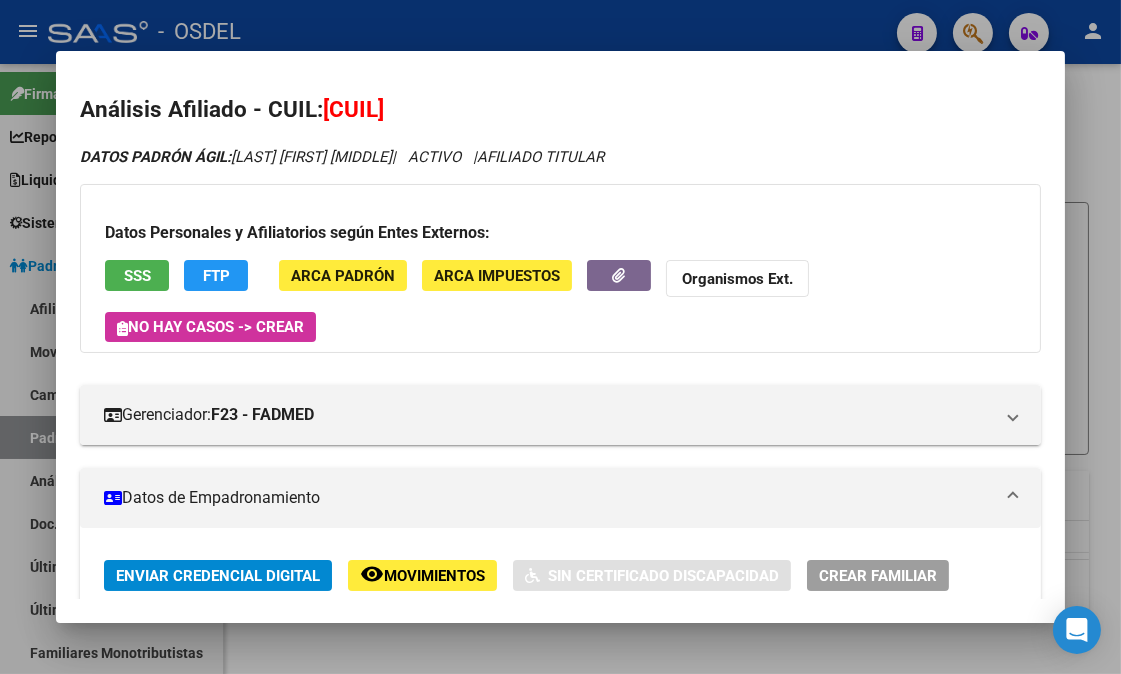 click on "FTP" 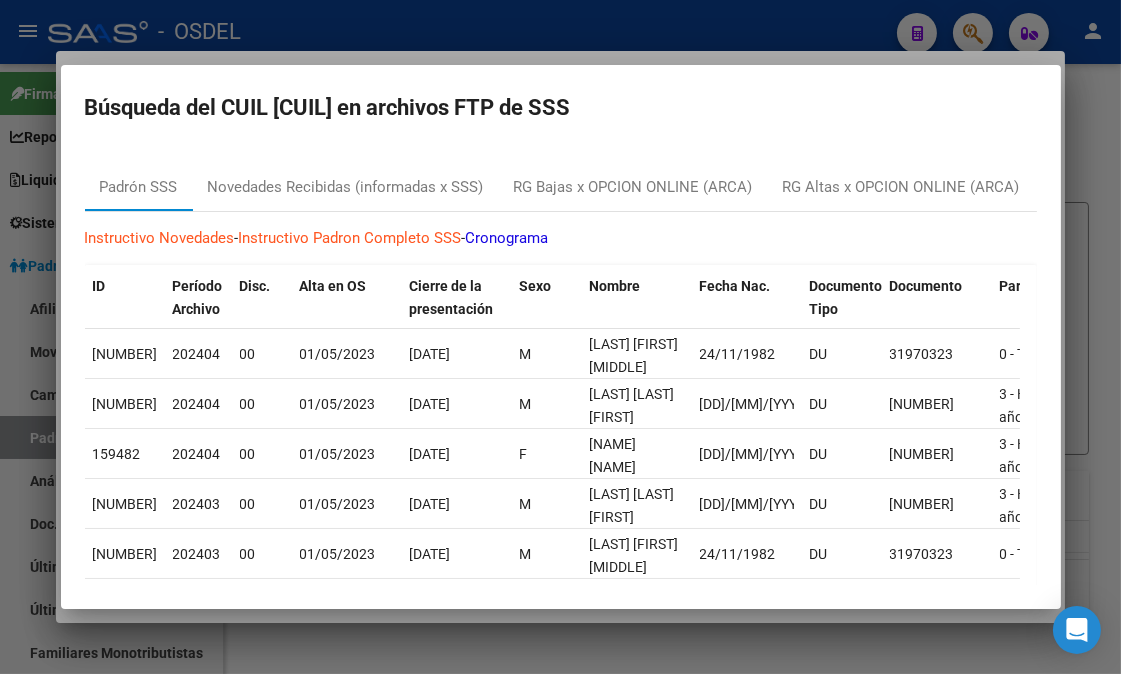 click at bounding box center [560, 337] 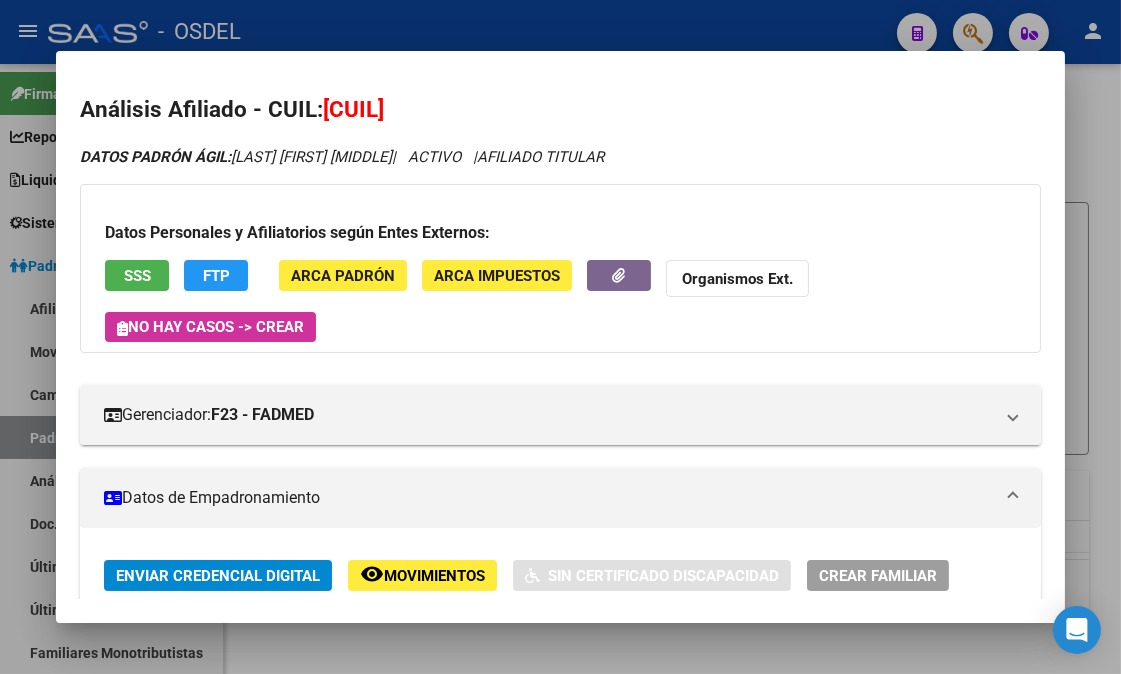 click at bounding box center [560, 337] 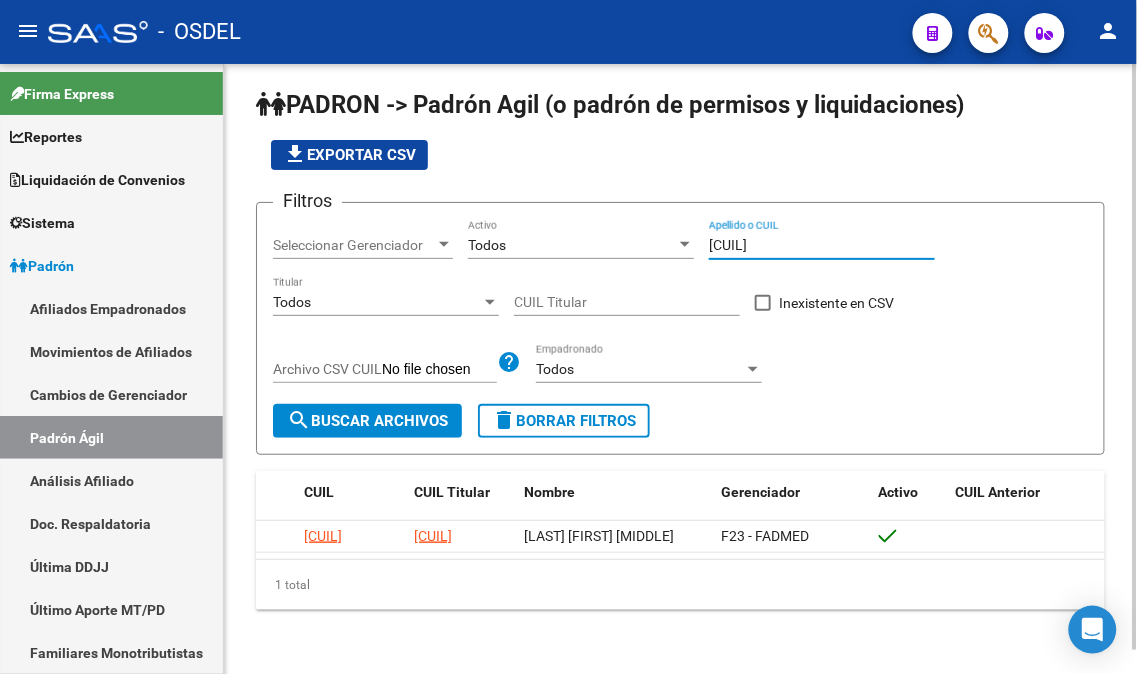 drag, startPoint x: 826, startPoint y: 247, endPoint x: 764, endPoint y: 246, distance: 62.008064 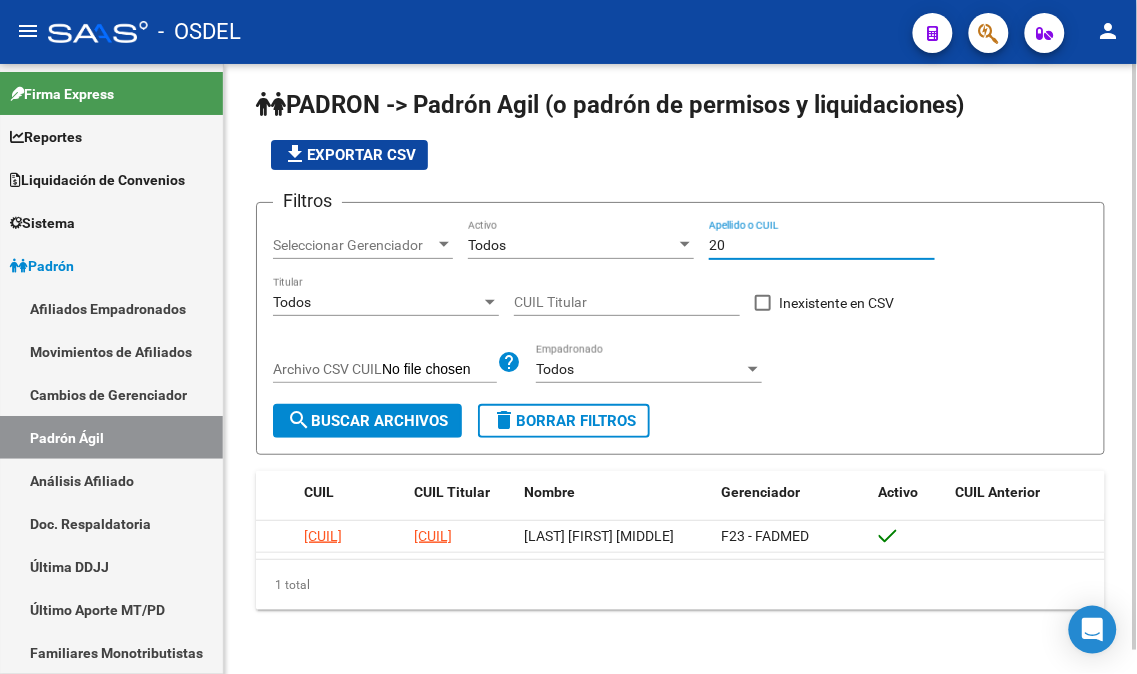 type on "2" 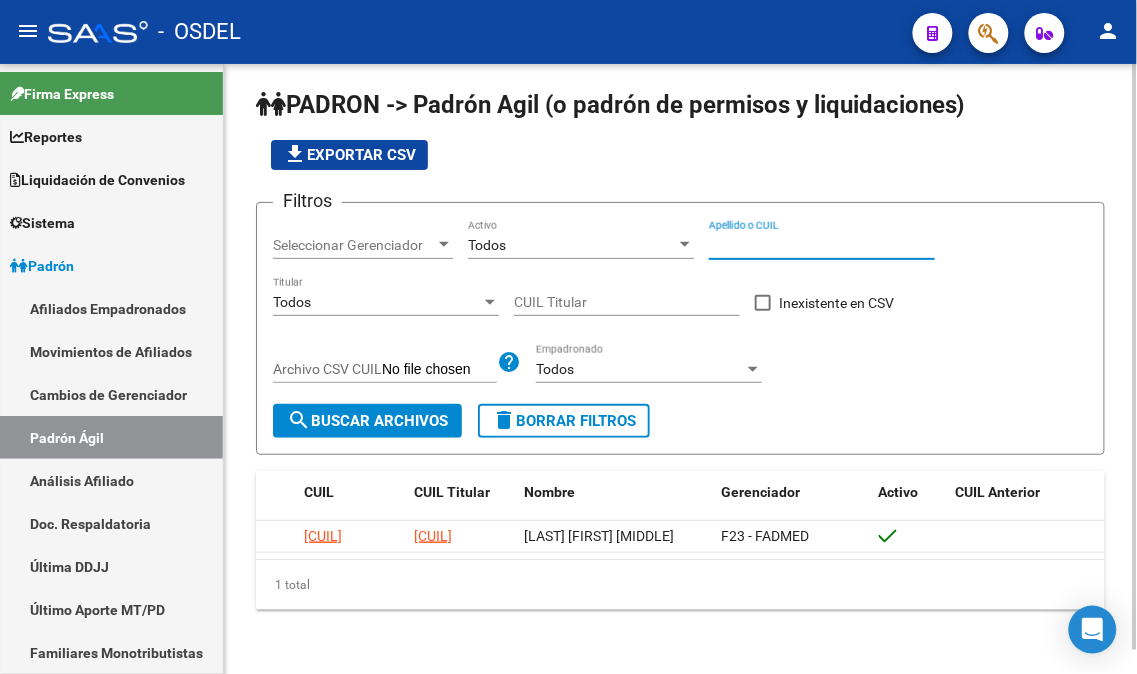 paste on "[CUIL]" 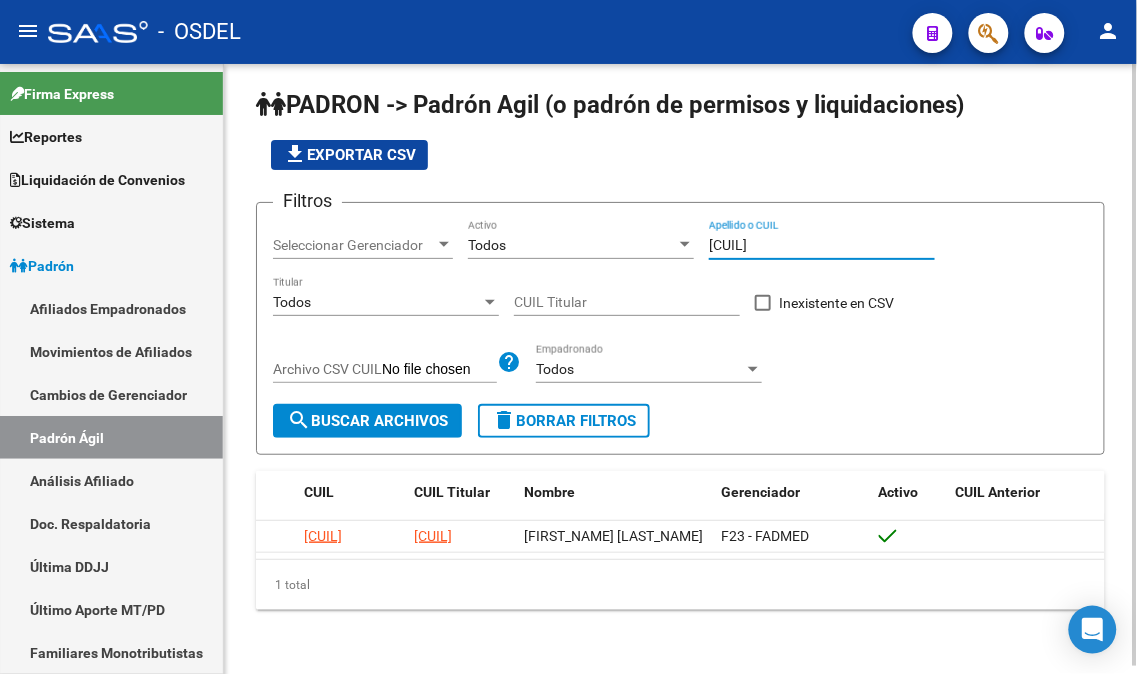 type on "[CUIL]" 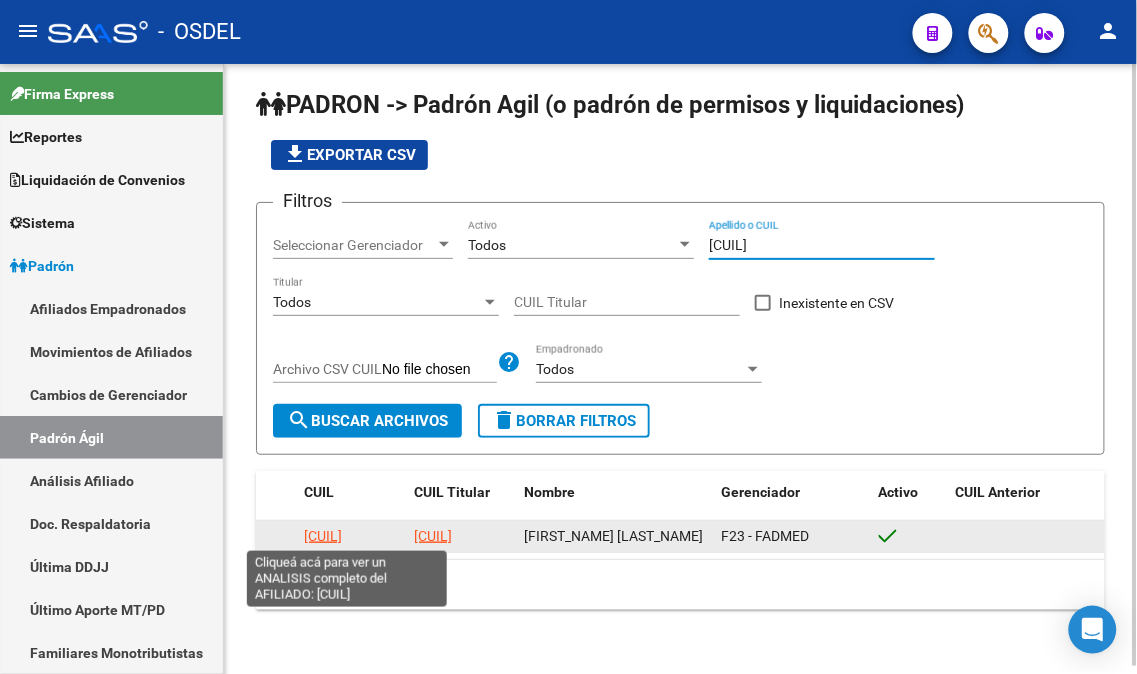 click on "[CUIL]" 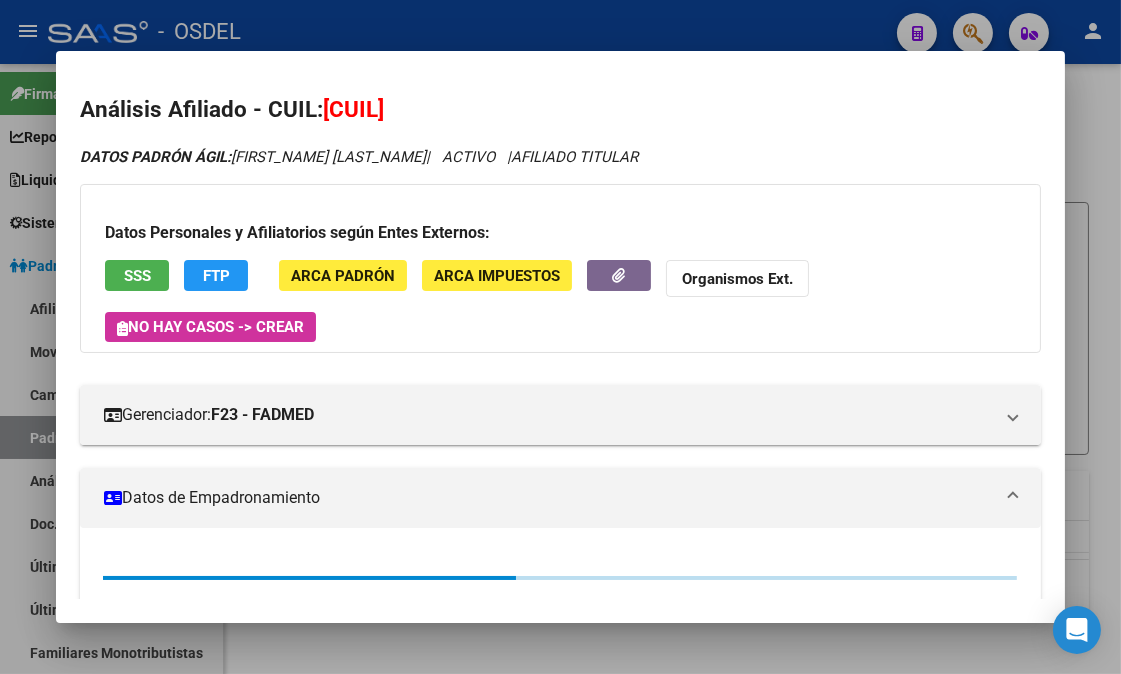click on "SSS" at bounding box center [137, 276] 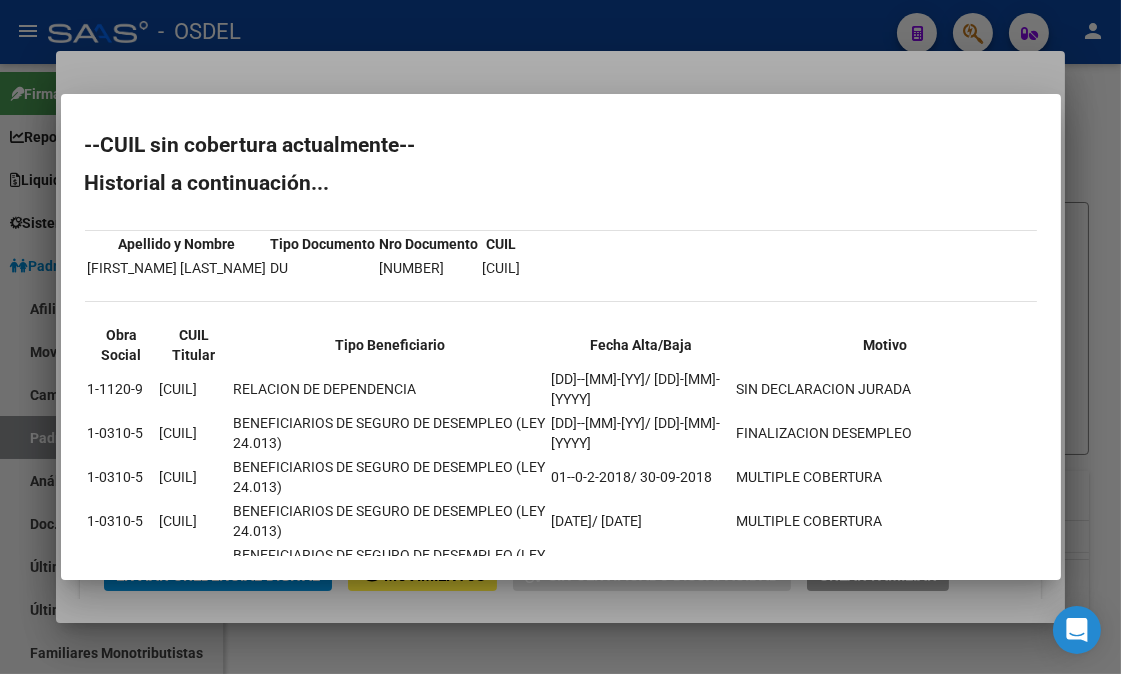 click at bounding box center (560, 337) 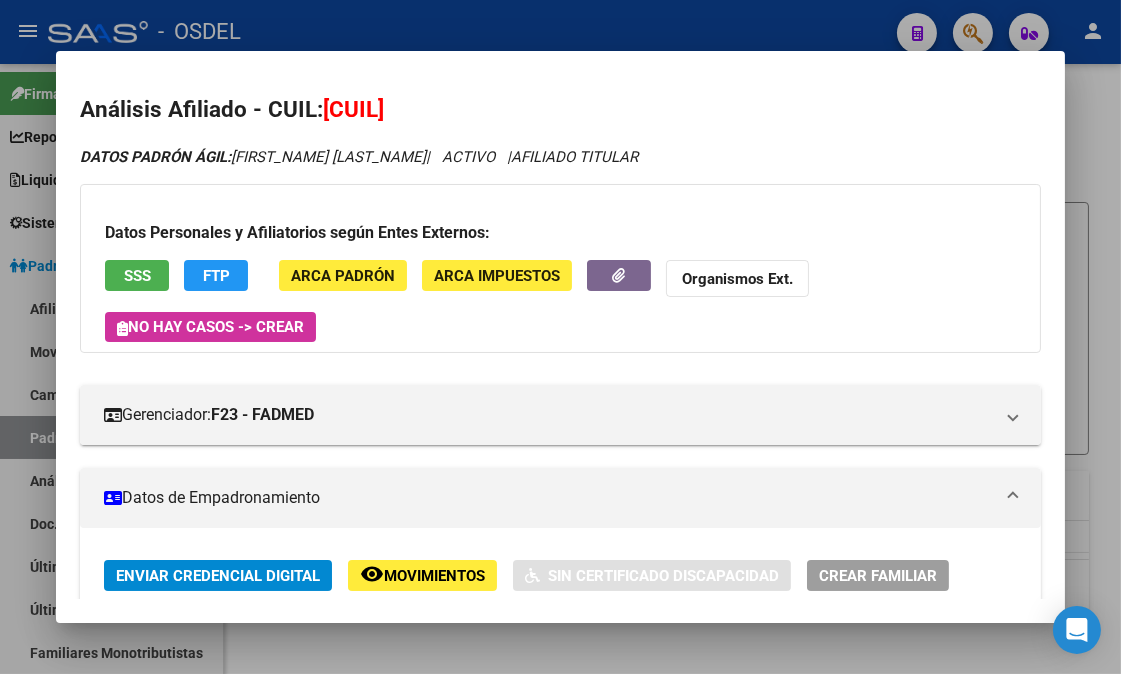 click on "FTP" 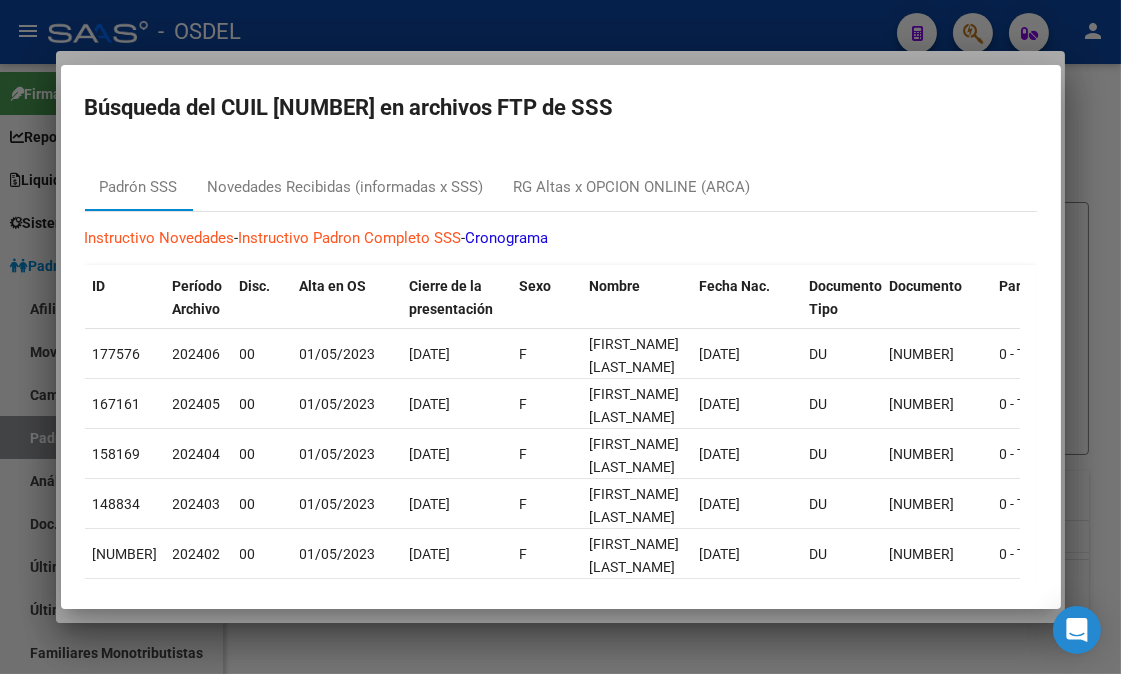 click at bounding box center (560, 337) 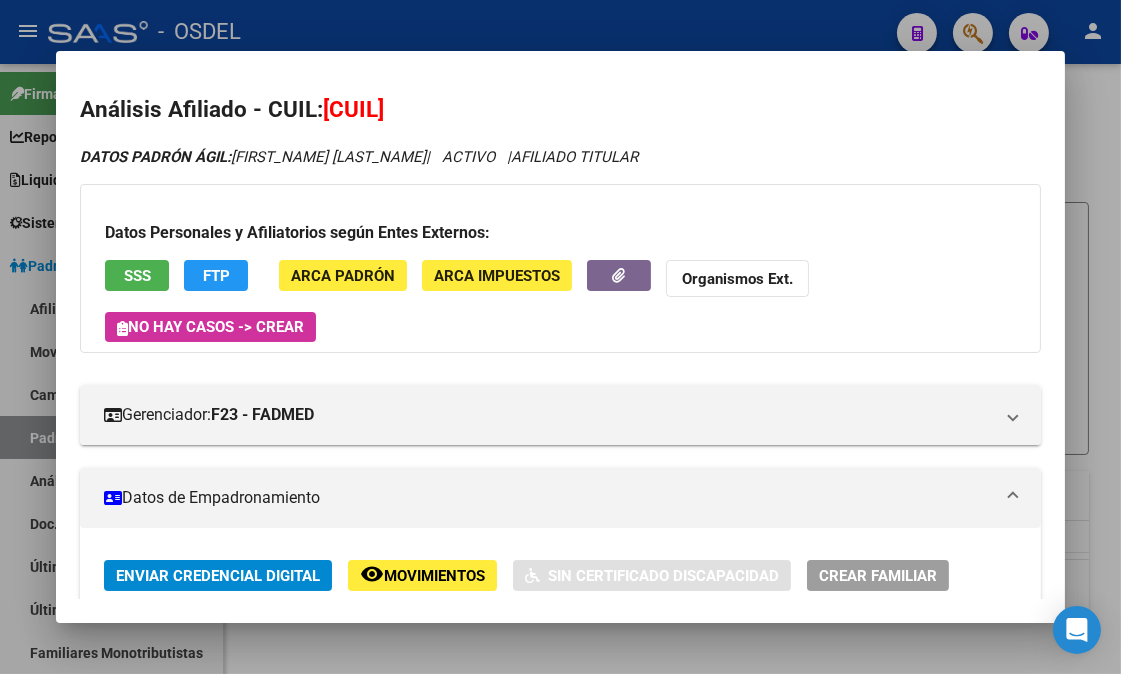 click at bounding box center [560, 337] 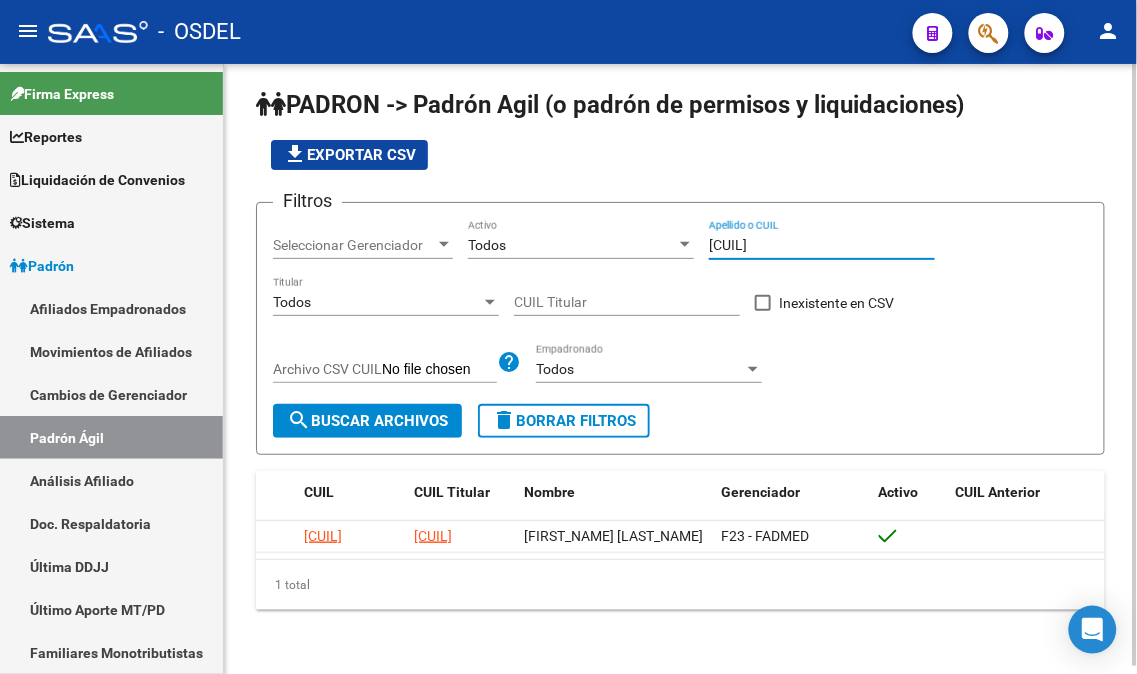 drag, startPoint x: 795, startPoint y: 236, endPoint x: 695, endPoint y: 250, distance: 100.97524 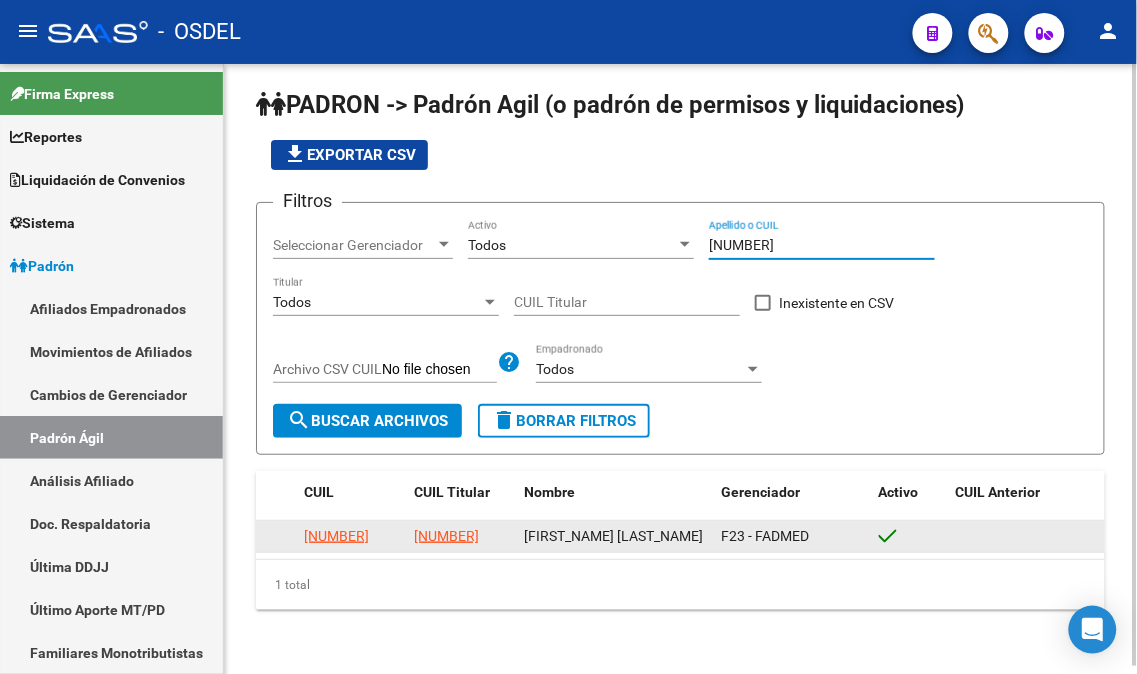 type on "[NUMBER]" 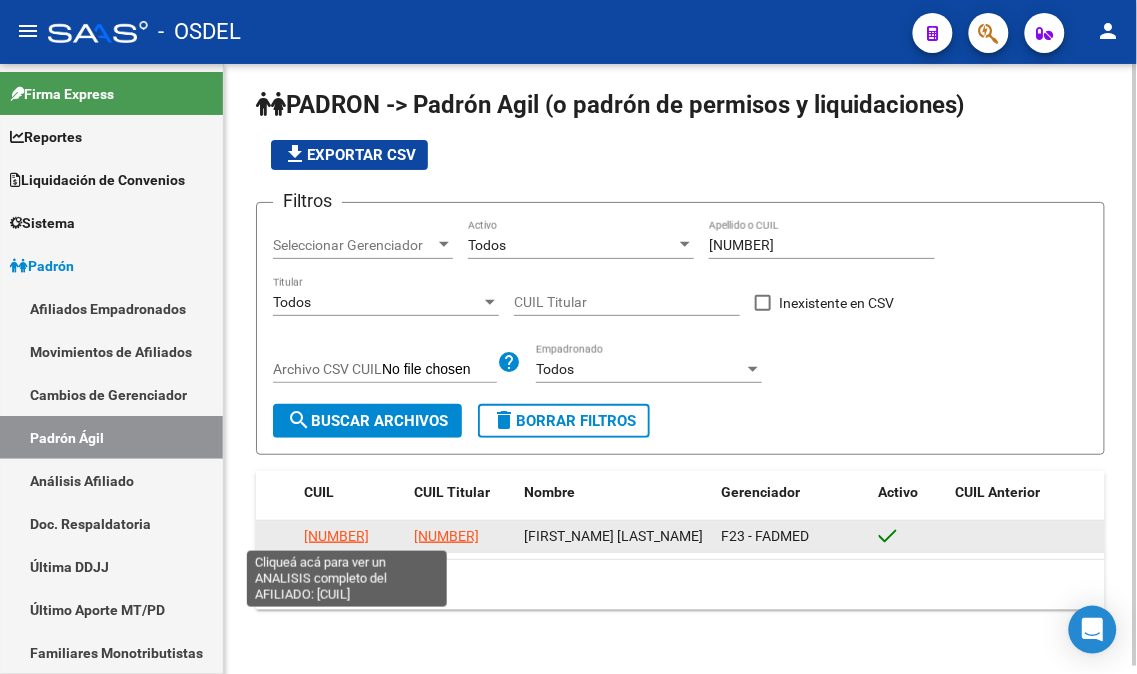 click on "[NUMBER]" 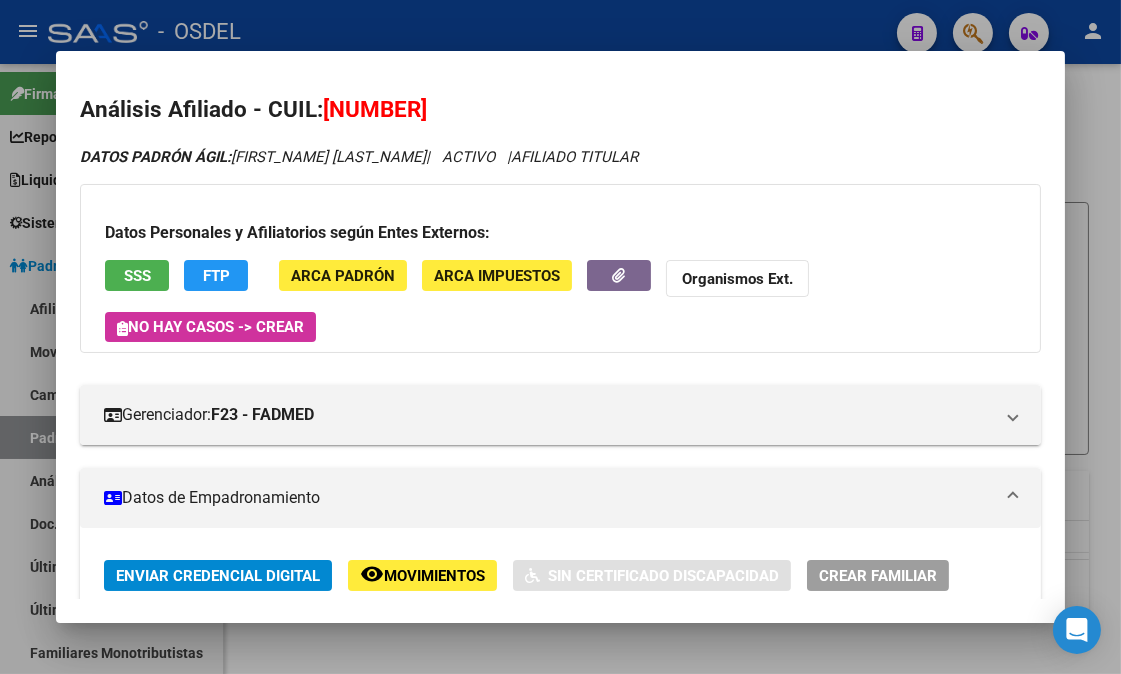 click on "SSS" at bounding box center [137, 276] 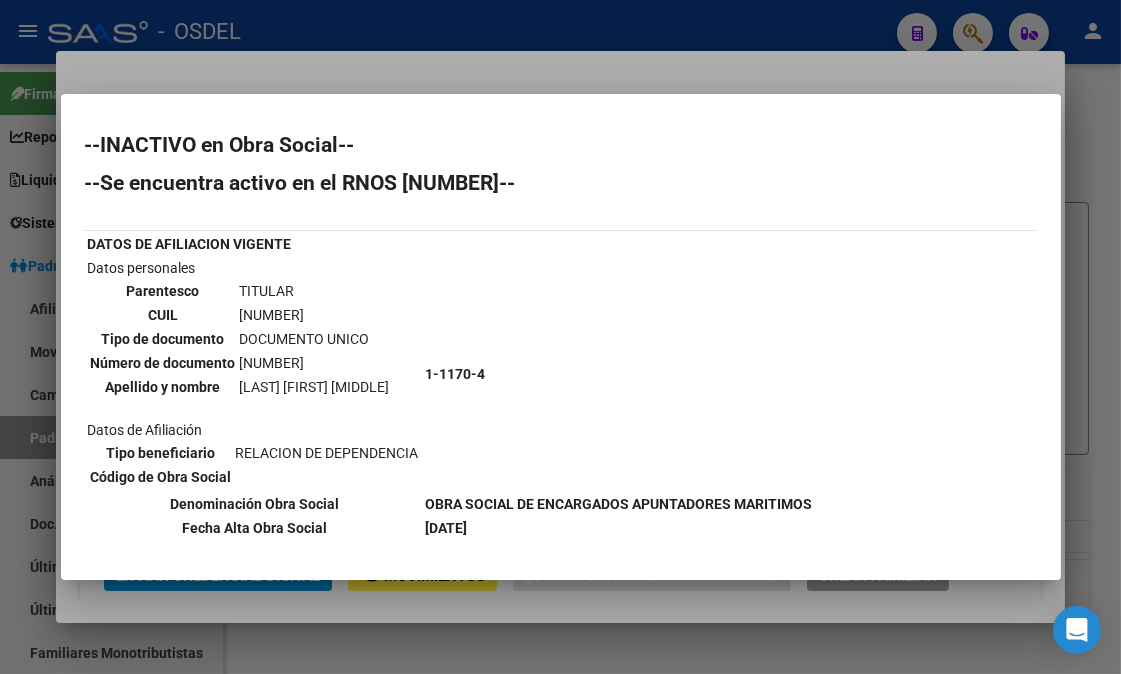 click at bounding box center (560, 337) 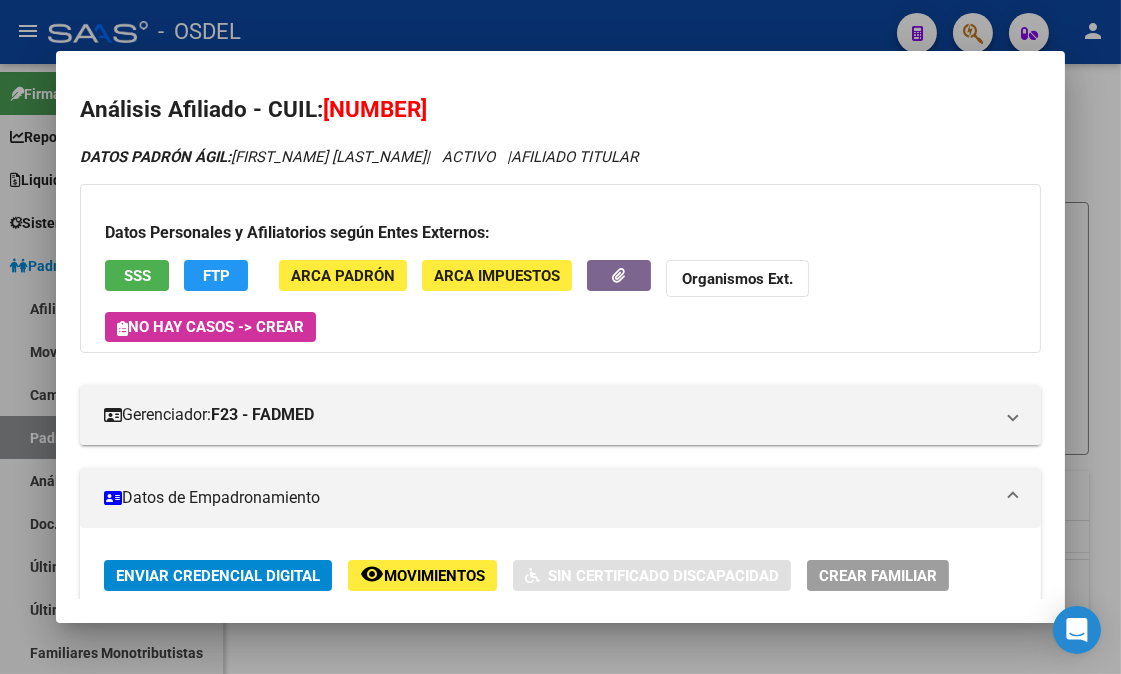 click on "FTP" 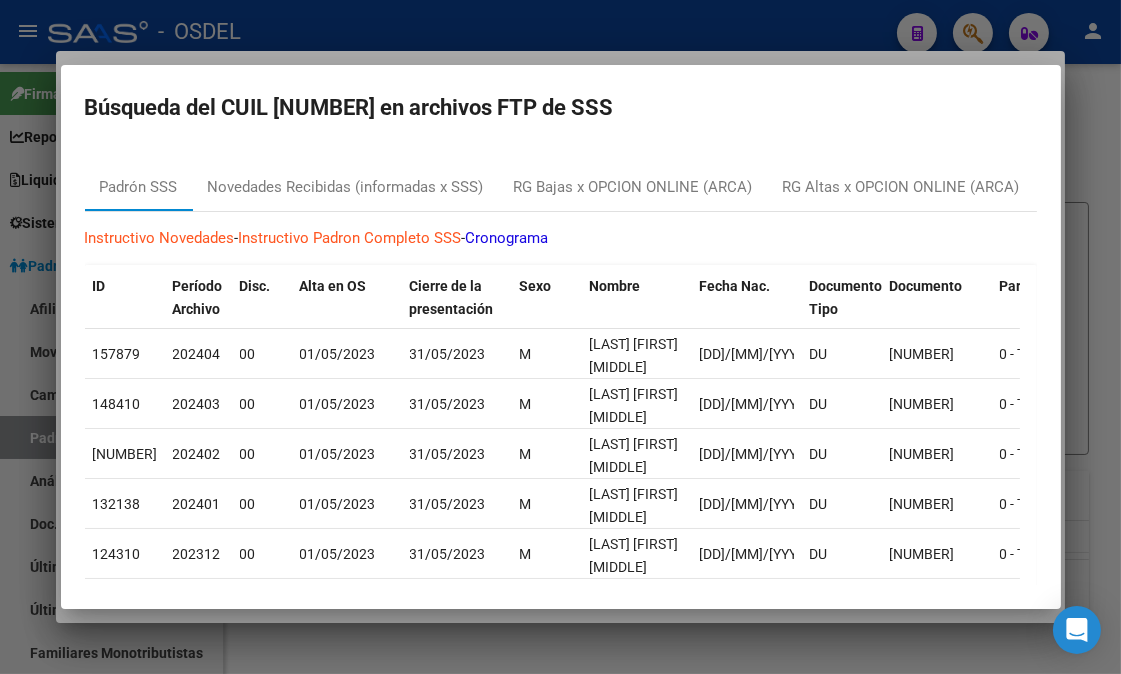 click at bounding box center (560, 337) 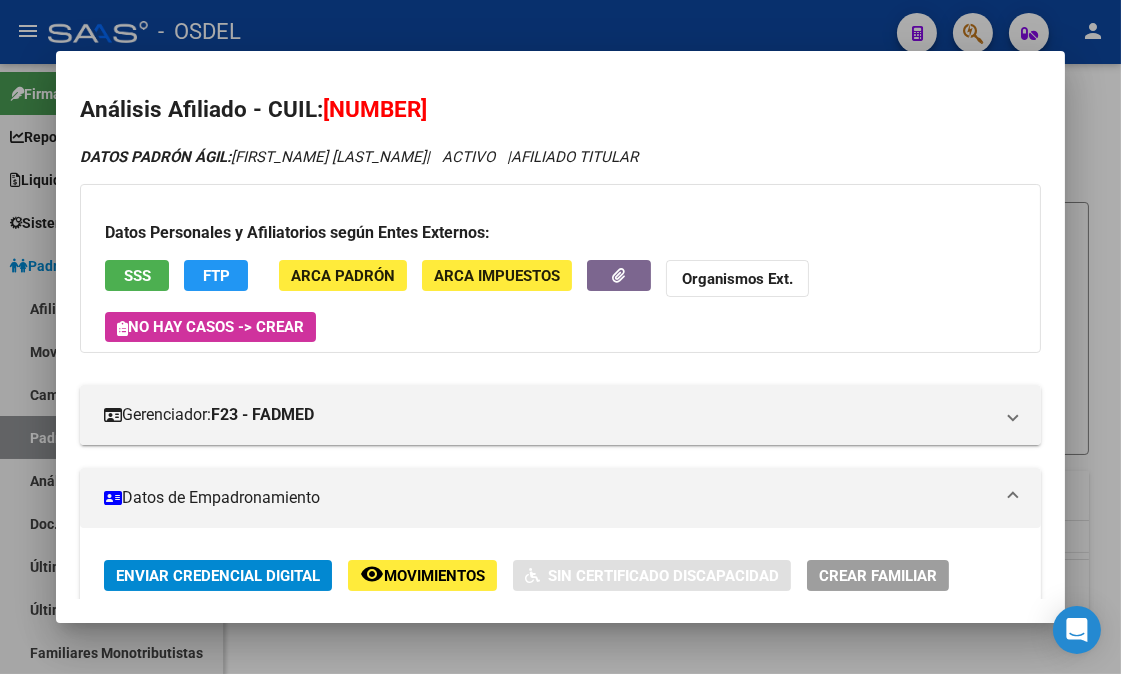 click at bounding box center (560, 337) 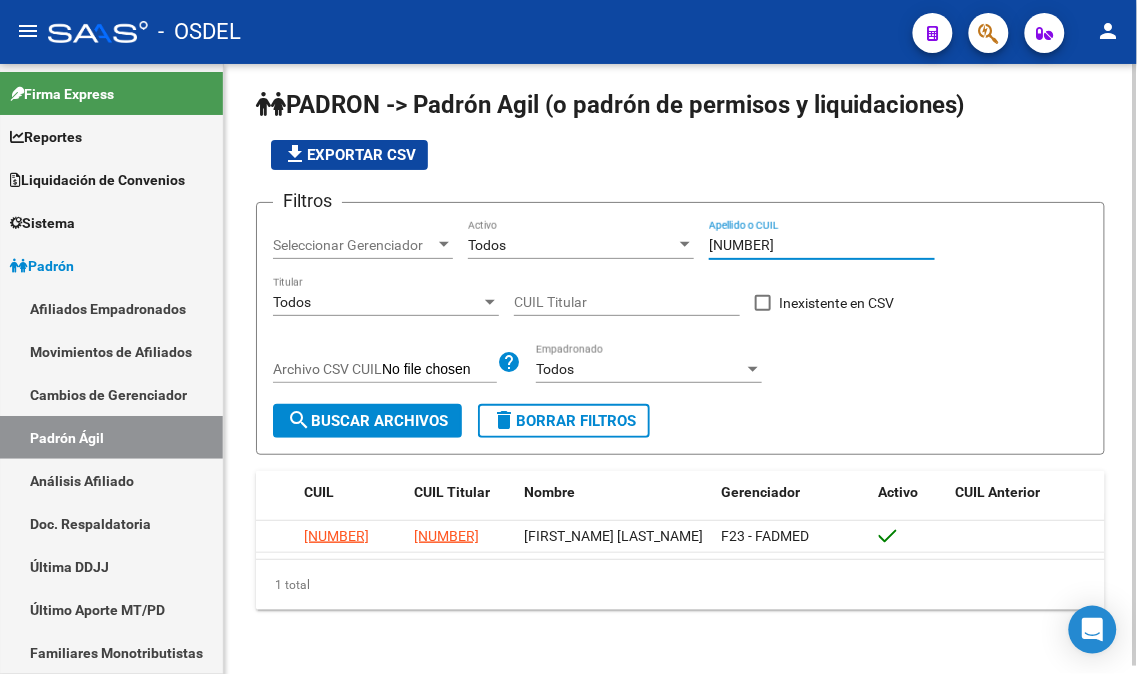 drag, startPoint x: 814, startPoint y: 241, endPoint x: 670, endPoint y: 247, distance: 144.12494 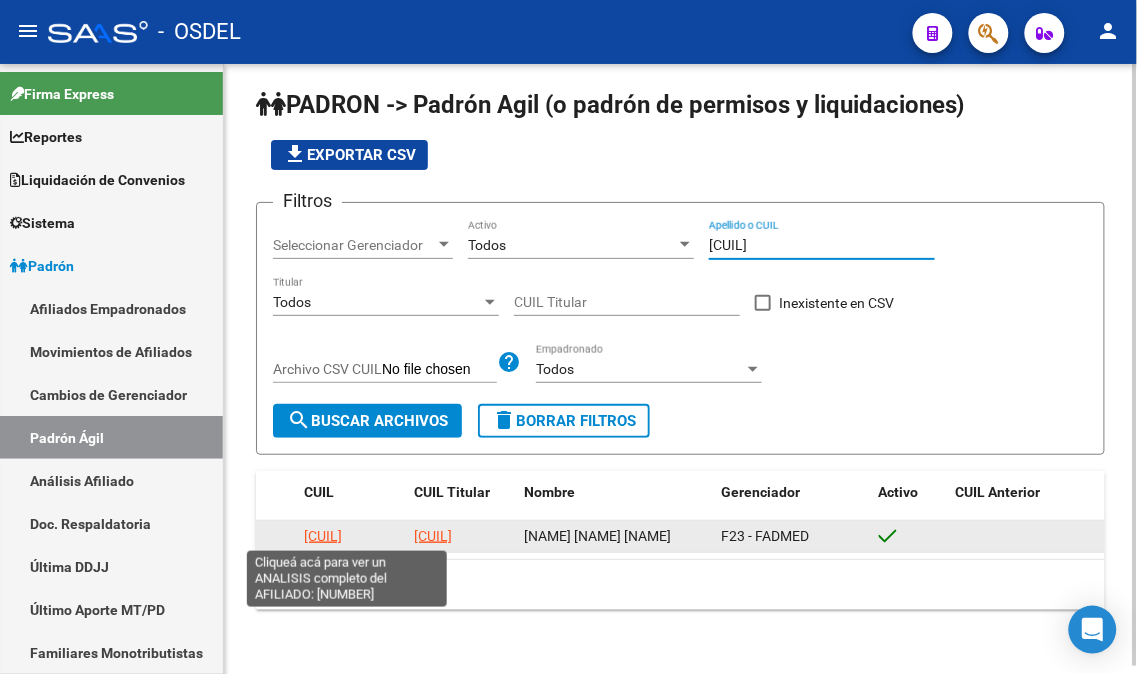 type on "[CUIL]" 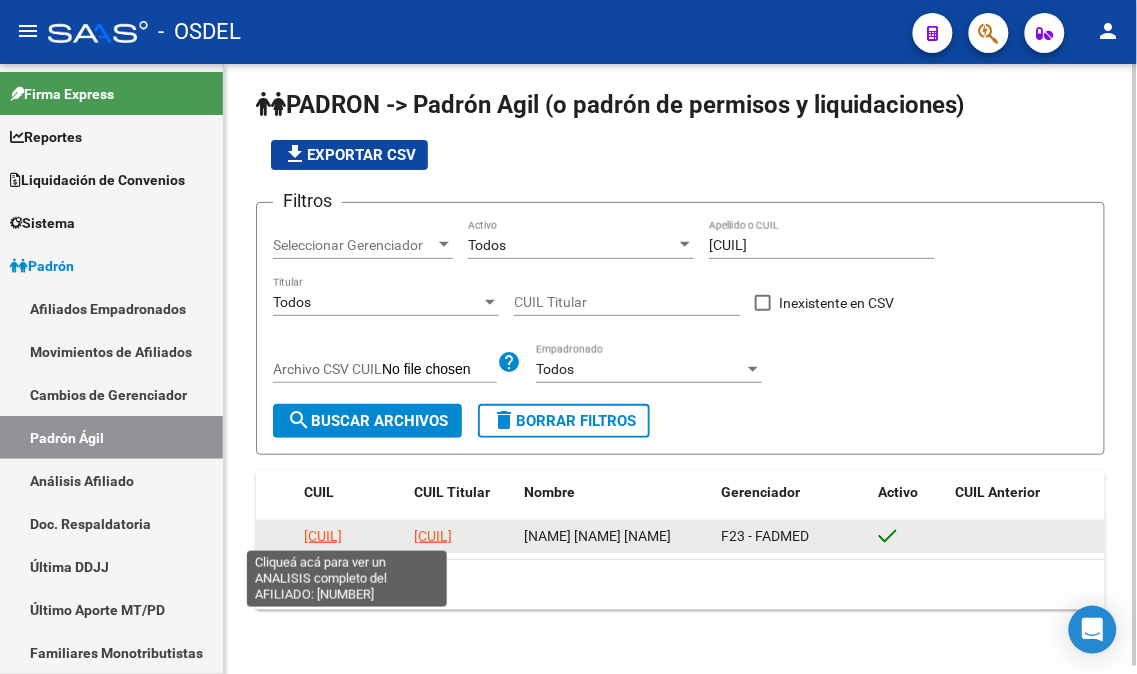 click on "[CUIL]" 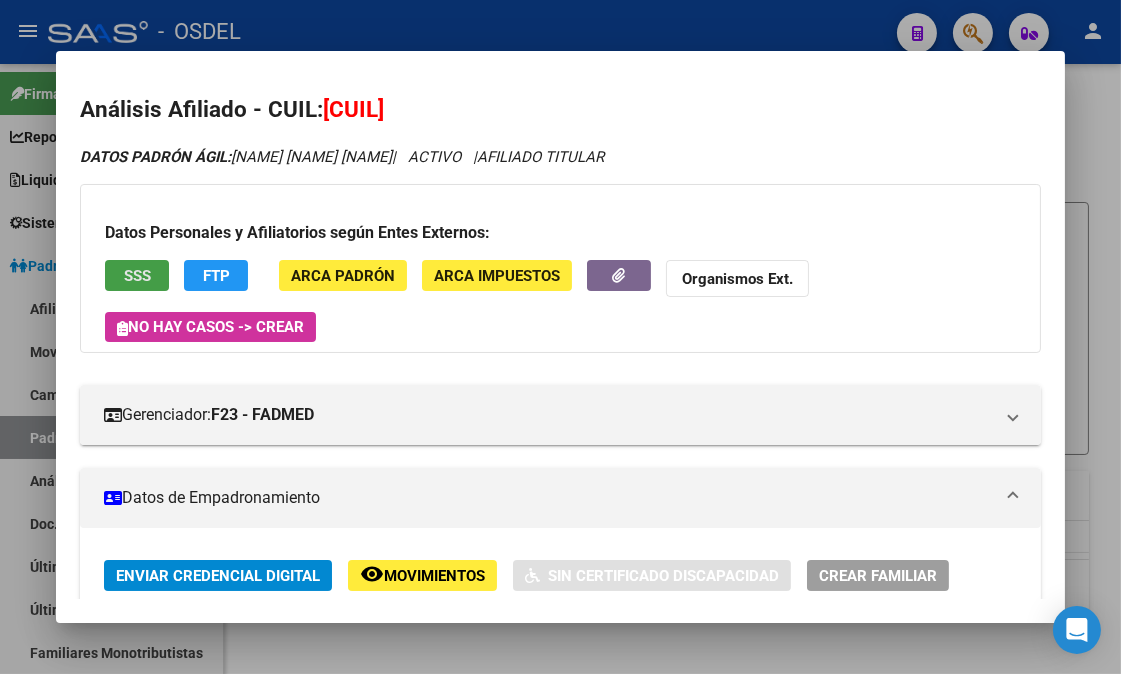 click on "SSS" at bounding box center [137, 276] 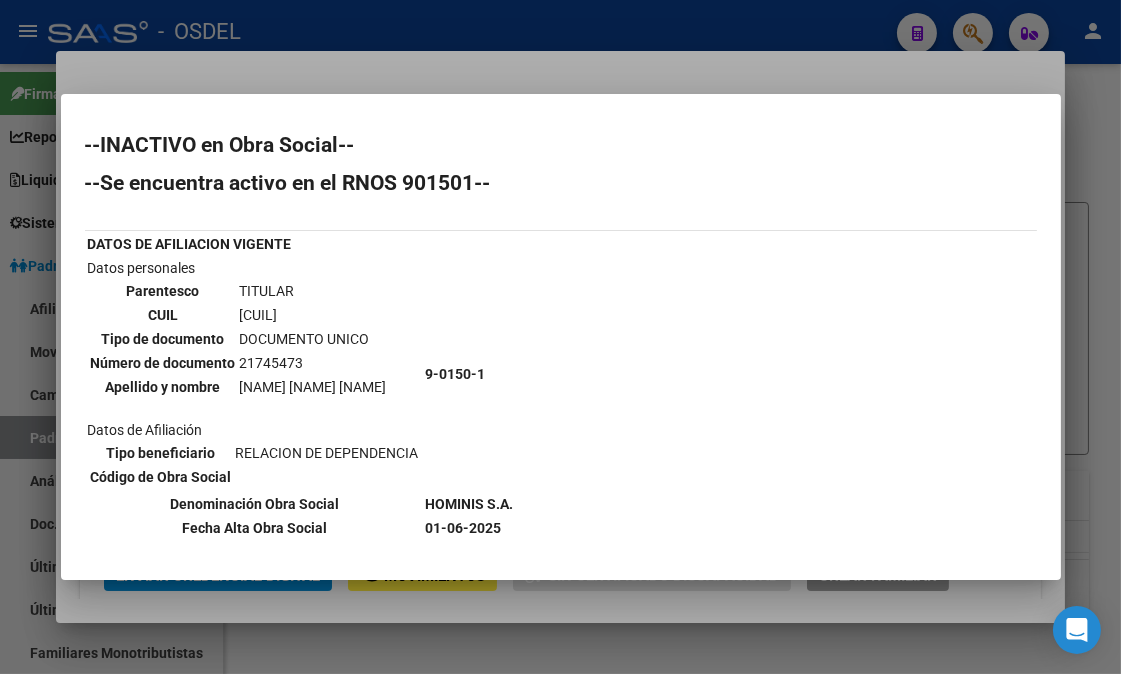 click at bounding box center [560, 337] 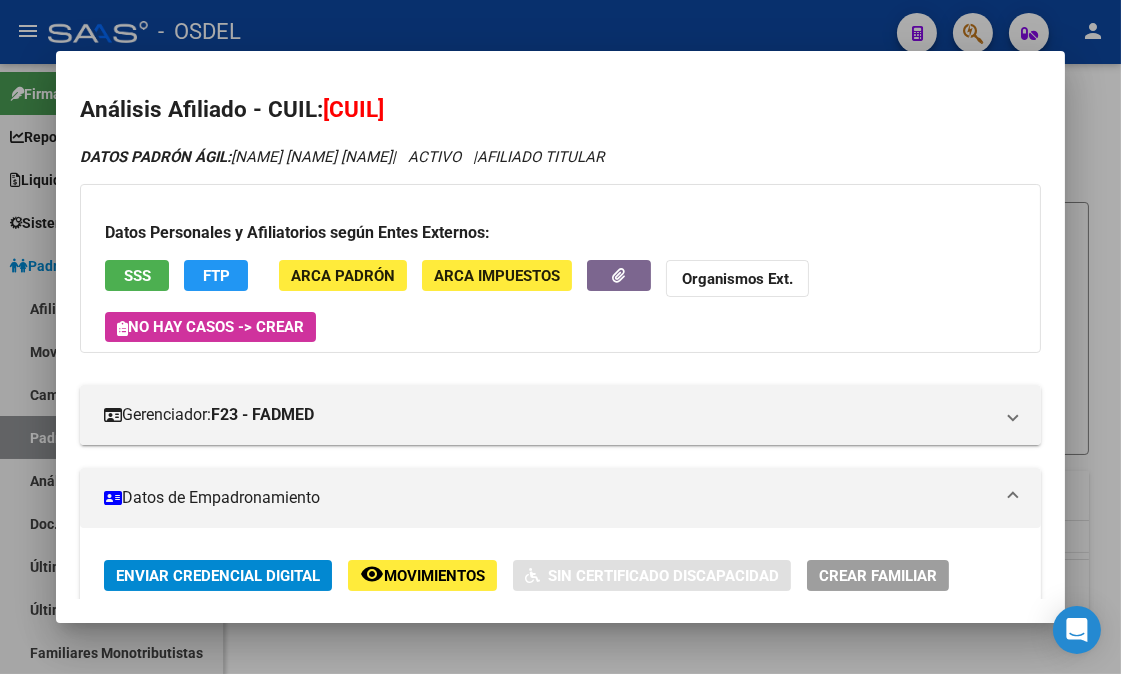 click on "FTP" 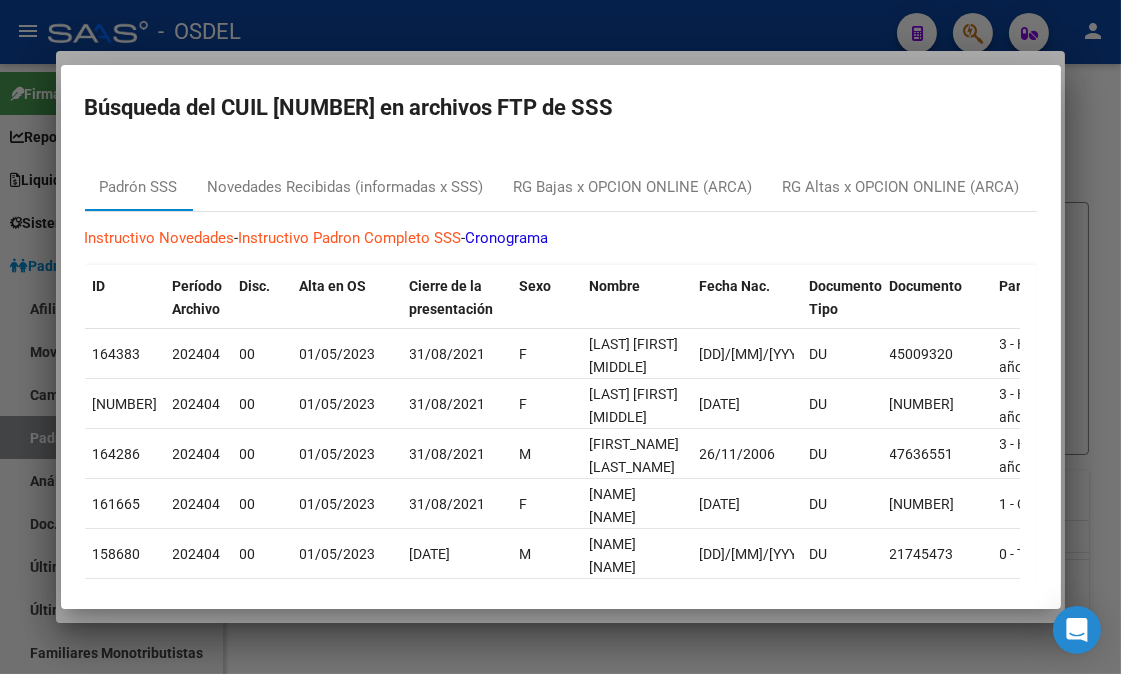 click at bounding box center [560, 337] 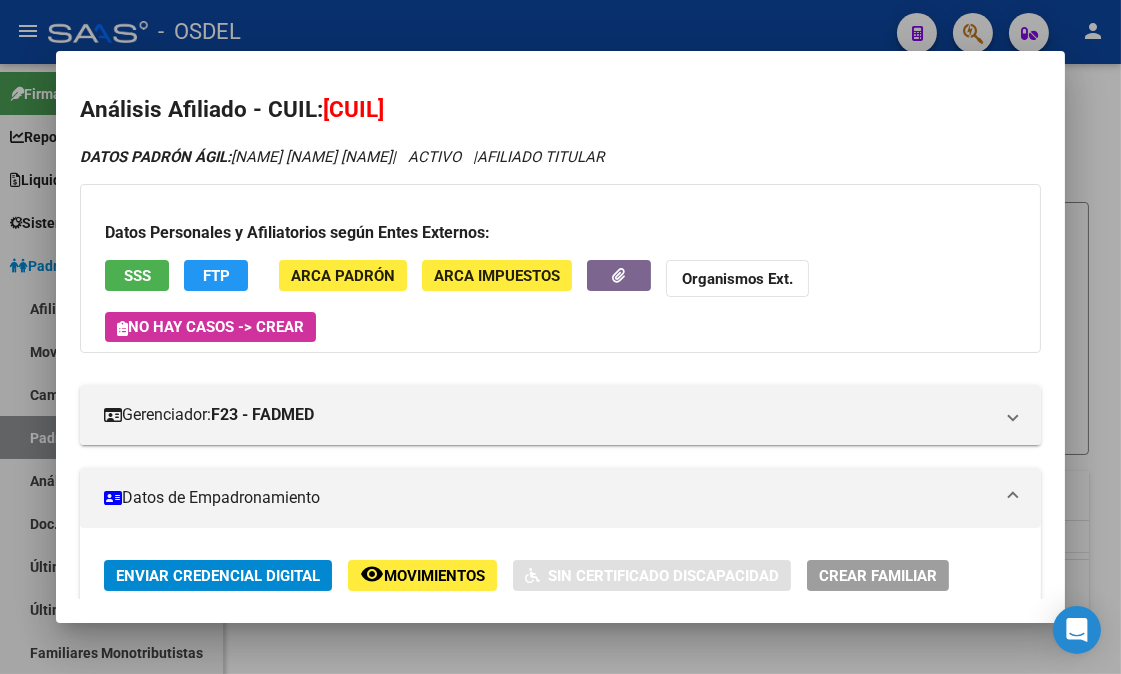 click at bounding box center [560, 337] 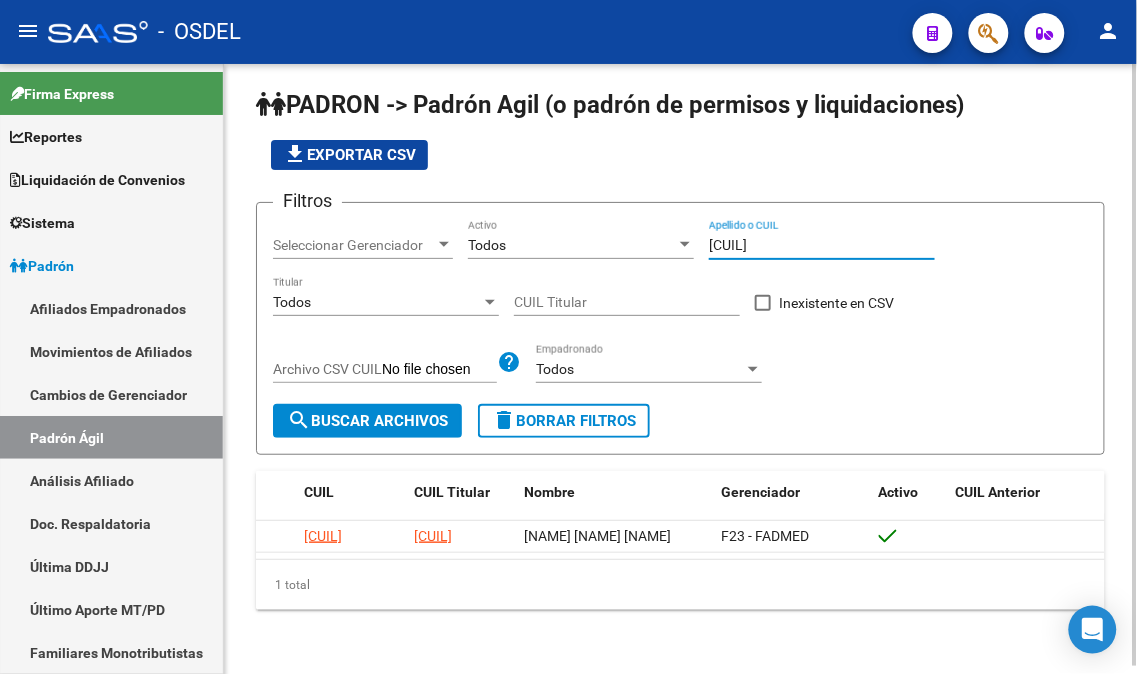 drag, startPoint x: 845, startPoint y: 247, endPoint x: 663, endPoint y: 240, distance: 182.13457 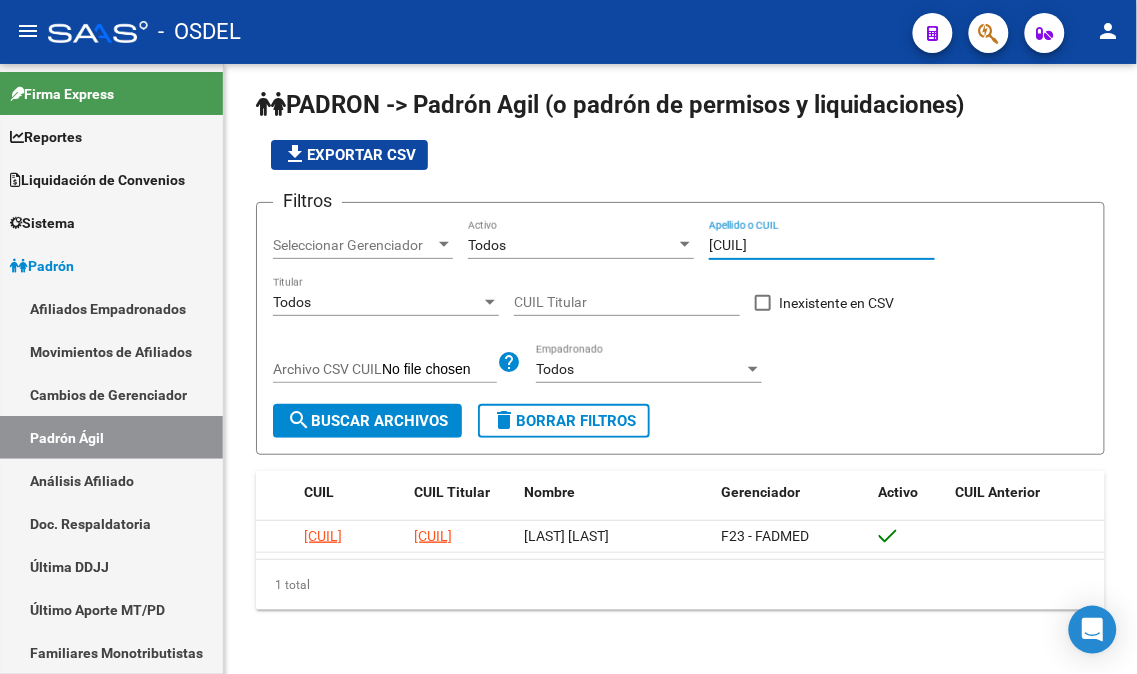 type on "[CUIL]" 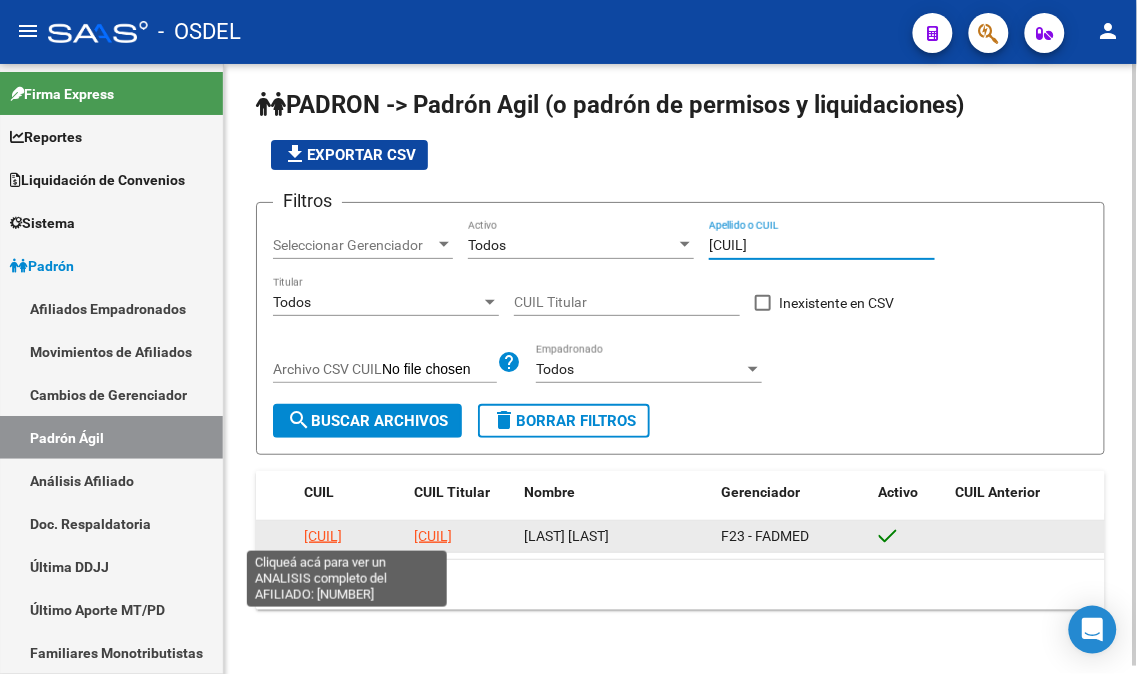 click on "[CUIL]" 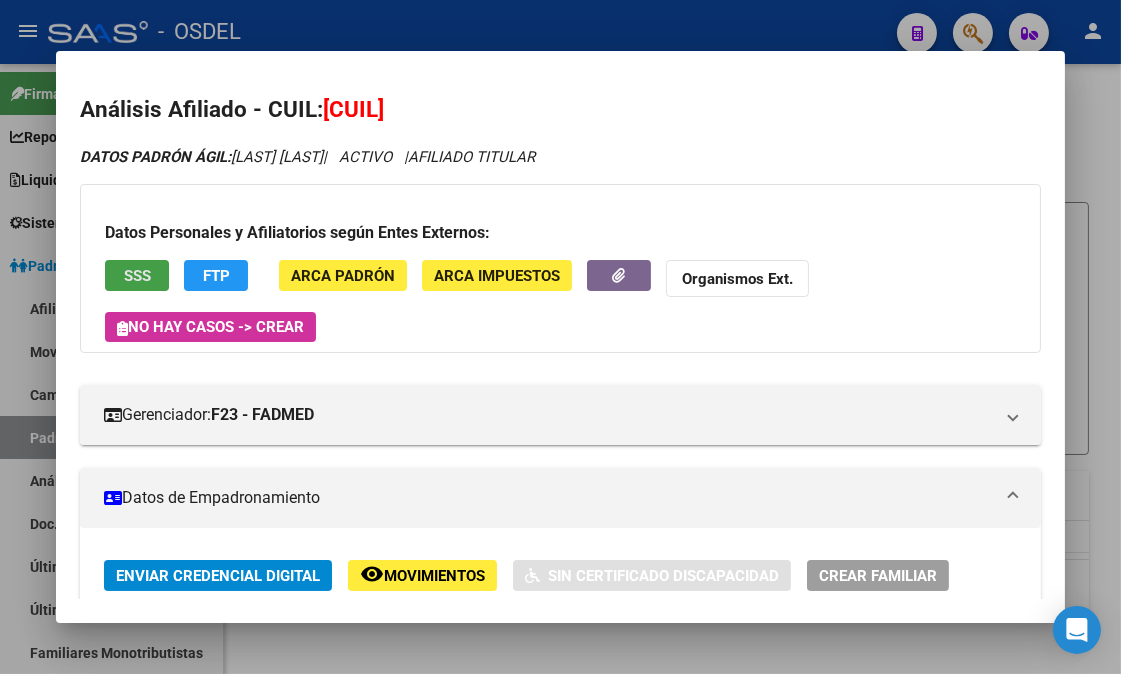 click on "SSS" at bounding box center [137, 275] 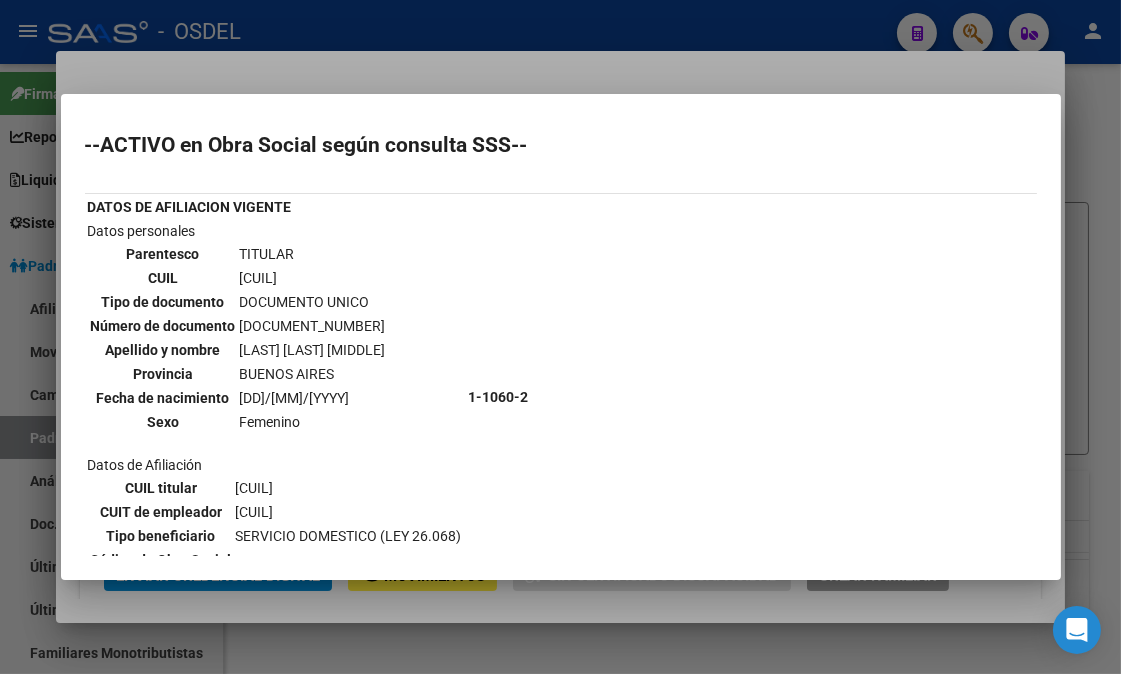 click at bounding box center (560, 337) 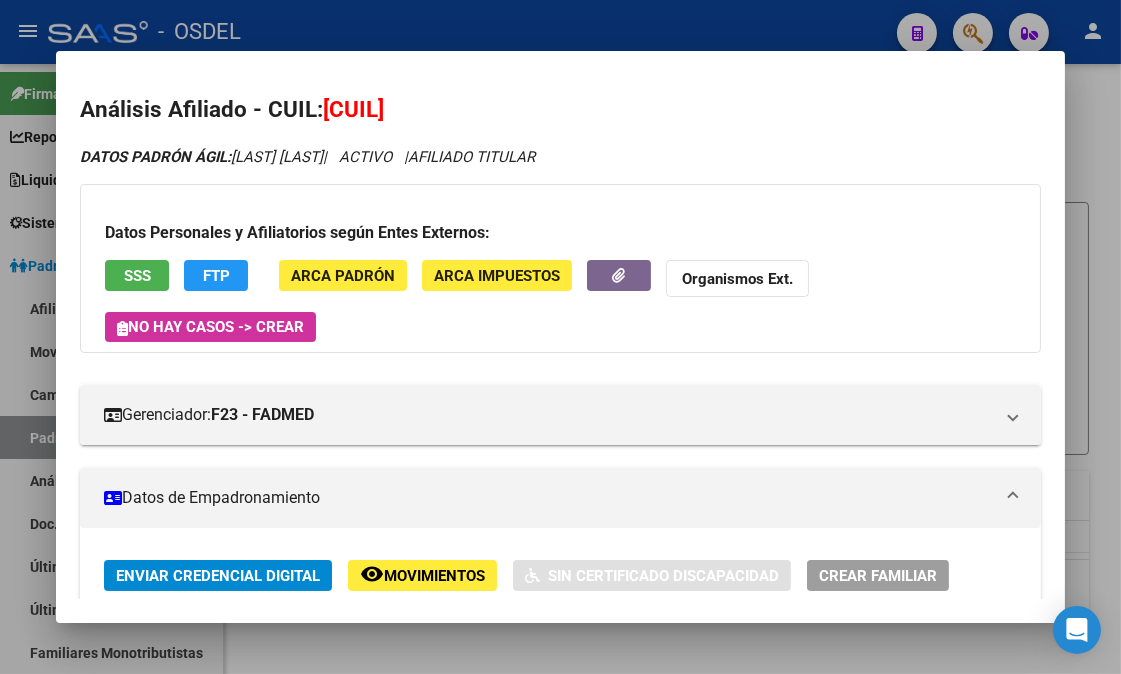 click on "FTP" 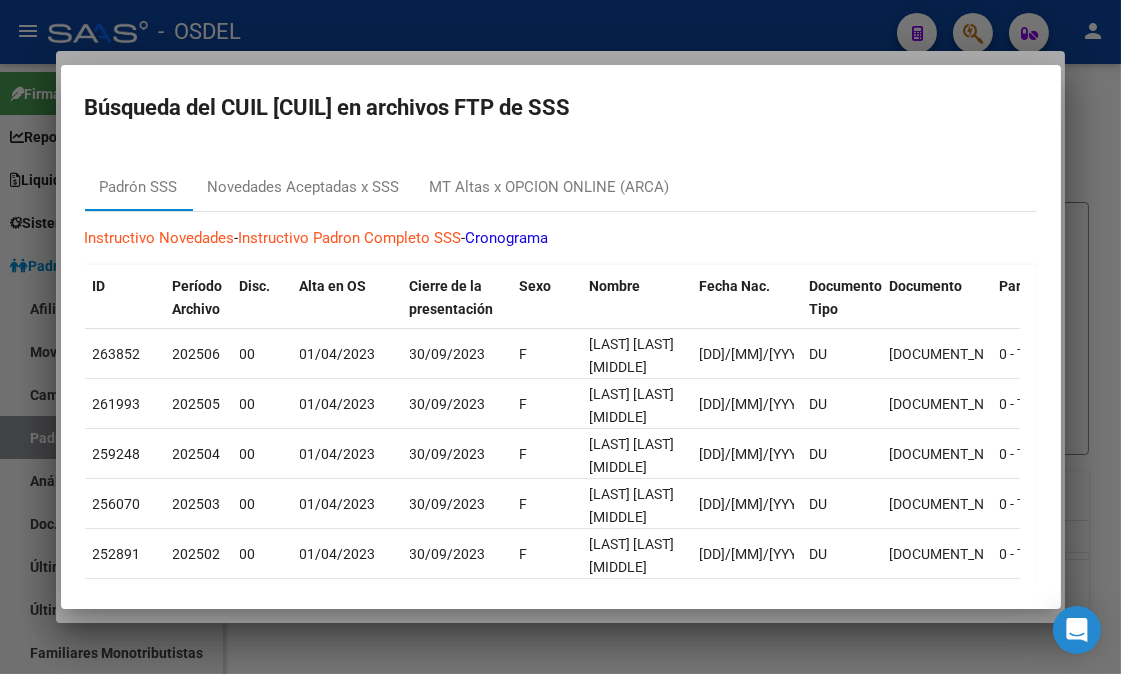 click at bounding box center [560, 337] 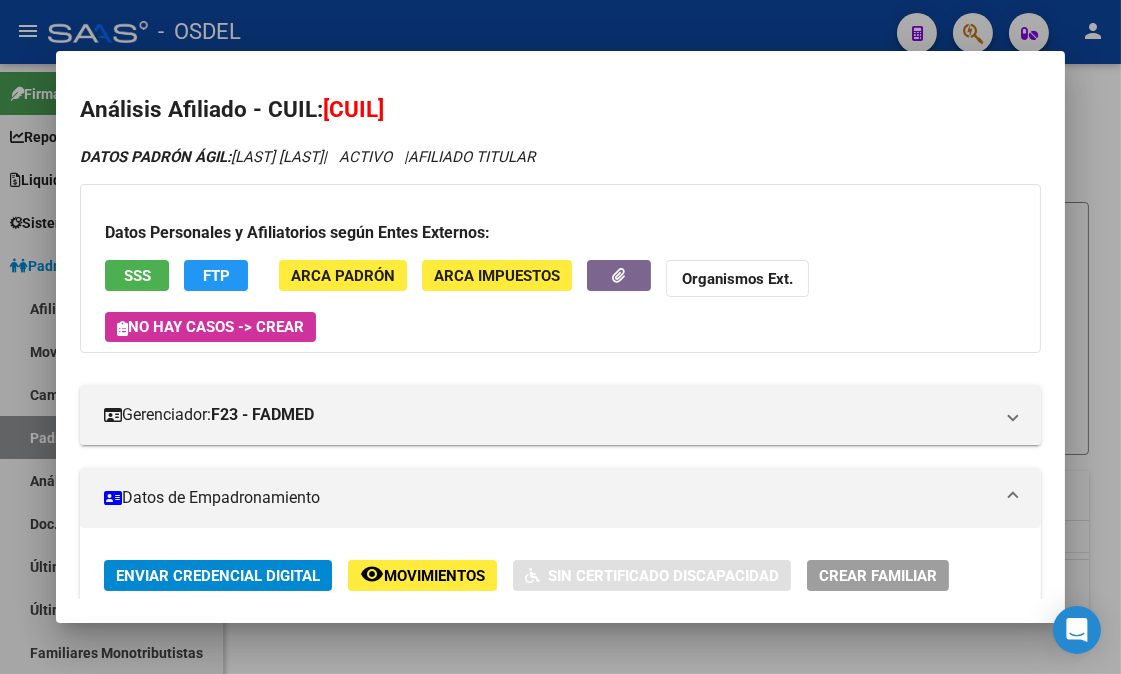 click at bounding box center [560, 337] 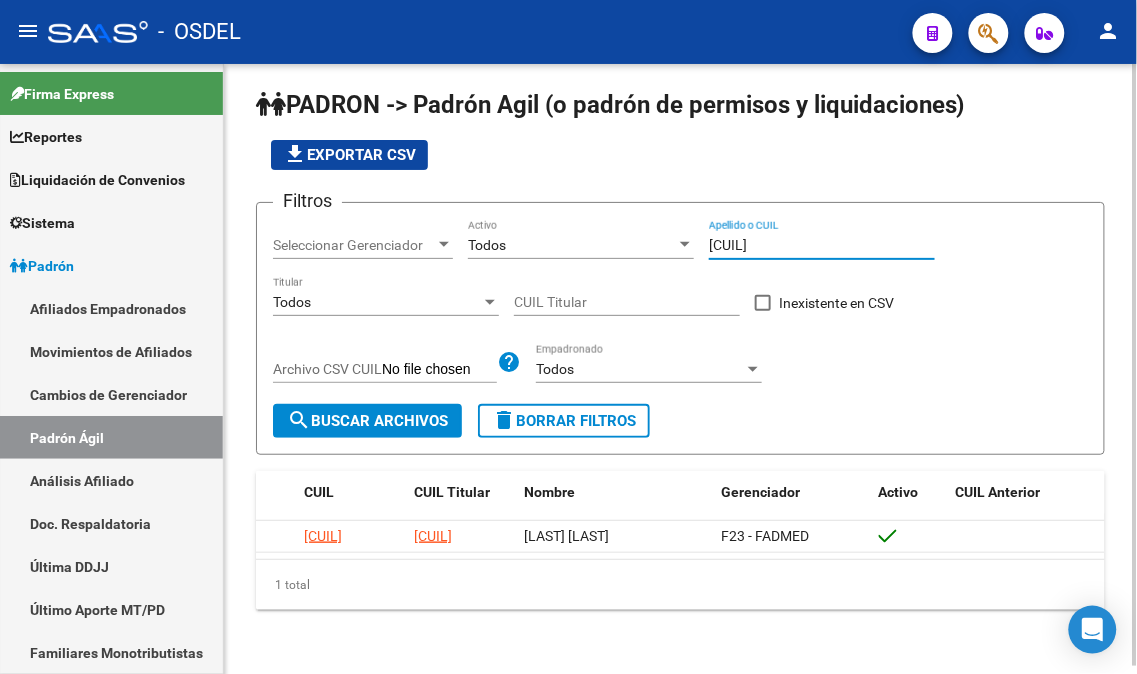 drag, startPoint x: 638, startPoint y: 234, endPoint x: 516, endPoint y: 216, distance: 123.32072 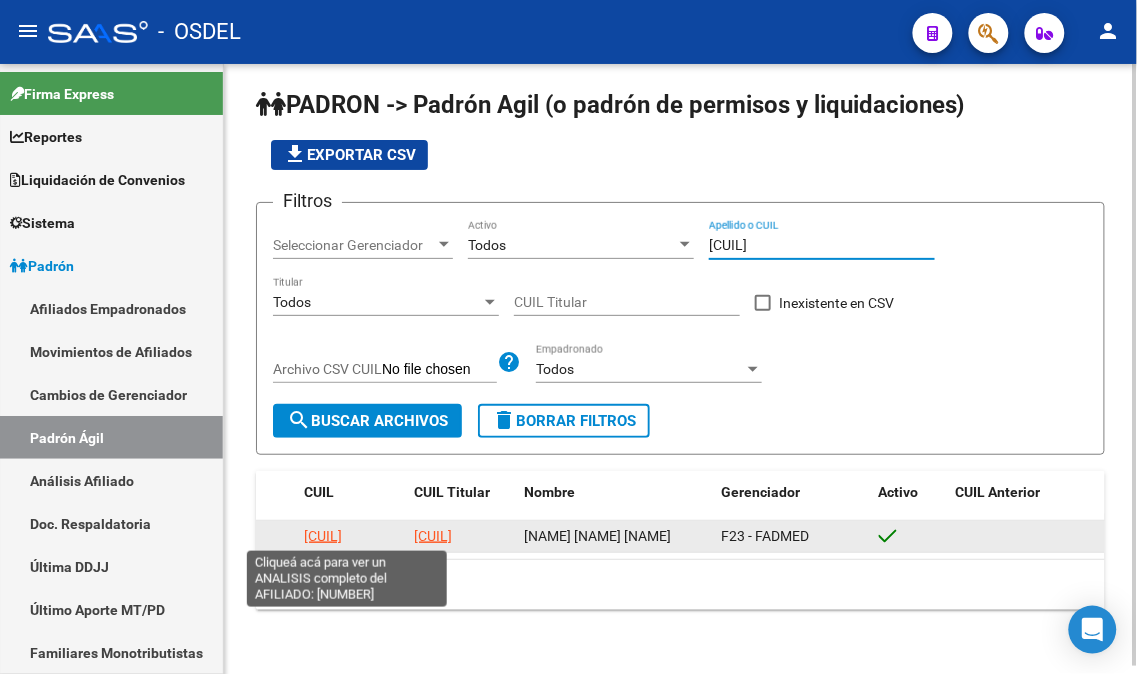type on "[CUIL]" 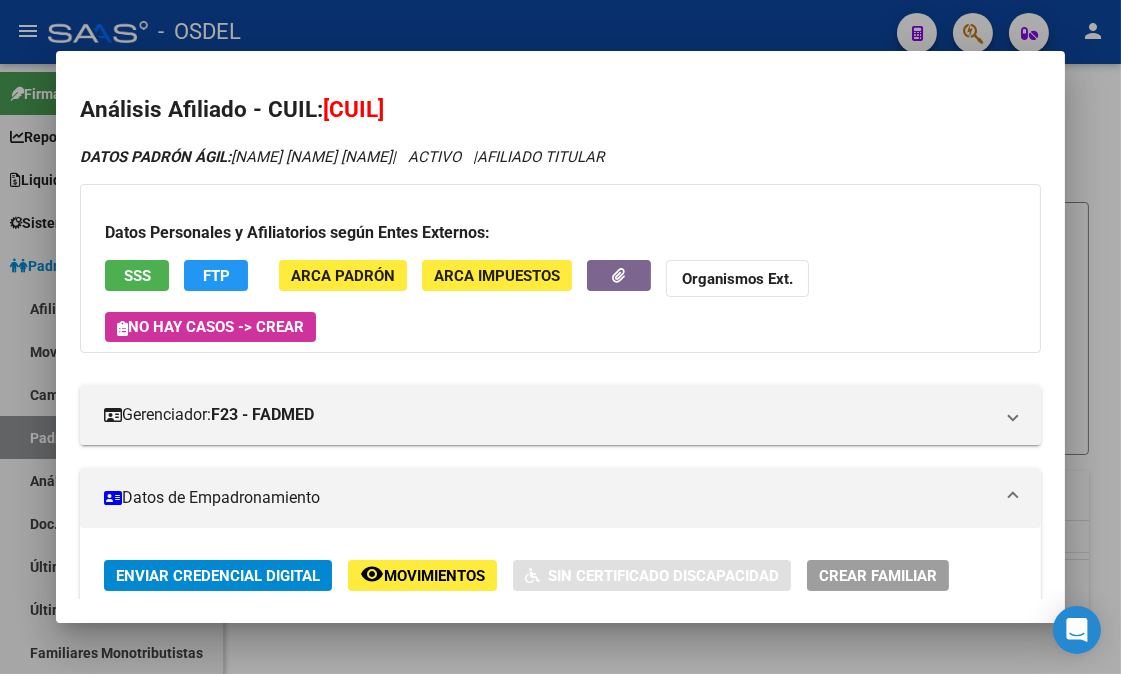click on "SSS" at bounding box center [137, 275] 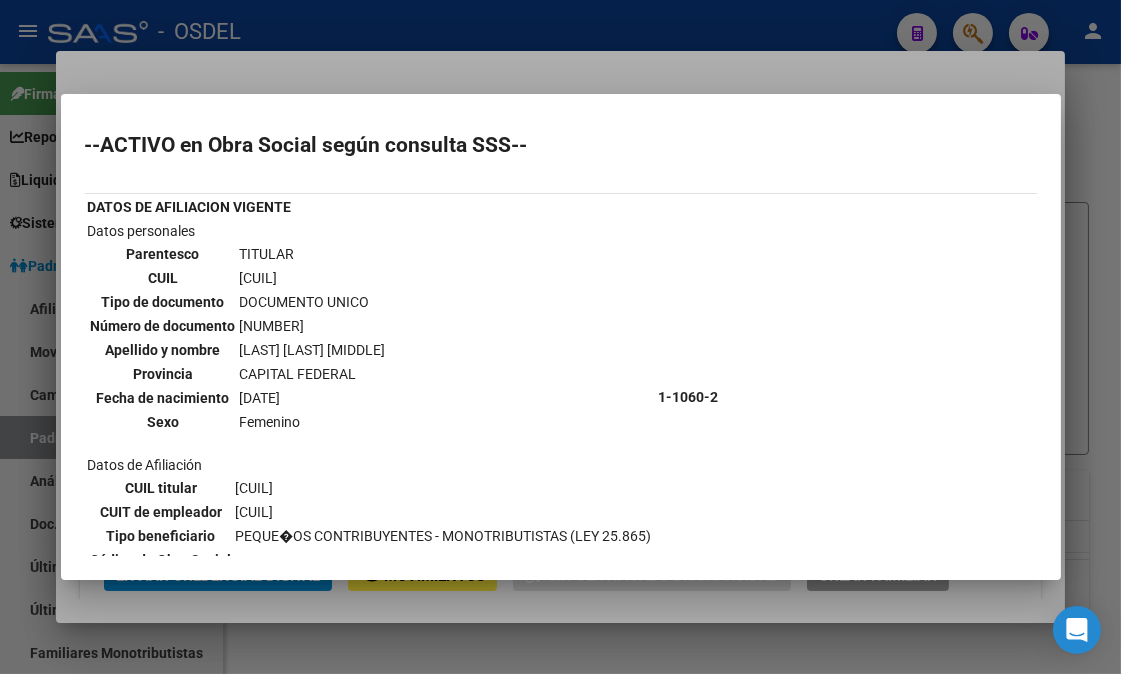 click at bounding box center [560, 337] 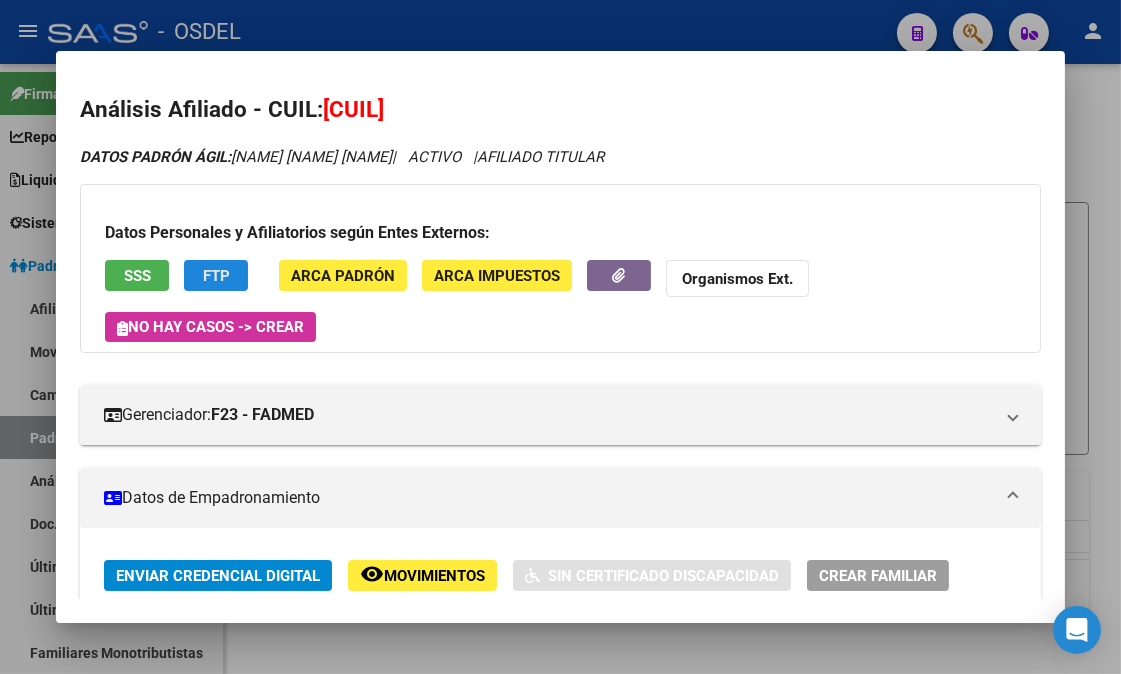 click on "FTP" 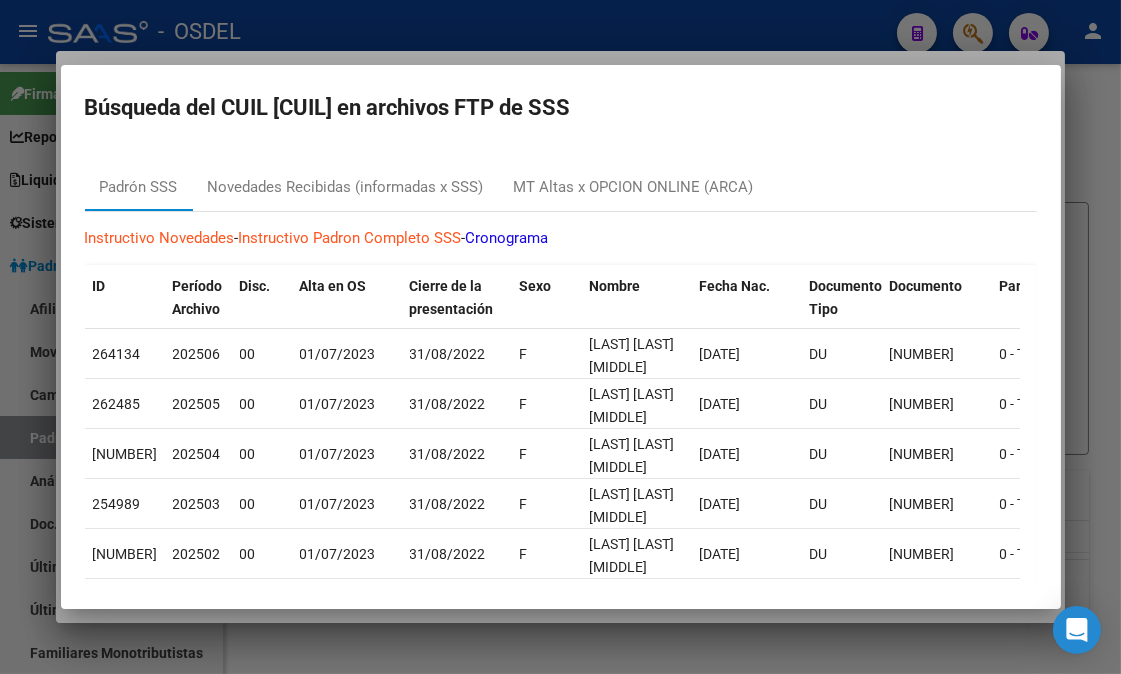 click at bounding box center [560, 337] 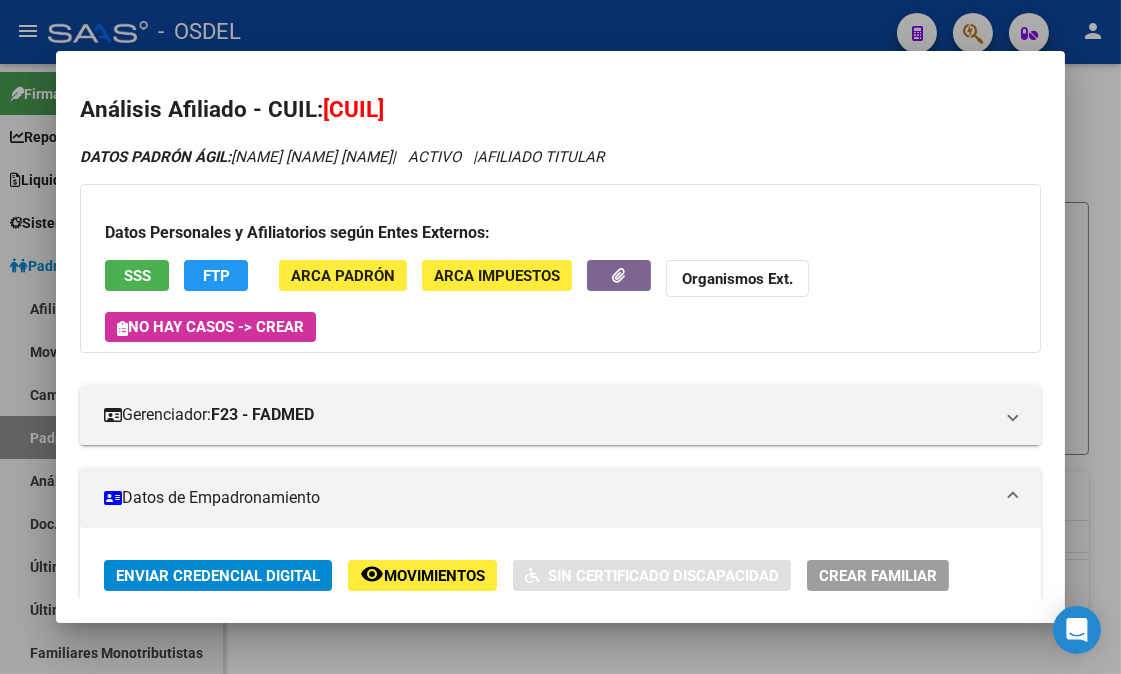 click at bounding box center [560, 337] 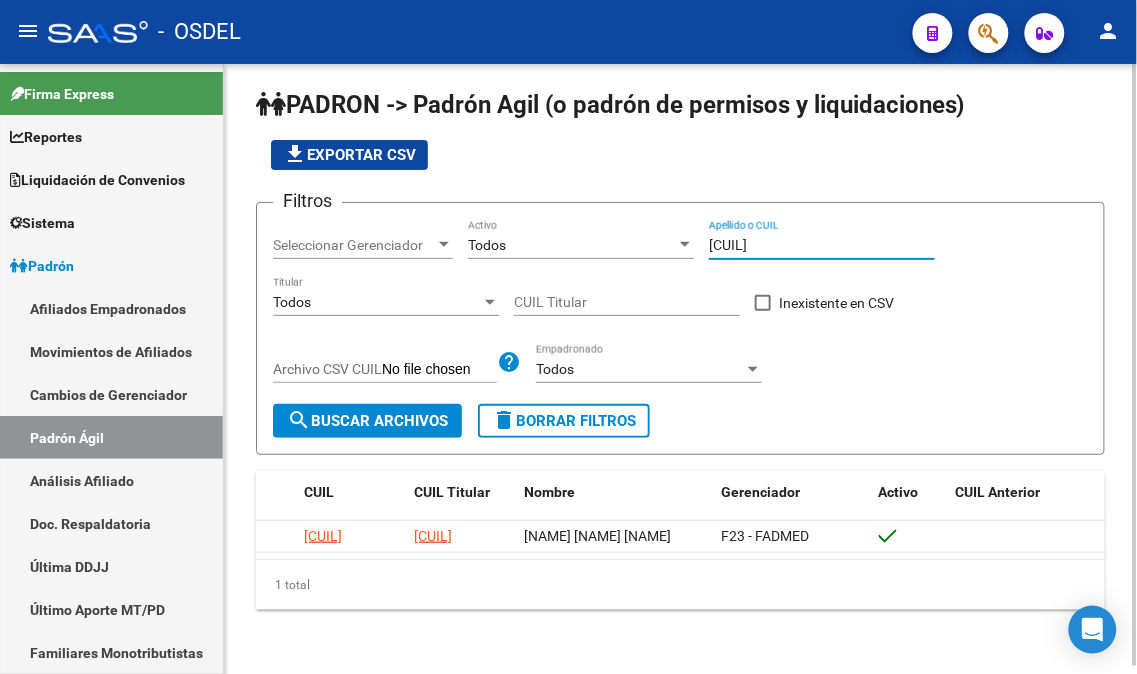 drag, startPoint x: 798, startPoint y: 242, endPoint x: 680, endPoint y: 251, distance: 118.34272 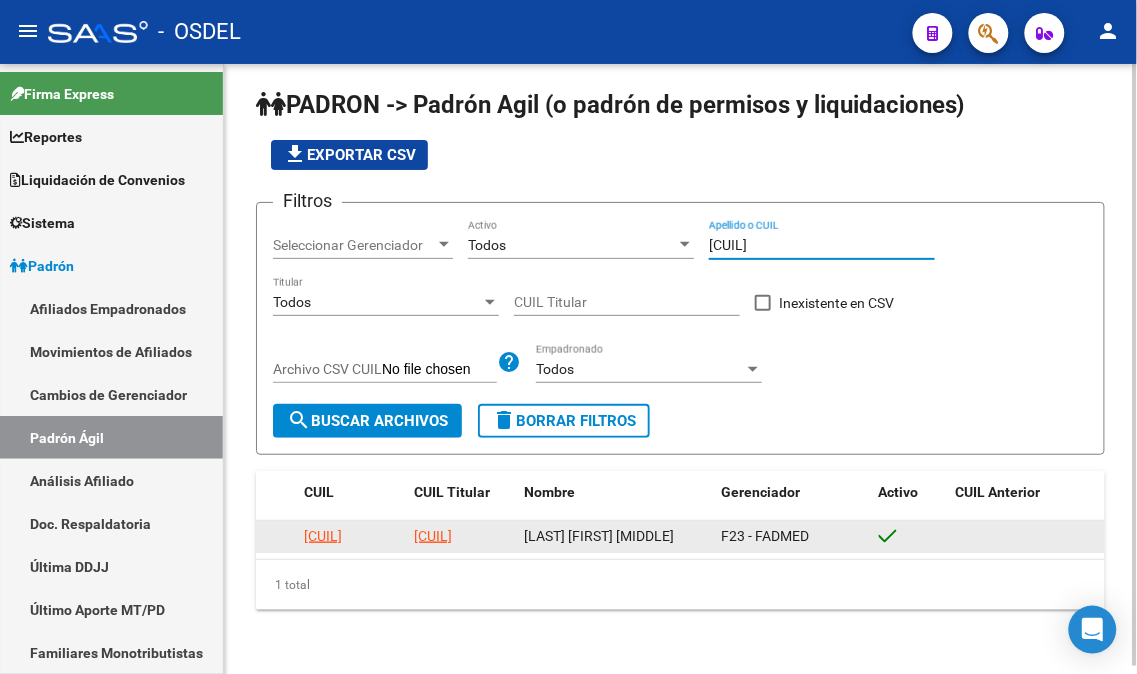 type on "[CUIL]" 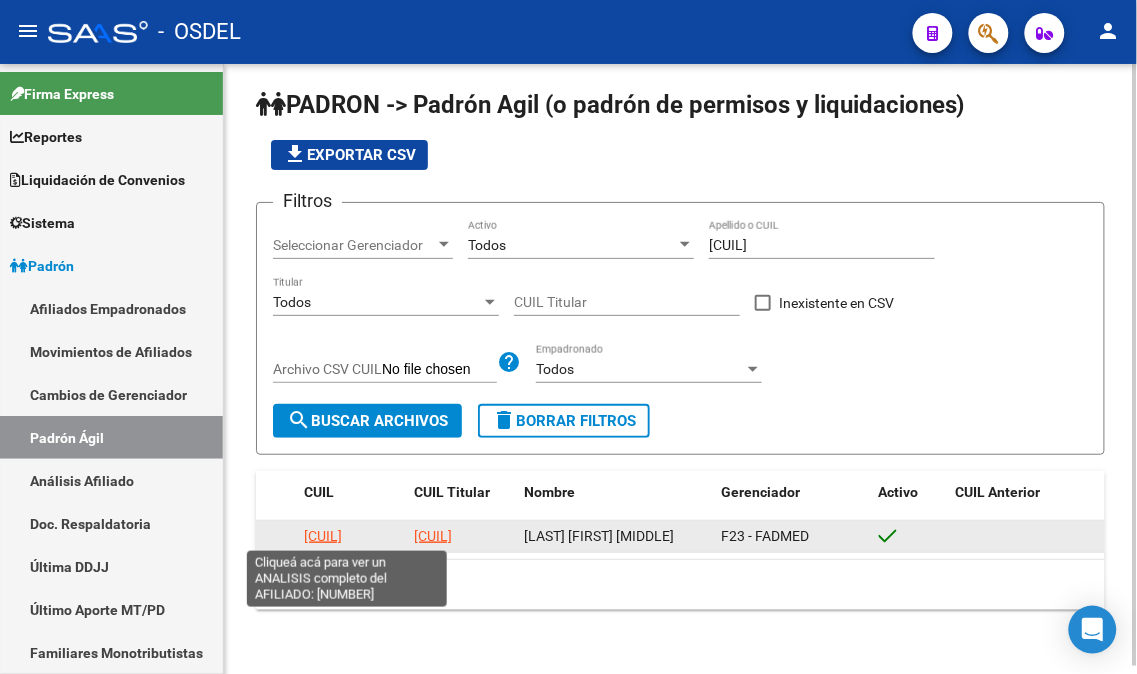 click on "[CUIL]" 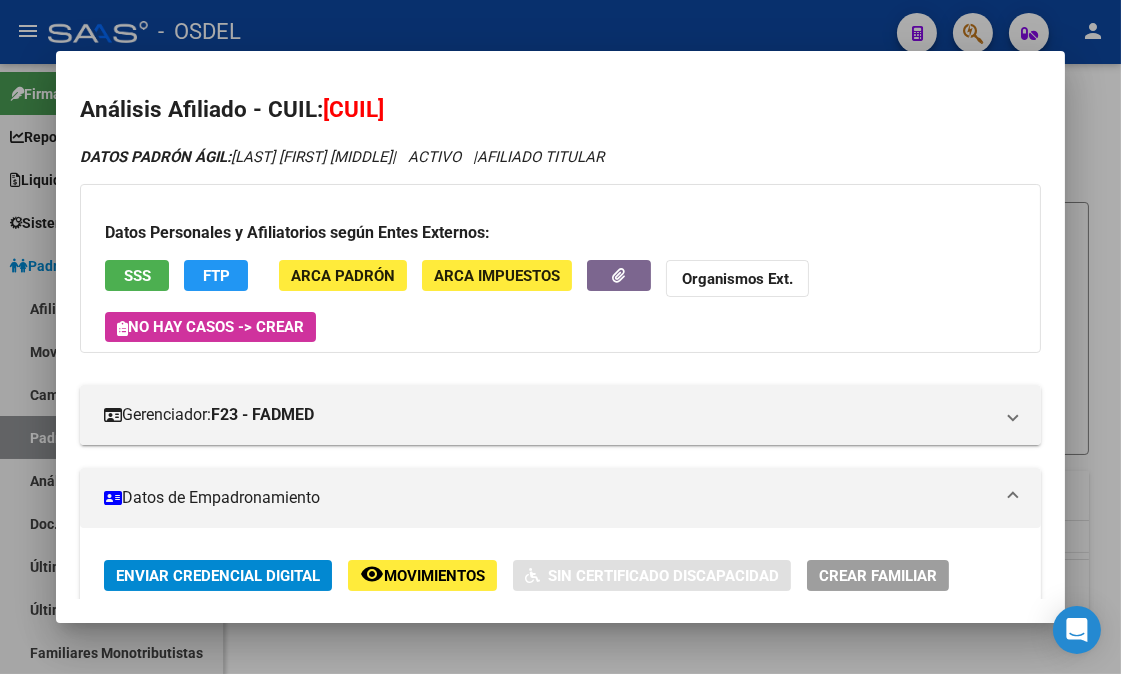 click on "SSS" at bounding box center [137, 275] 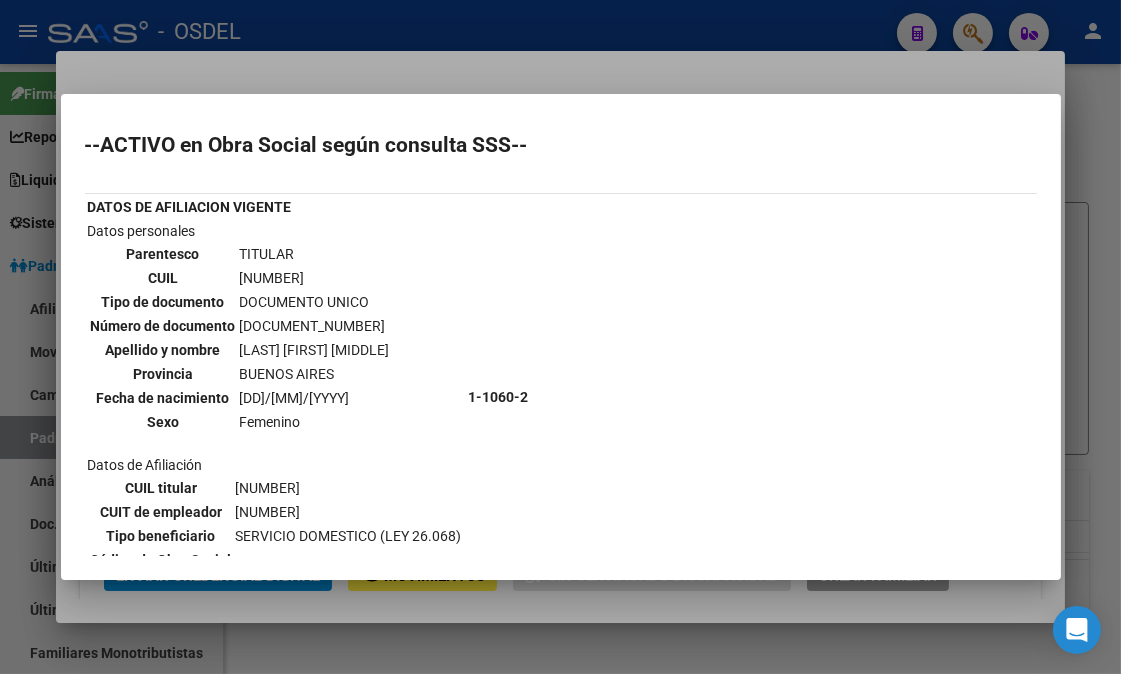click at bounding box center [560, 337] 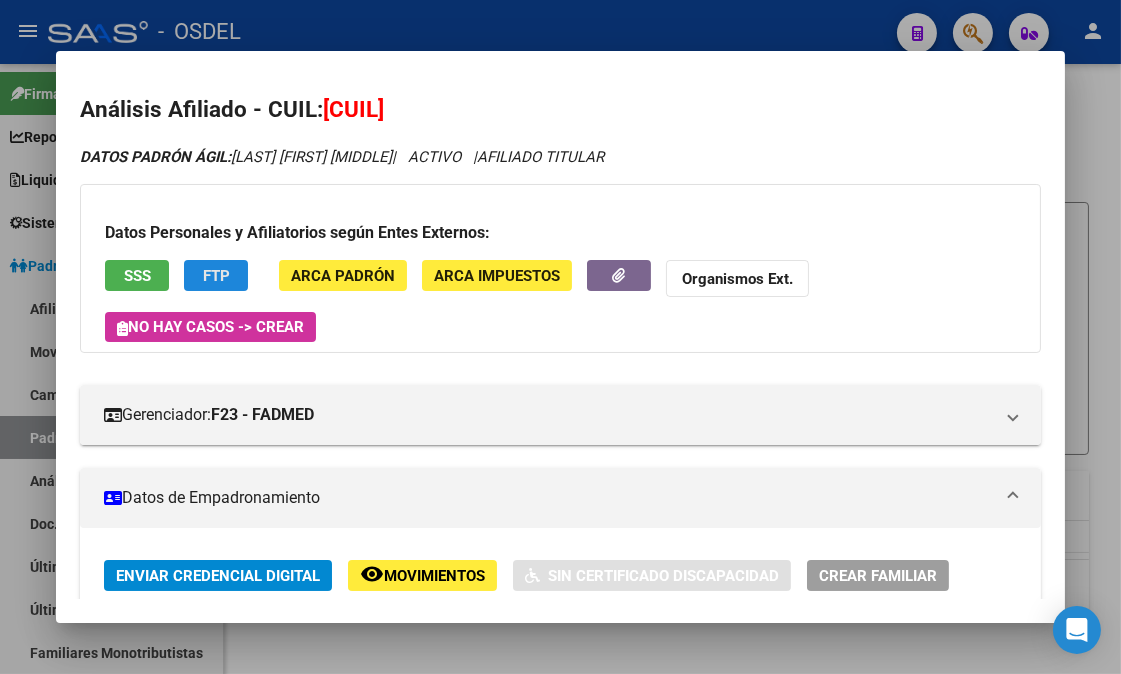 click on "FTP" 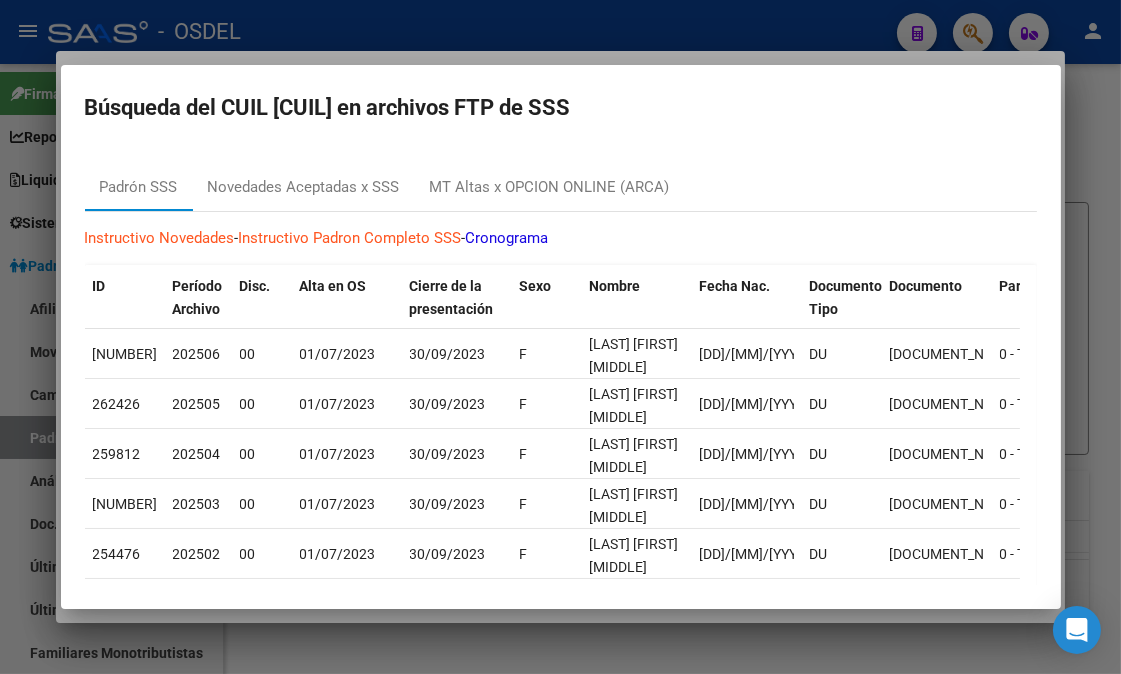 click at bounding box center (560, 337) 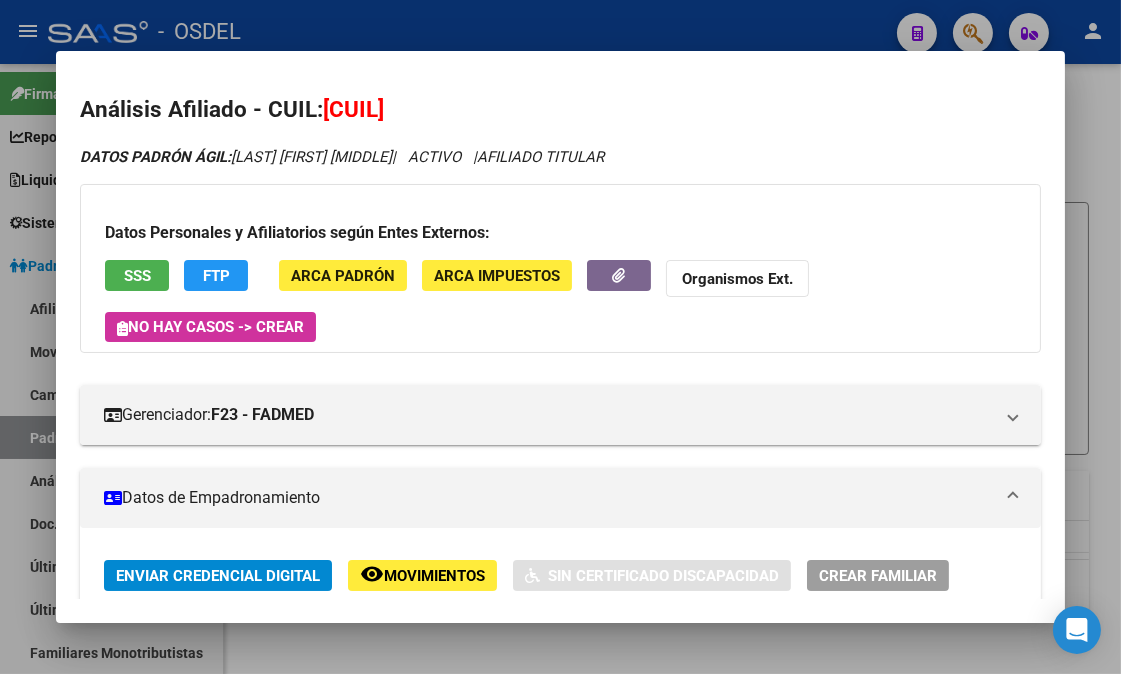 click at bounding box center (560, 337) 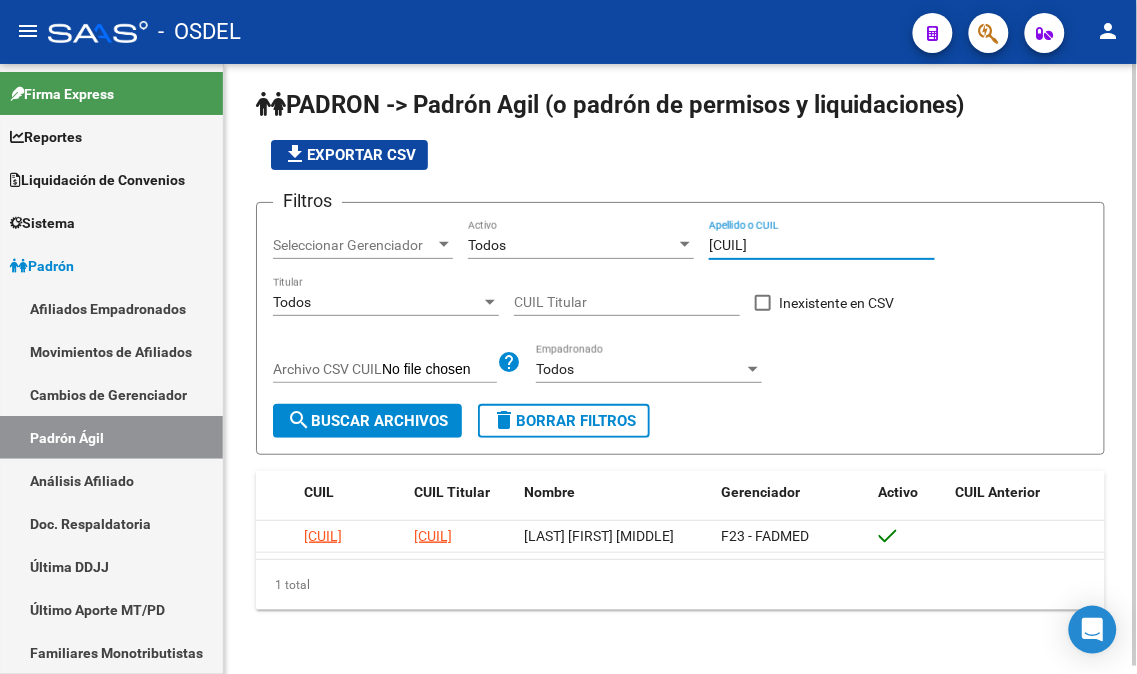 drag, startPoint x: 800, startPoint y: 244, endPoint x: 691, endPoint y: 252, distance: 109.29318 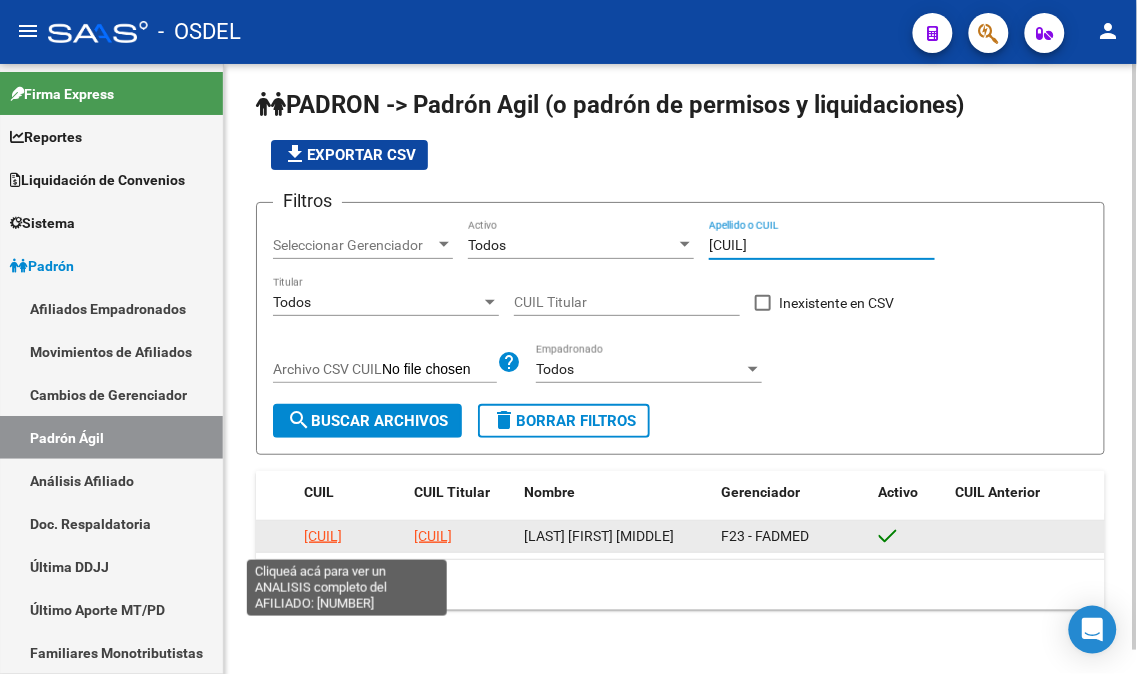 type on "[CUIL]" 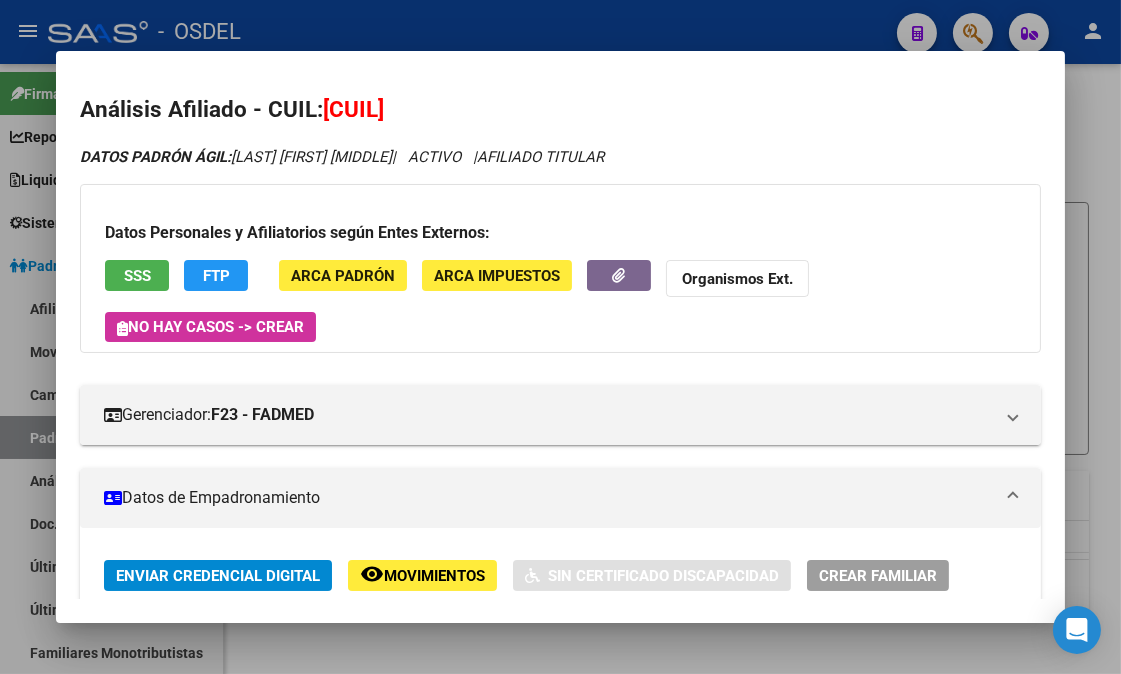 click on "SSS" at bounding box center [137, 276] 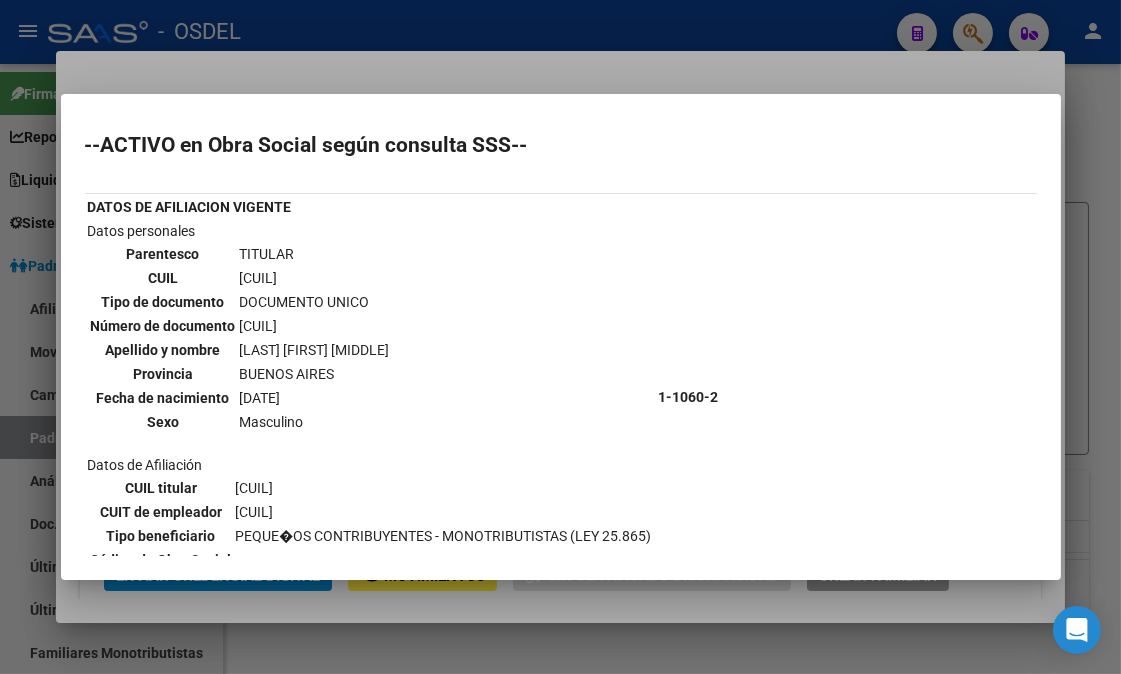 click at bounding box center (560, 337) 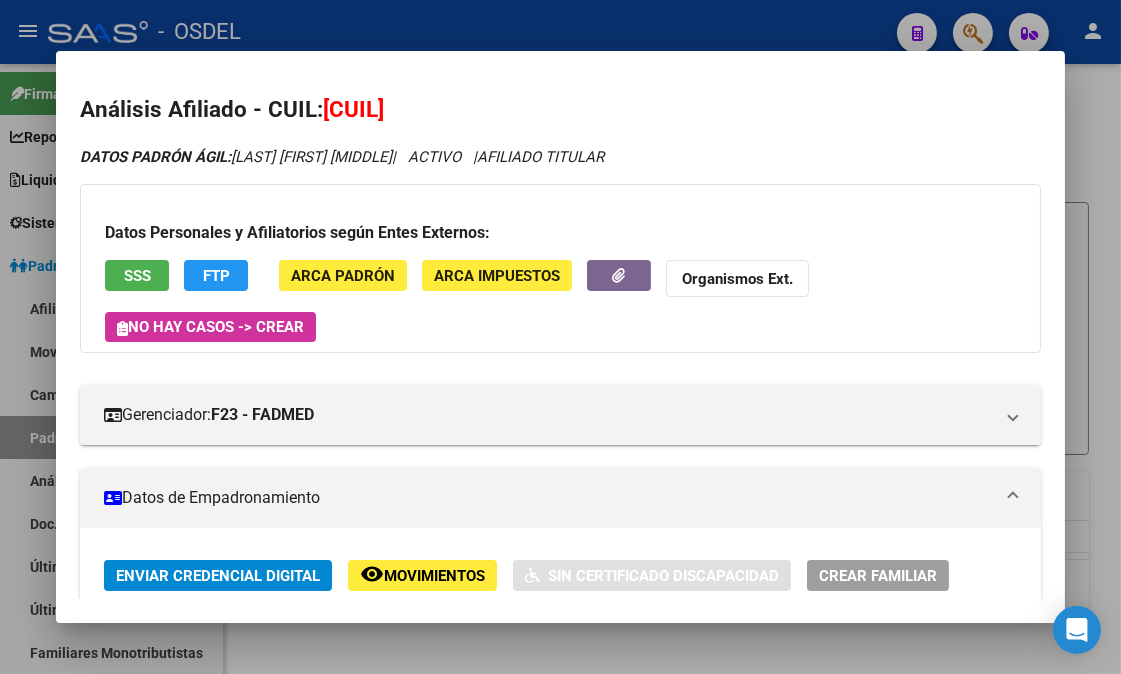 click on "FTP" 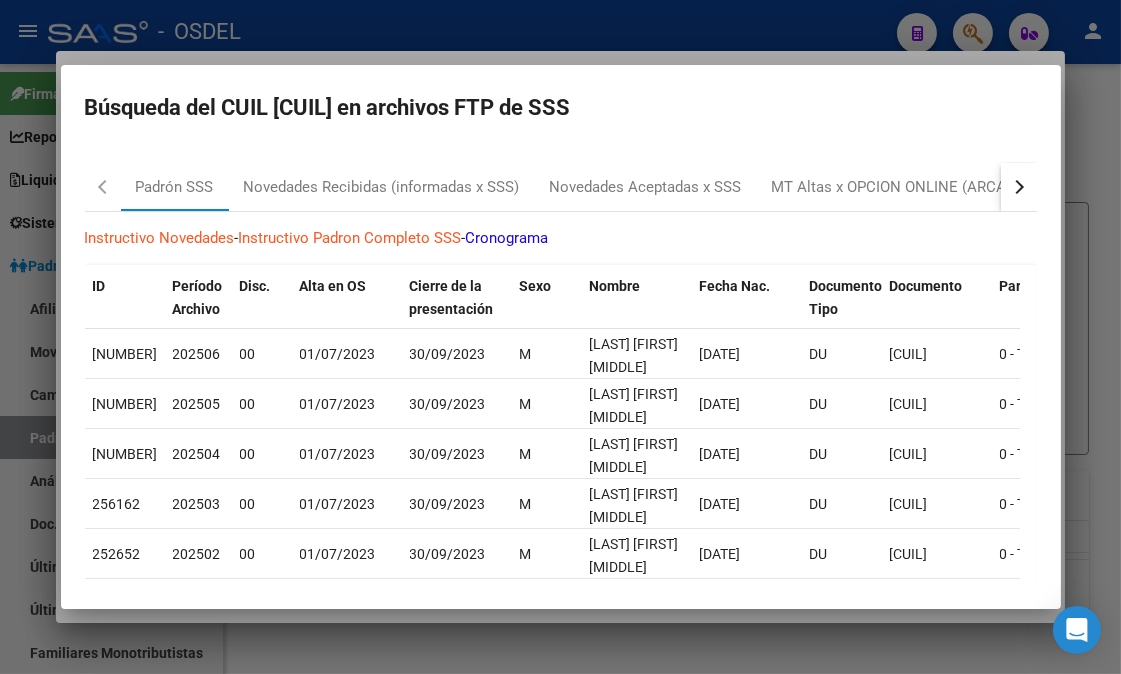 click at bounding box center (560, 337) 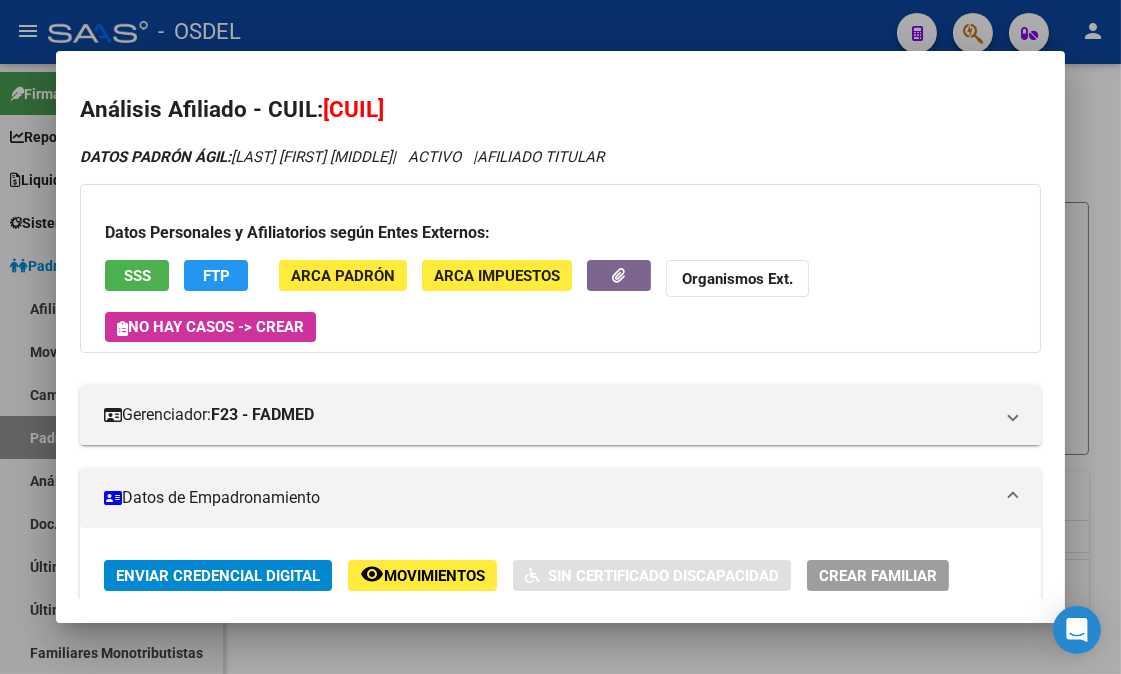 click at bounding box center [560, 337] 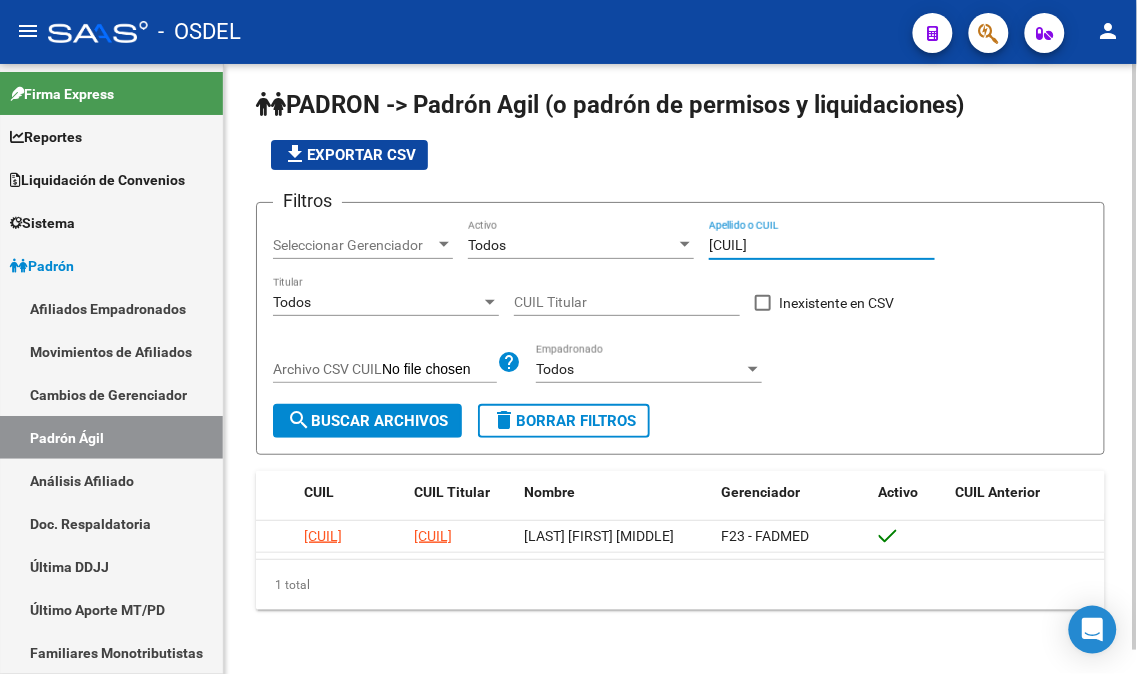 drag, startPoint x: 815, startPoint y: 244, endPoint x: 662, endPoint y: 243, distance: 153.00327 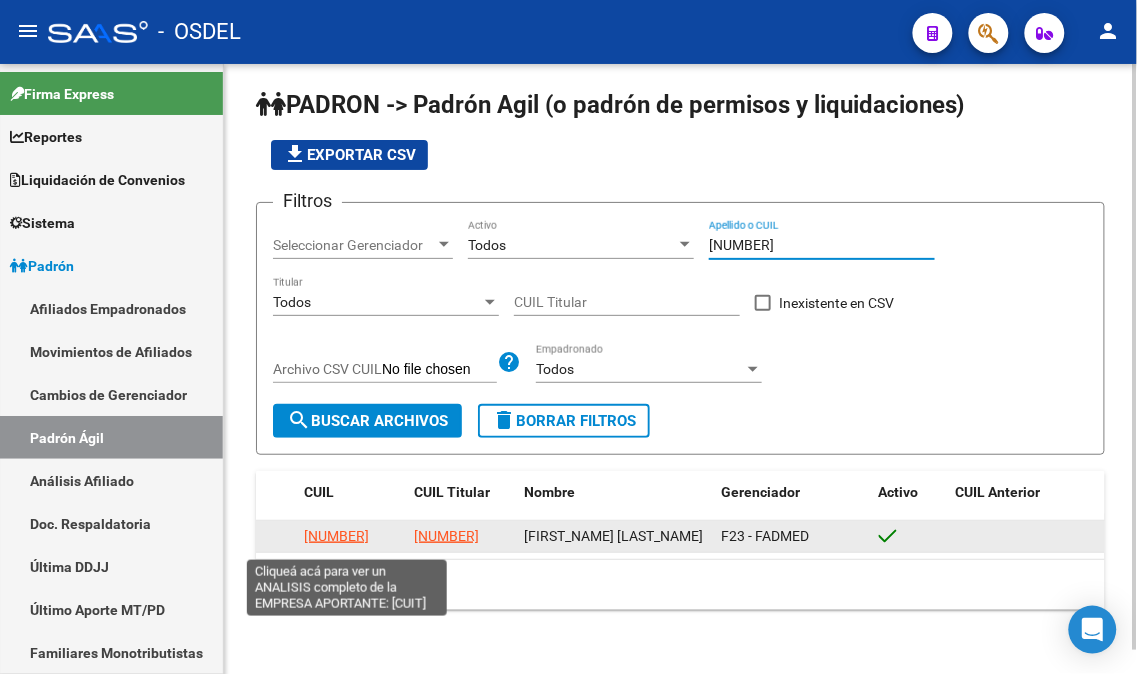type on "[NUMBER]" 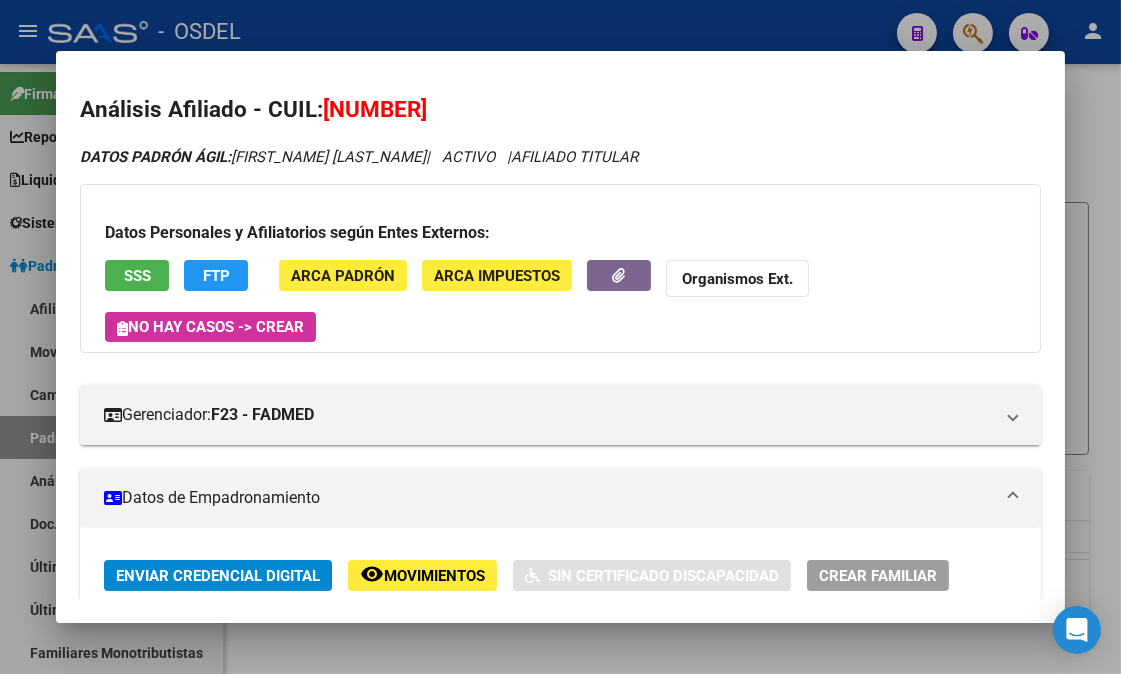 click on "SSS" at bounding box center (137, 276) 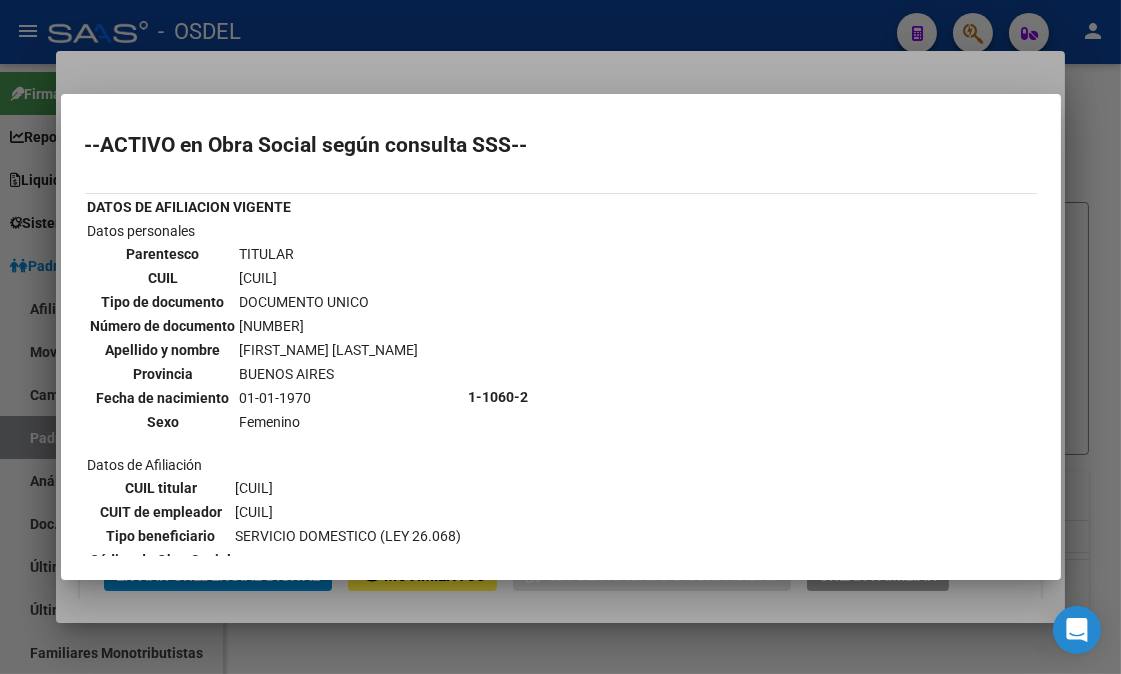 click at bounding box center (560, 337) 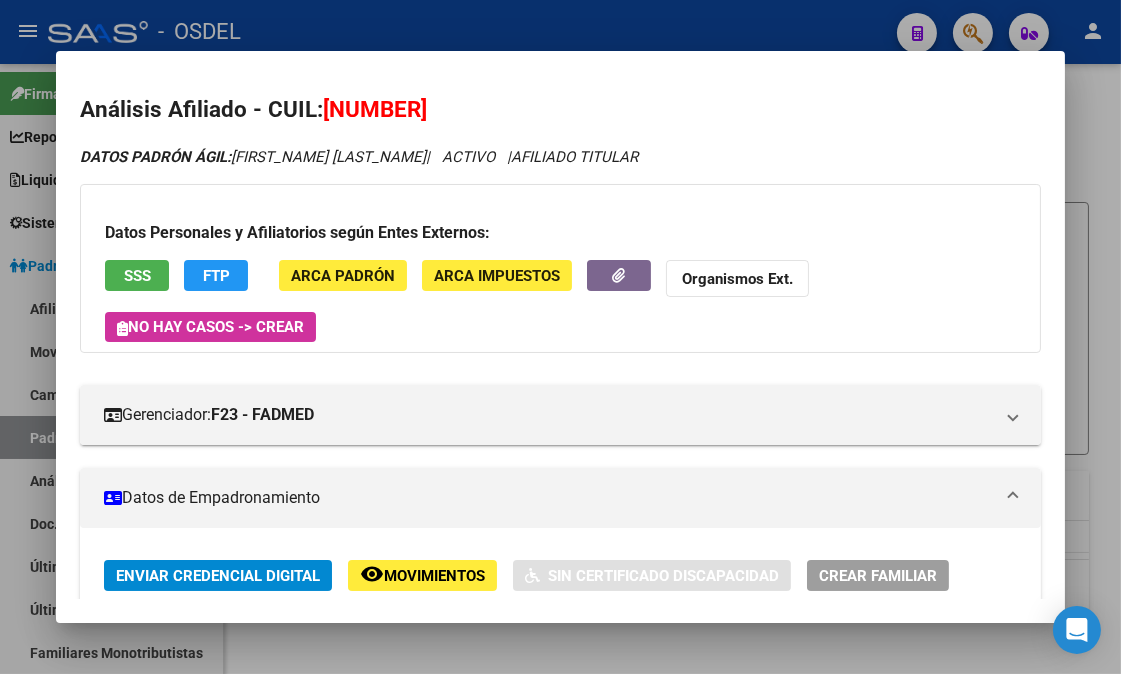 click on "FTP" 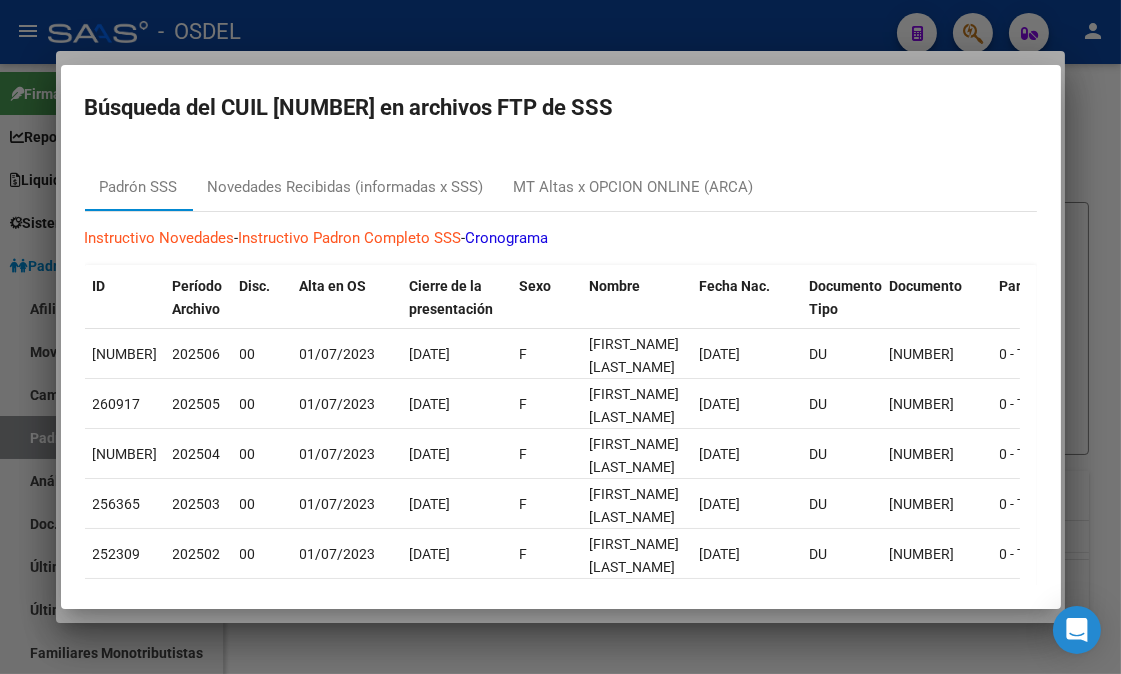 click at bounding box center [560, 337] 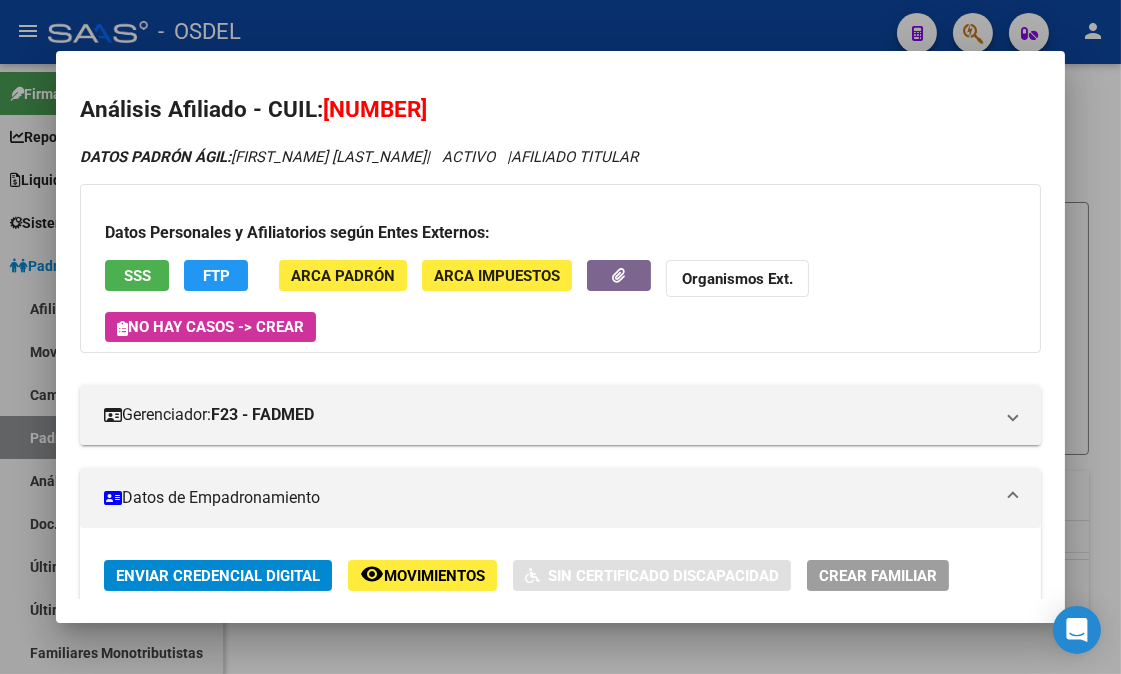 click on "SSS" at bounding box center (137, 275) 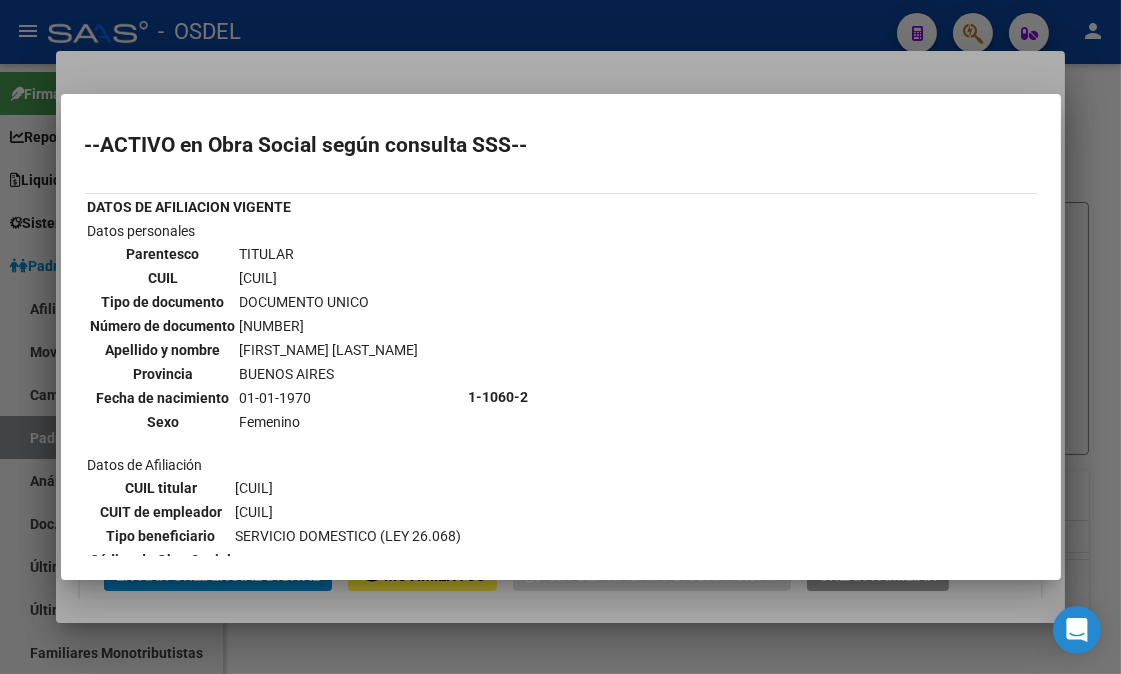 click at bounding box center [560, 337] 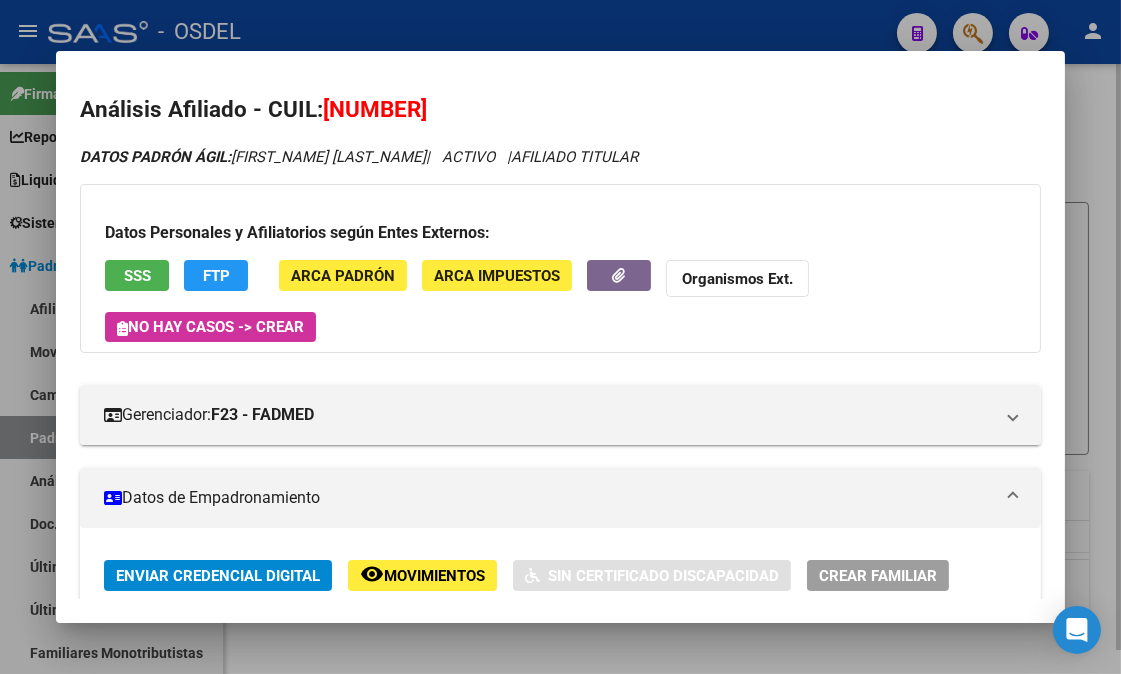 click at bounding box center [560, 337] 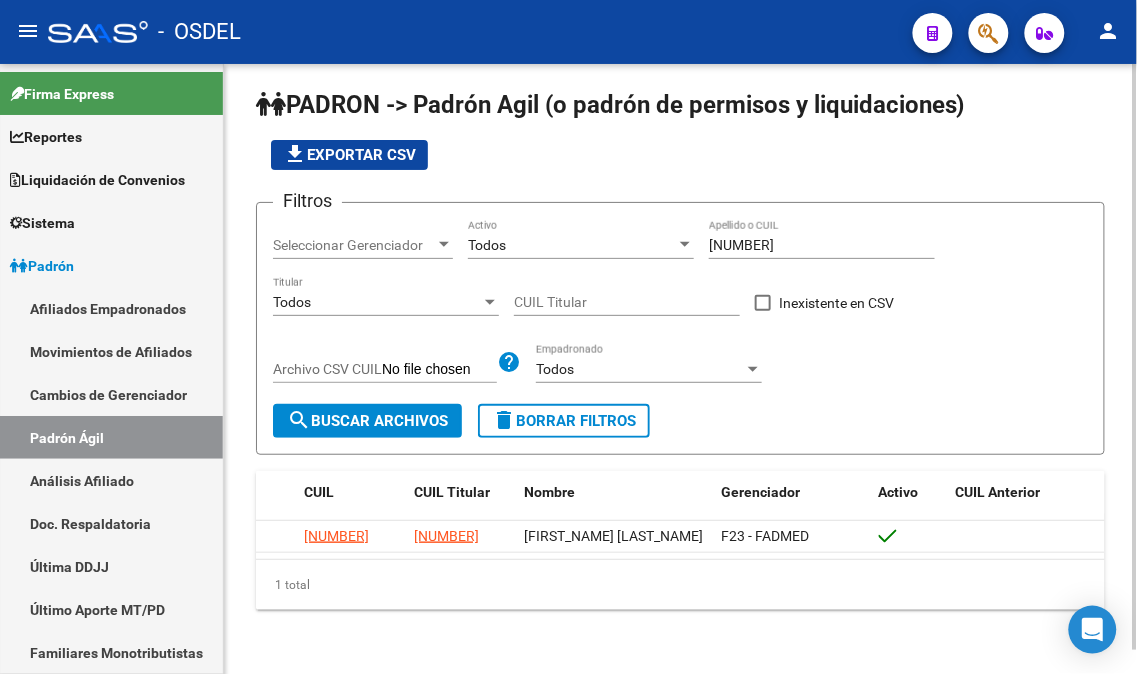 drag, startPoint x: 746, startPoint y: 244, endPoint x: 711, endPoint y: 245, distance: 35.014282 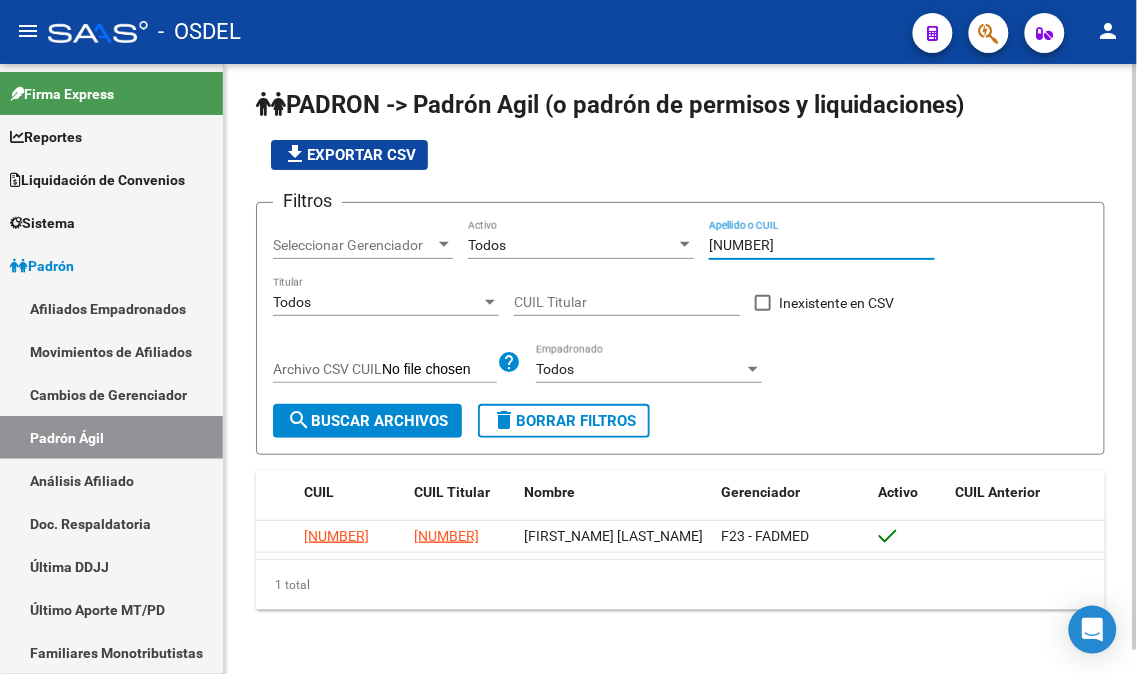 drag, startPoint x: 795, startPoint y: 248, endPoint x: 652, endPoint y: 247, distance: 143.0035 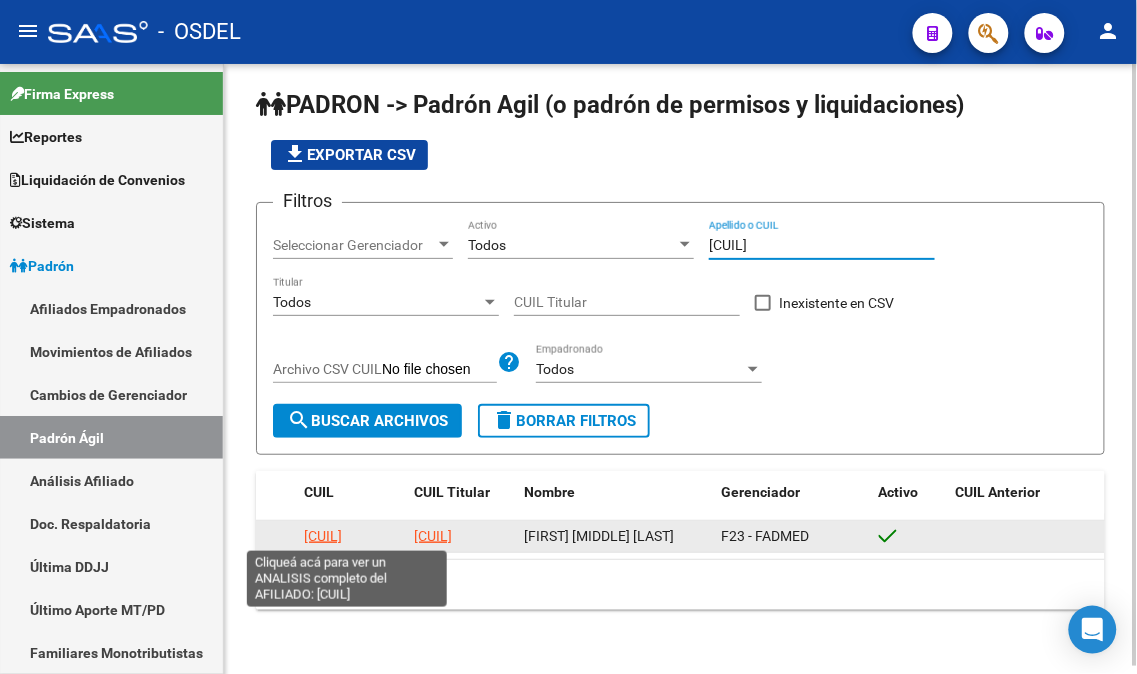 type on "[CUIL]" 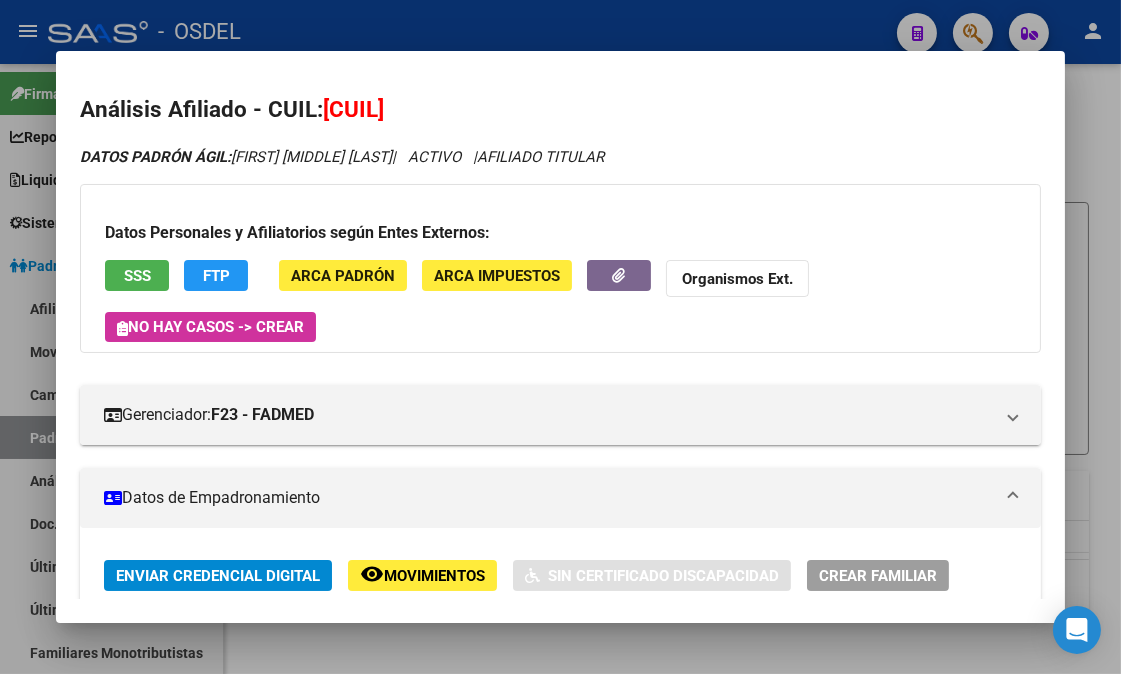 click on "SSS" at bounding box center (137, 276) 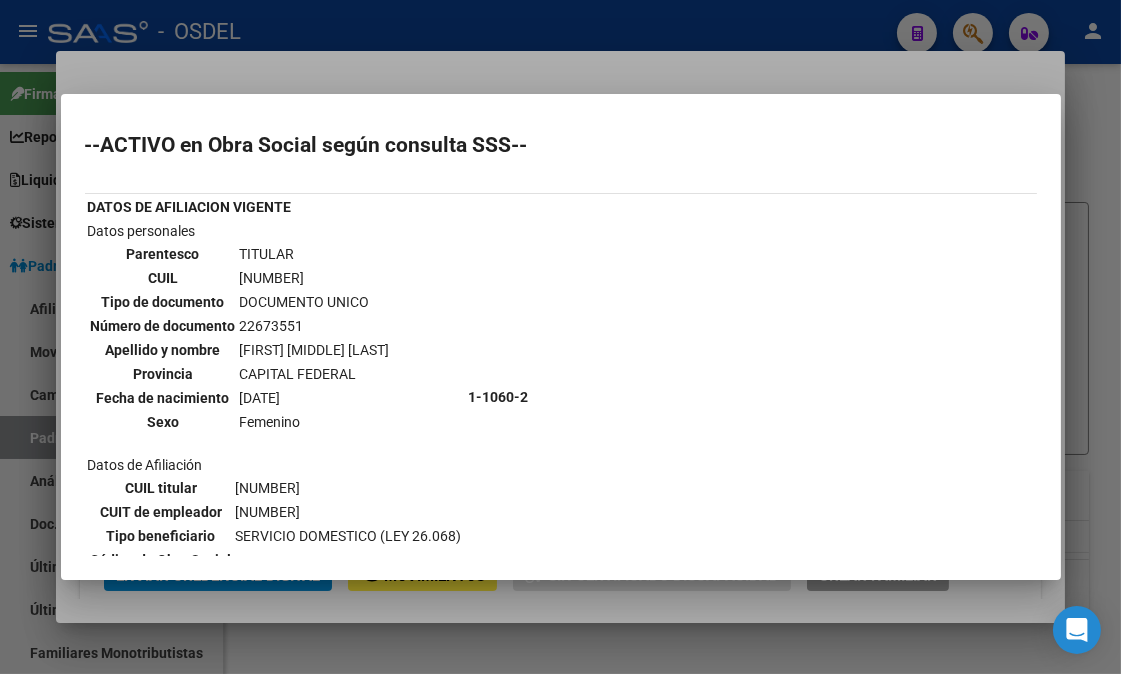 click at bounding box center [560, 337] 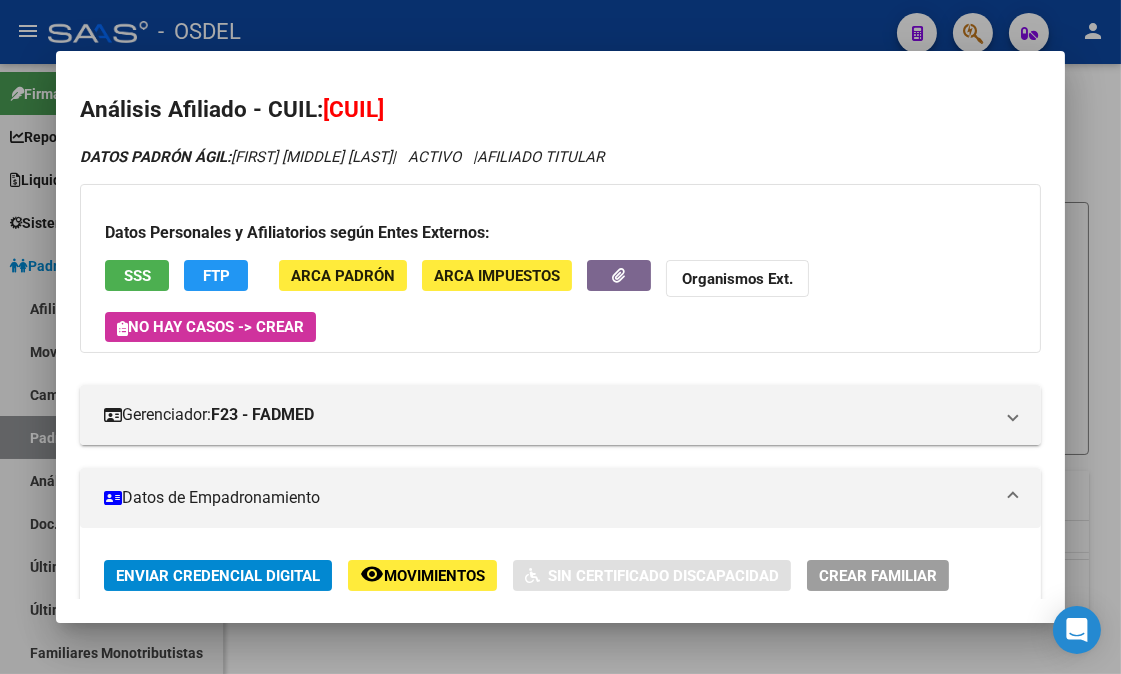 click on "FTP" 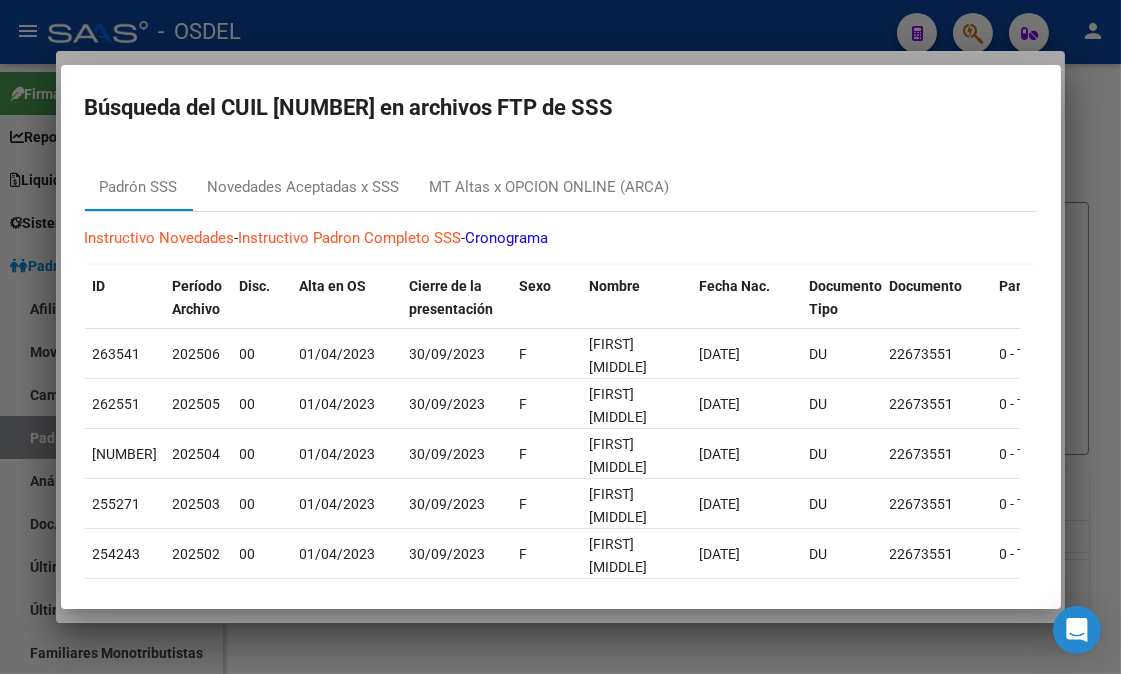 click at bounding box center [560, 337] 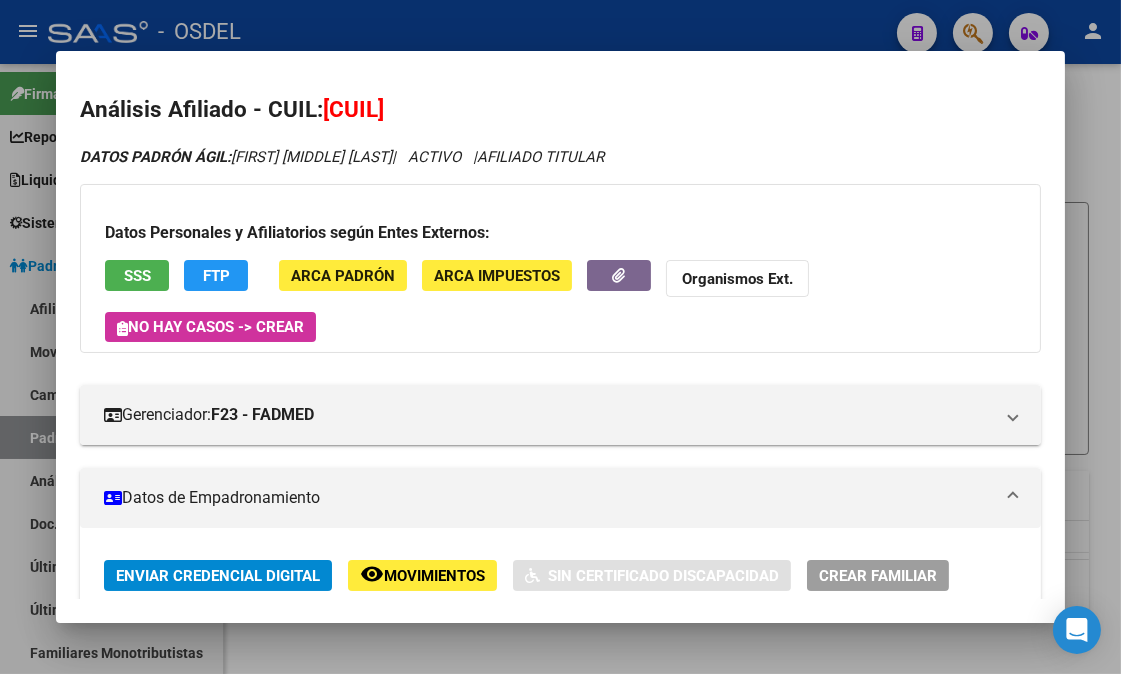 click on "SSS" at bounding box center (137, 276) 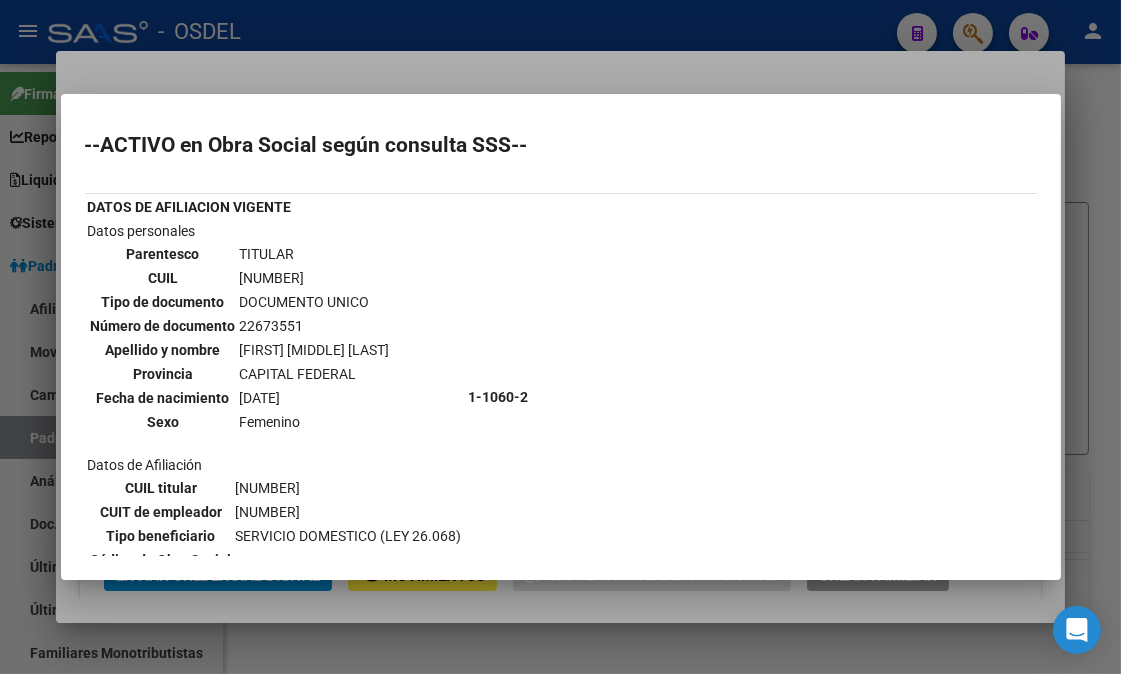 click at bounding box center (560, 337) 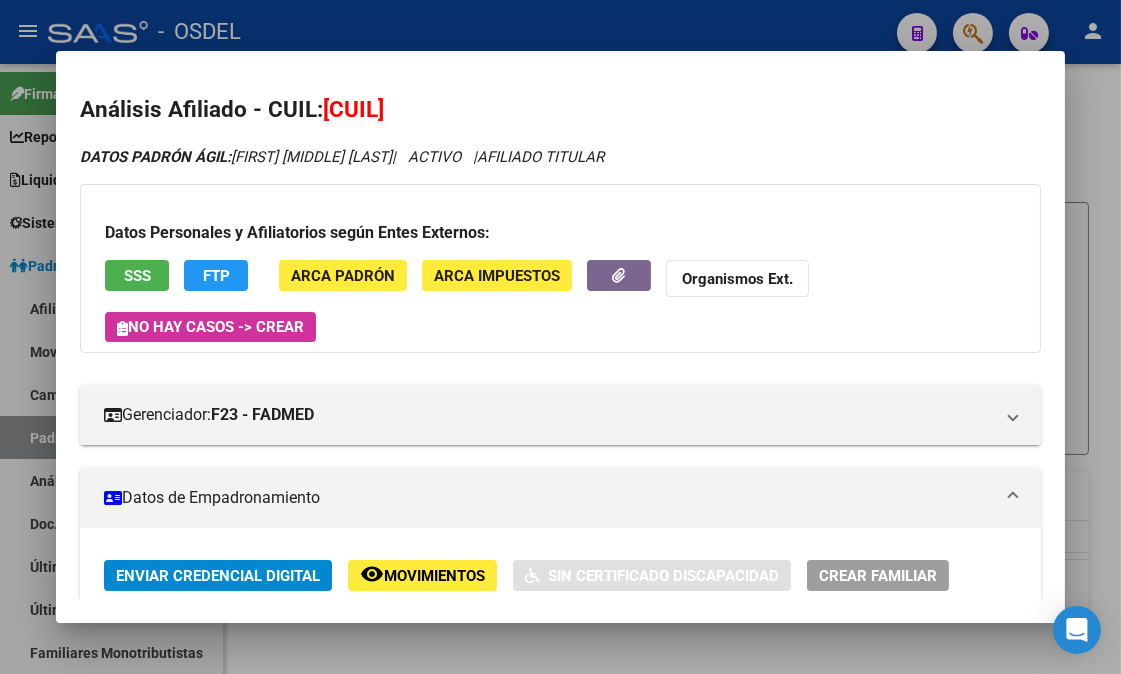 click at bounding box center (560, 337) 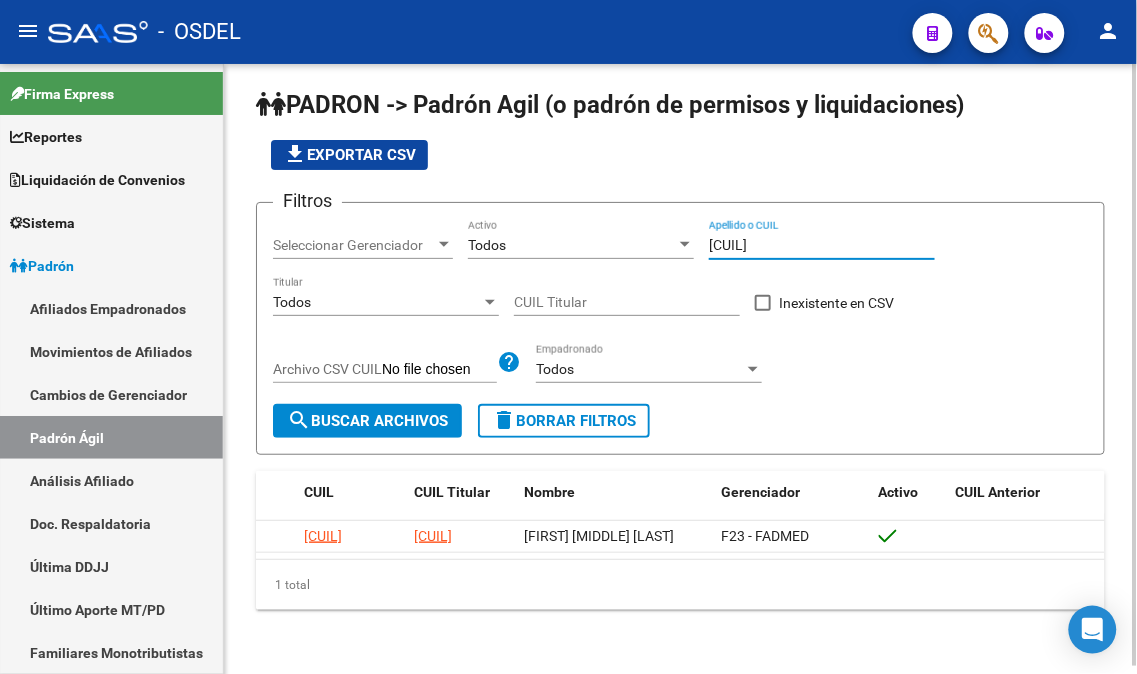 drag, startPoint x: 796, startPoint y: 241, endPoint x: 703, endPoint y: 251, distance: 93.53609 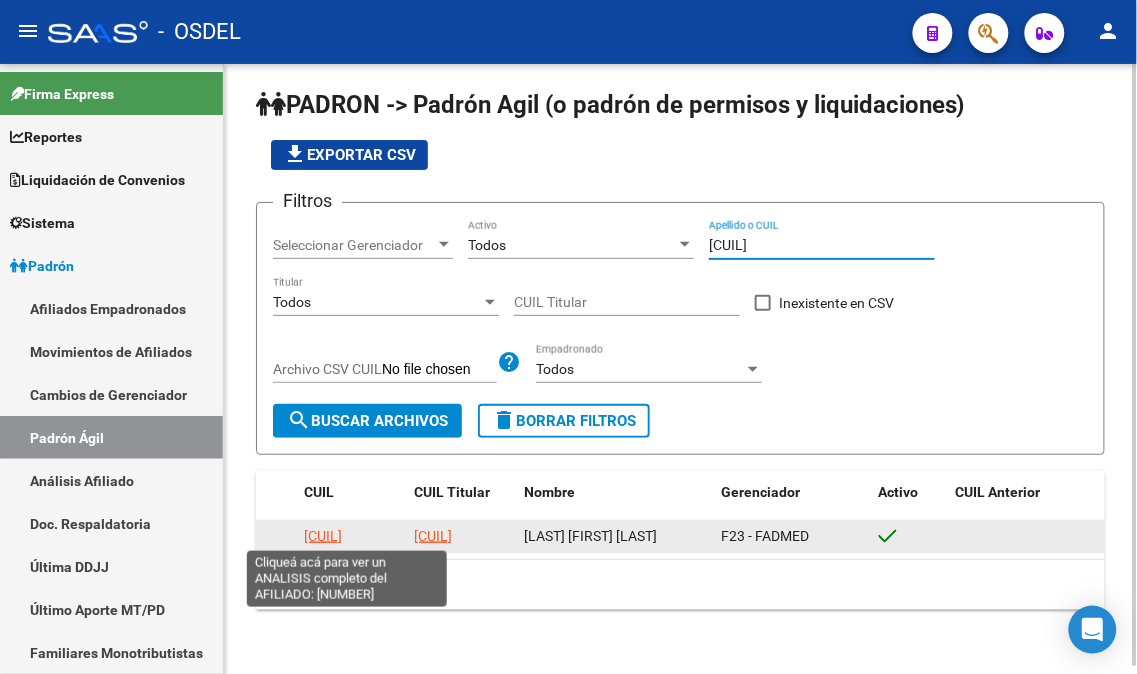 type on "[CUIL]" 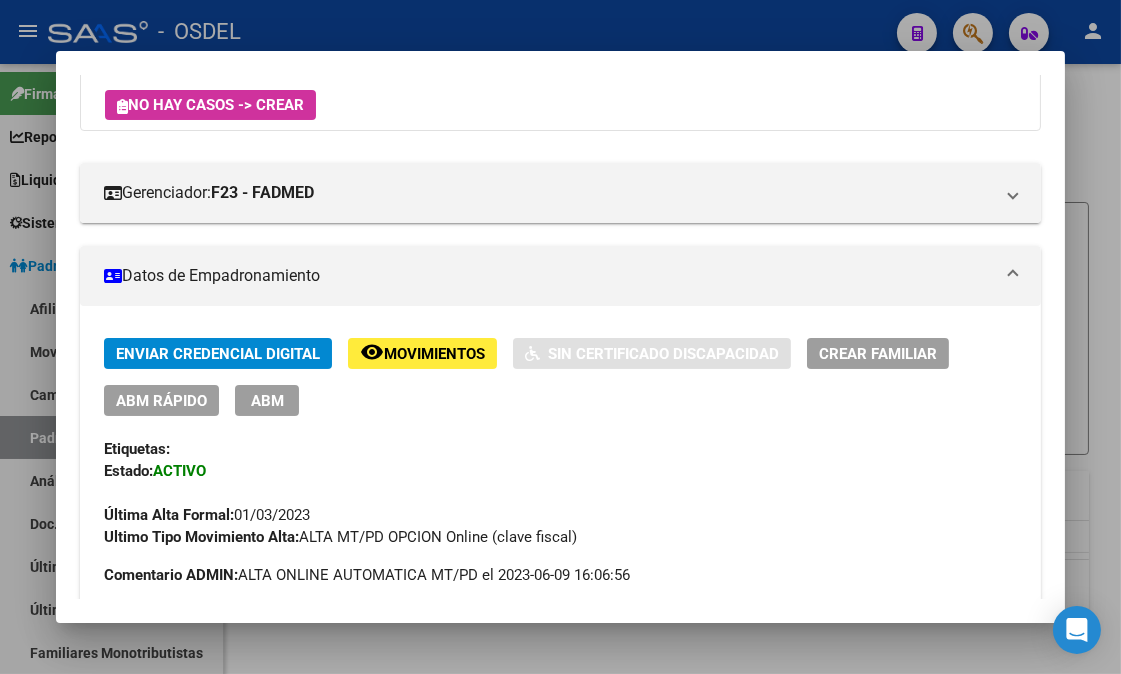 scroll, scrollTop: 0, scrollLeft: 0, axis: both 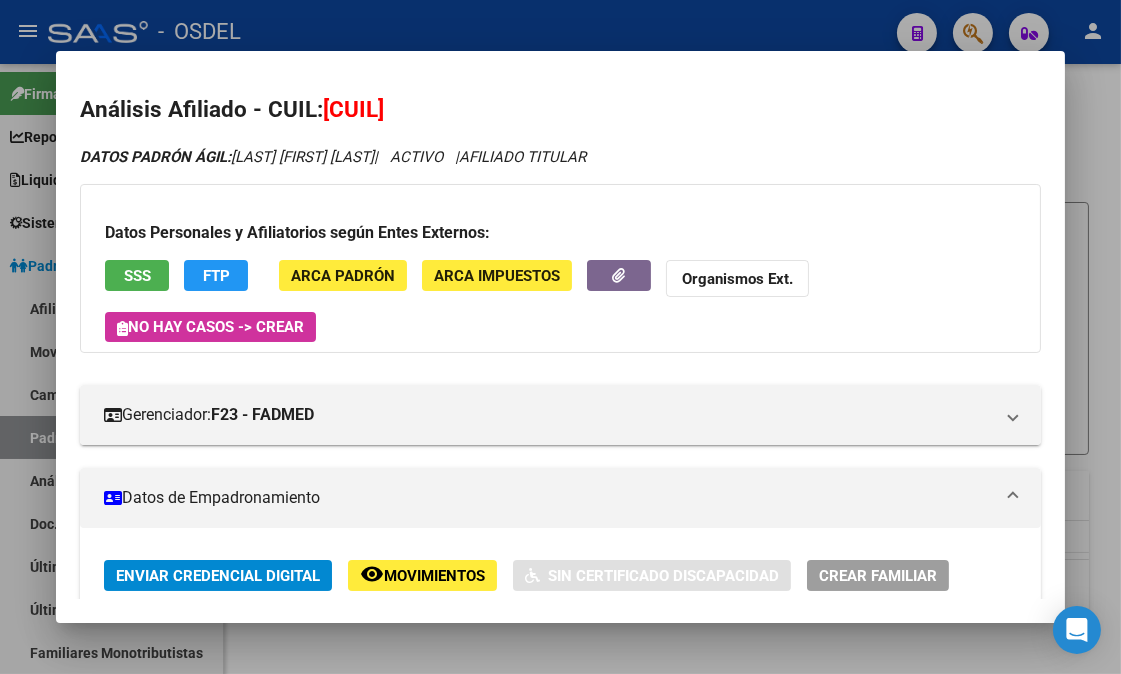 click on "SSS" at bounding box center [137, 276] 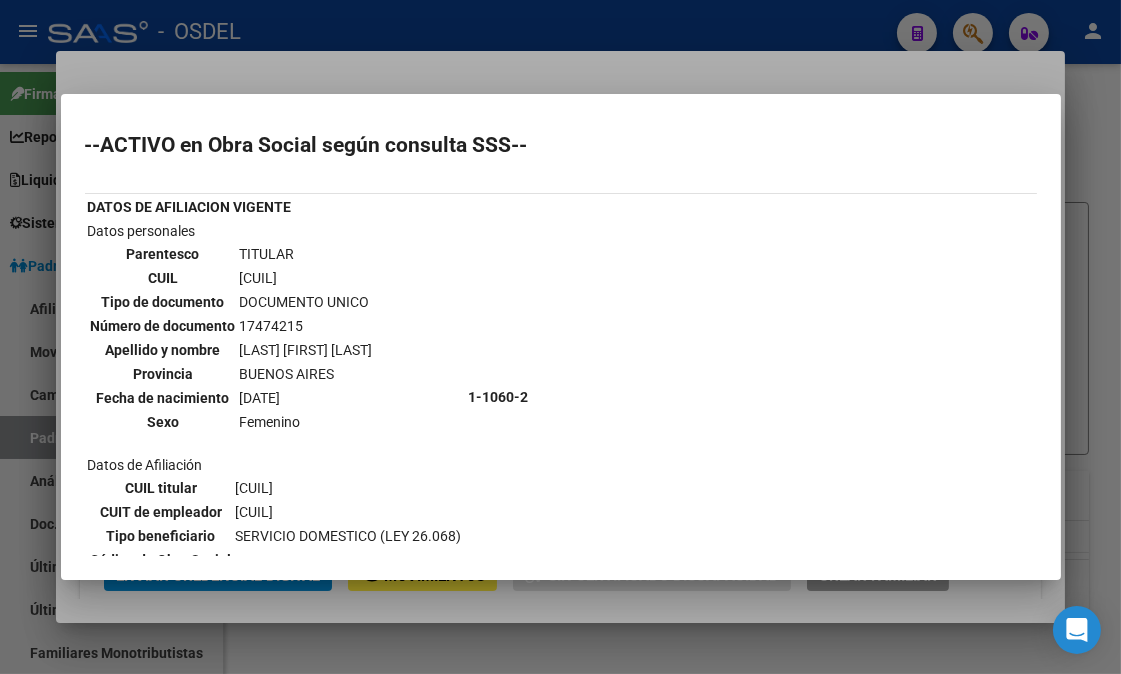click at bounding box center (560, 337) 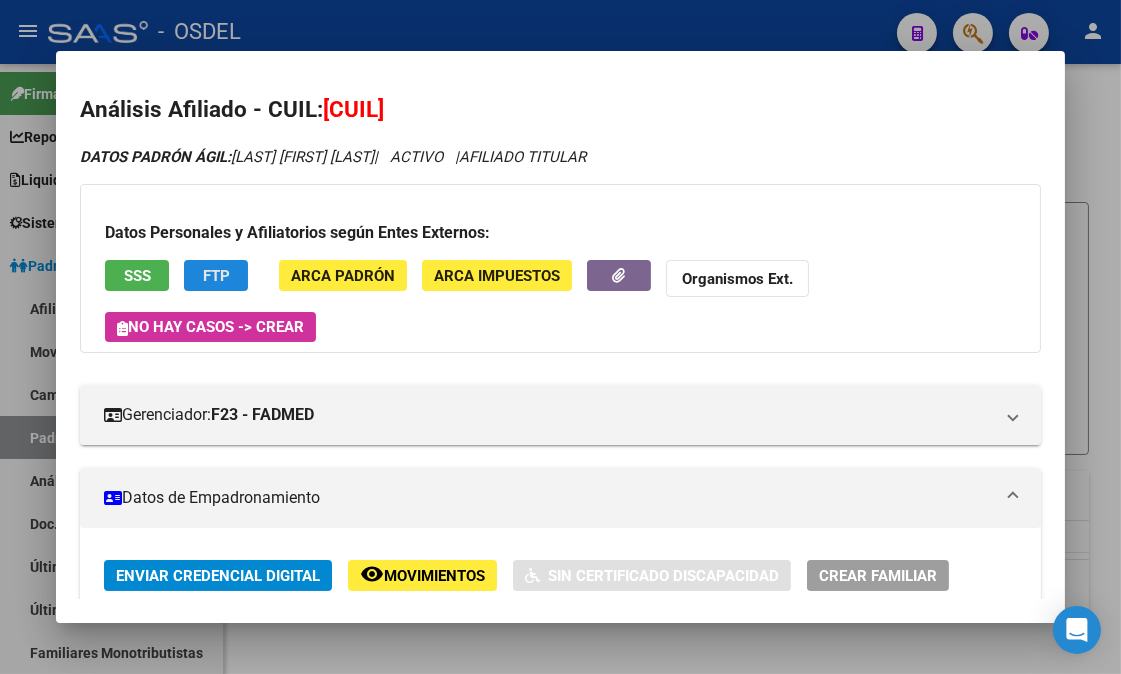 click on "FTP" 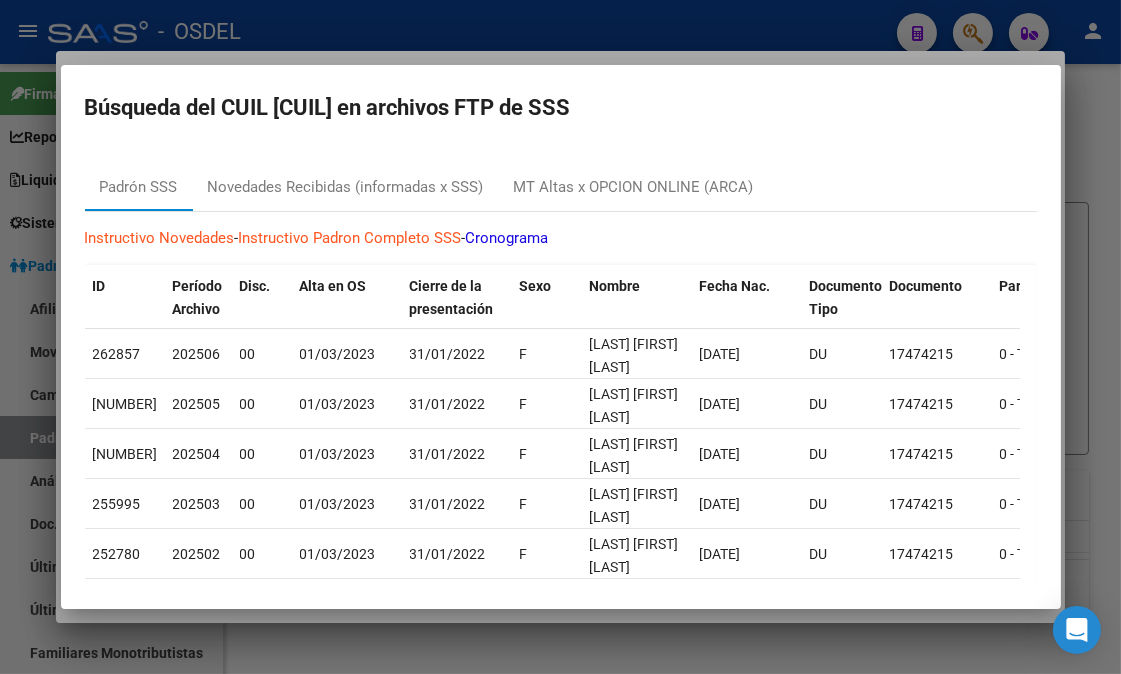 click at bounding box center (560, 337) 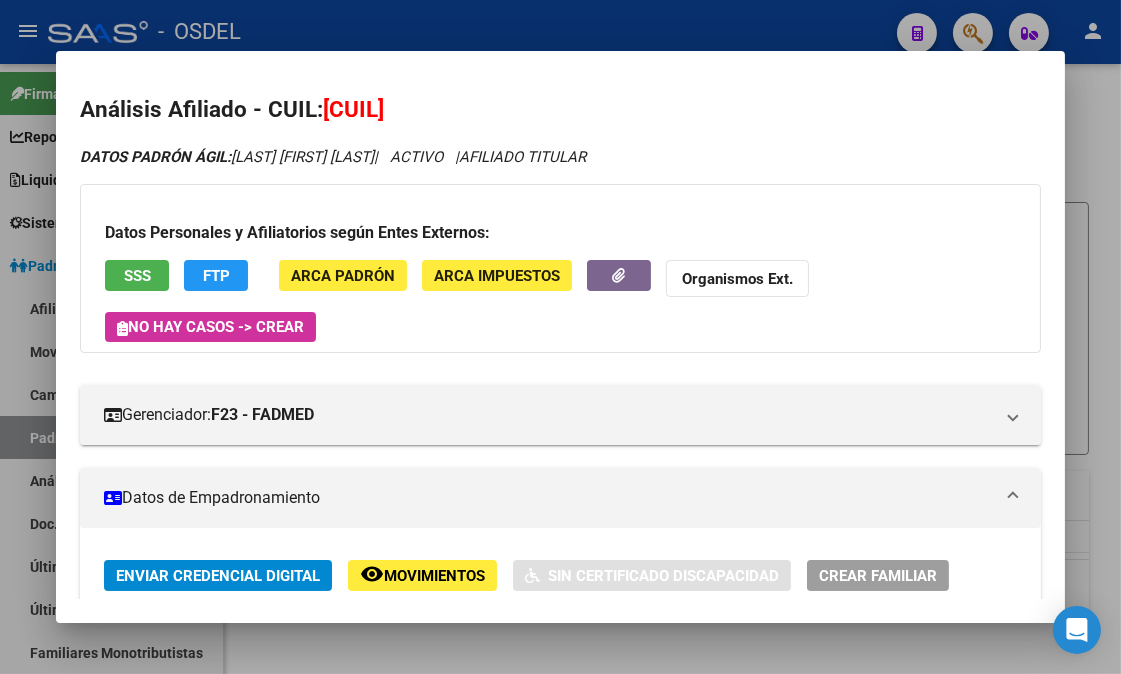 click at bounding box center (560, 337) 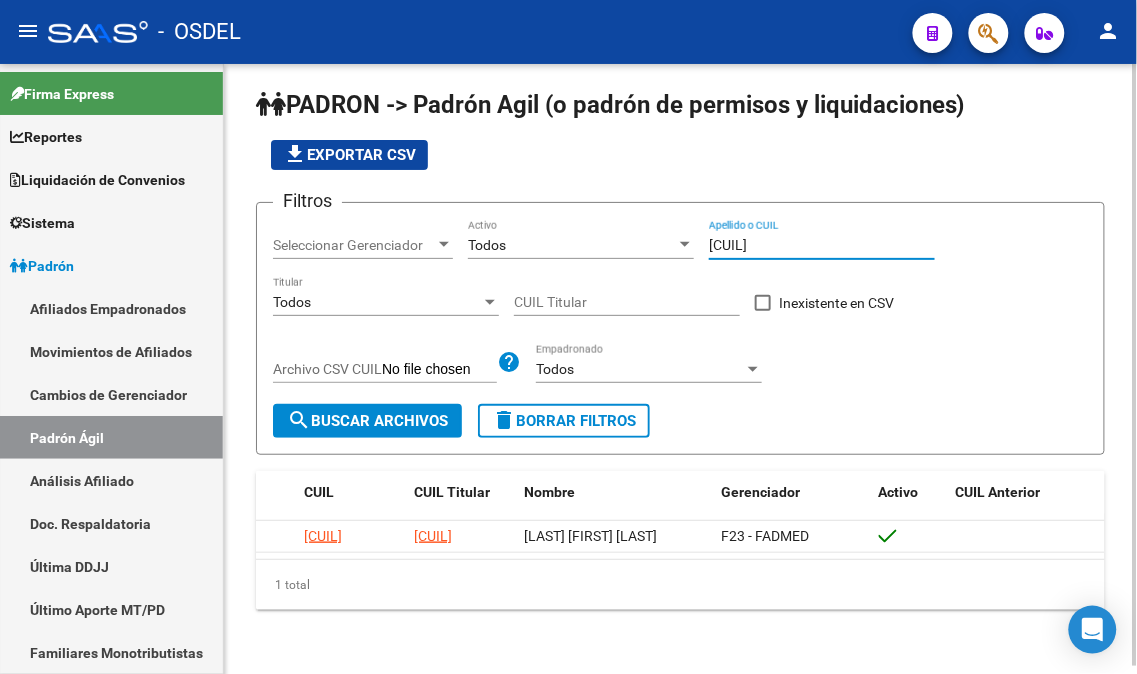 drag, startPoint x: 805, startPoint y: 245, endPoint x: 675, endPoint y: 243, distance: 130.01538 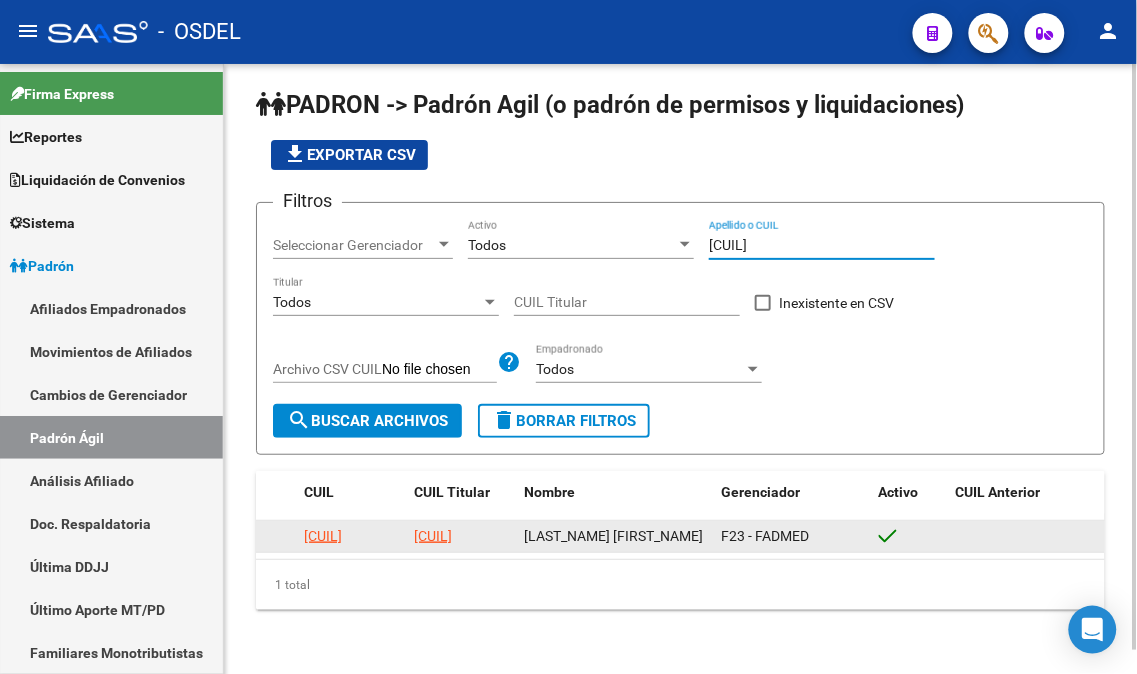 type on "[CUIL]" 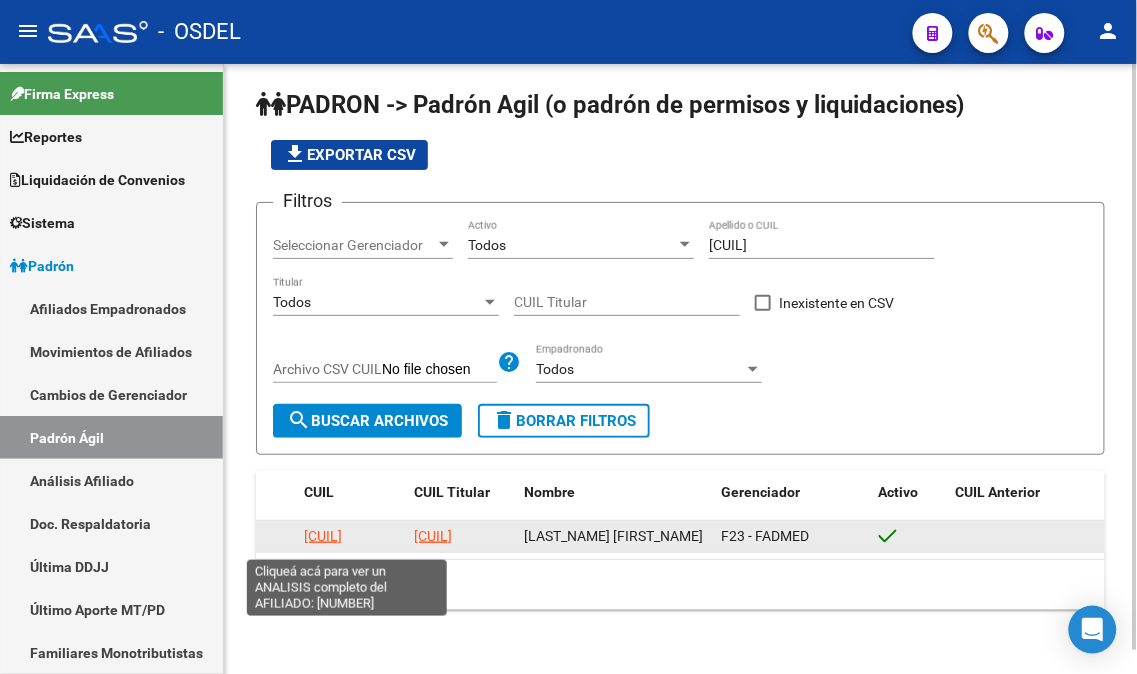 click on "[CUIL]" 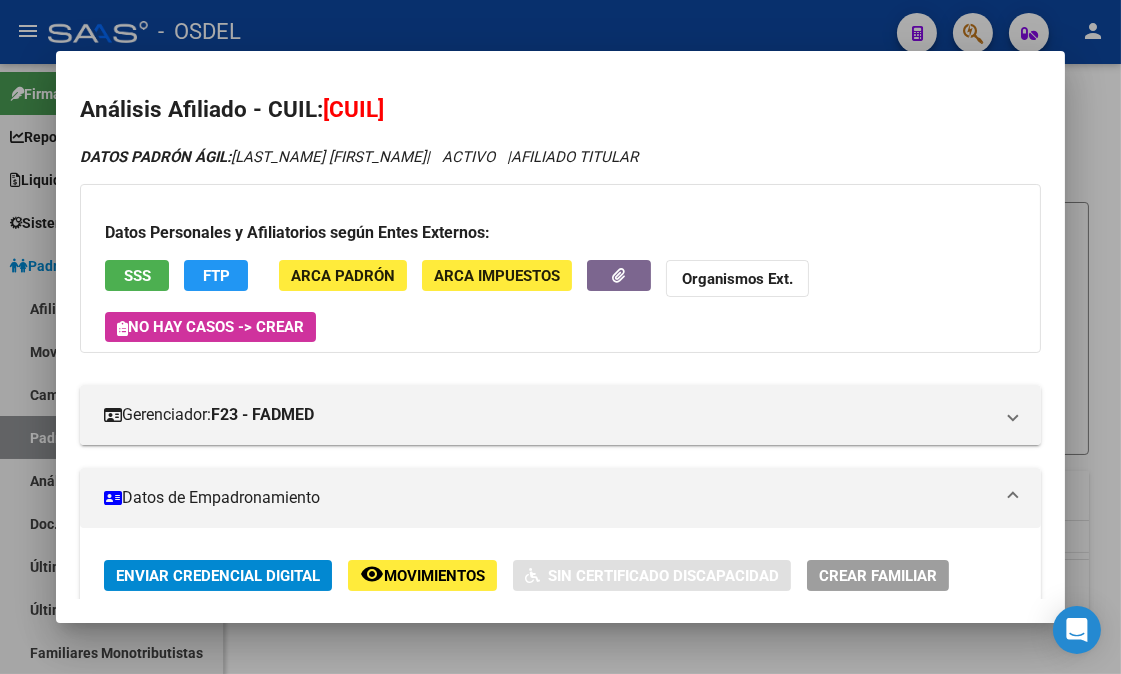 click on "SSS" at bounding box center (137, 275) 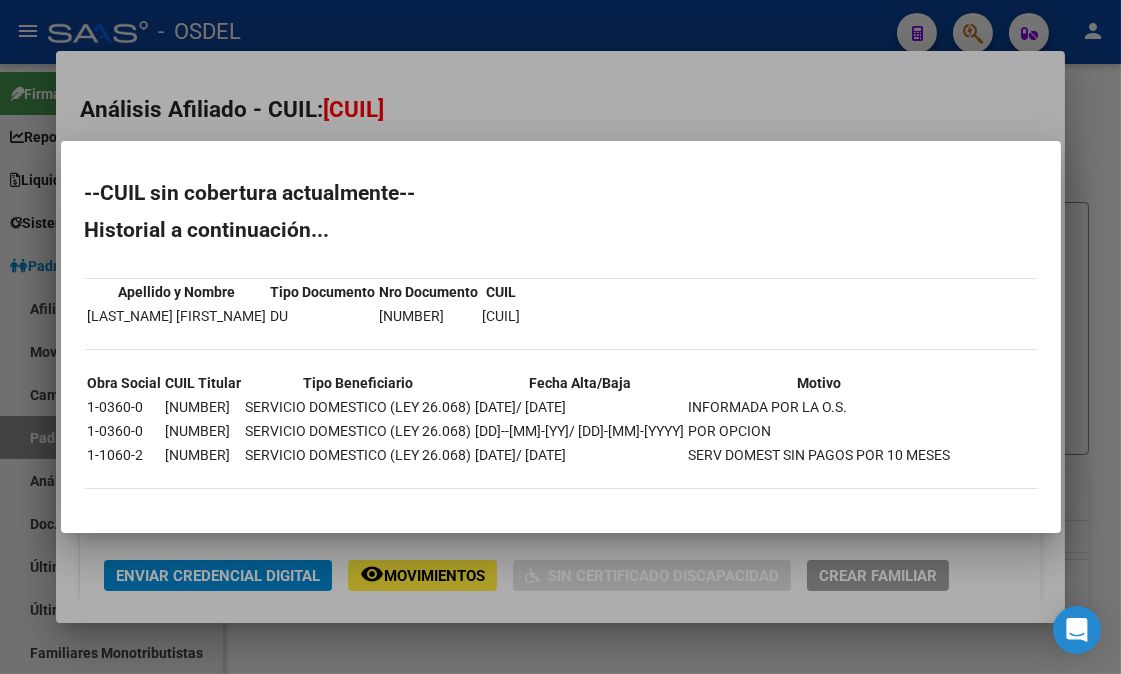 click at bounding box center [560, 337] 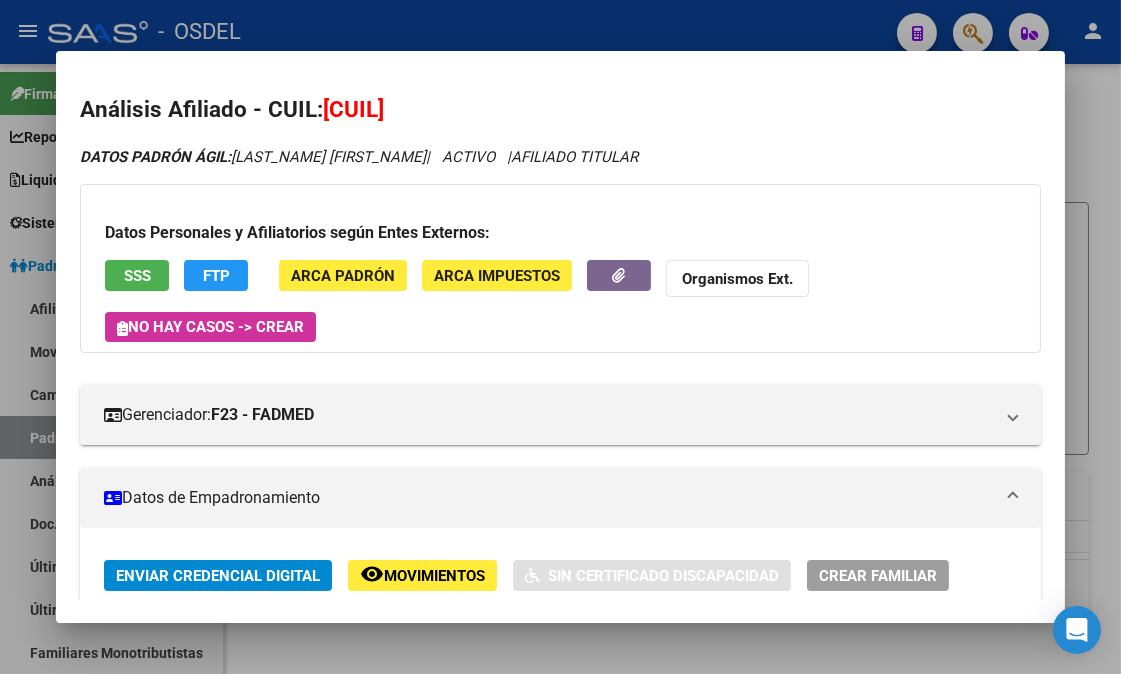 click on "FTP" 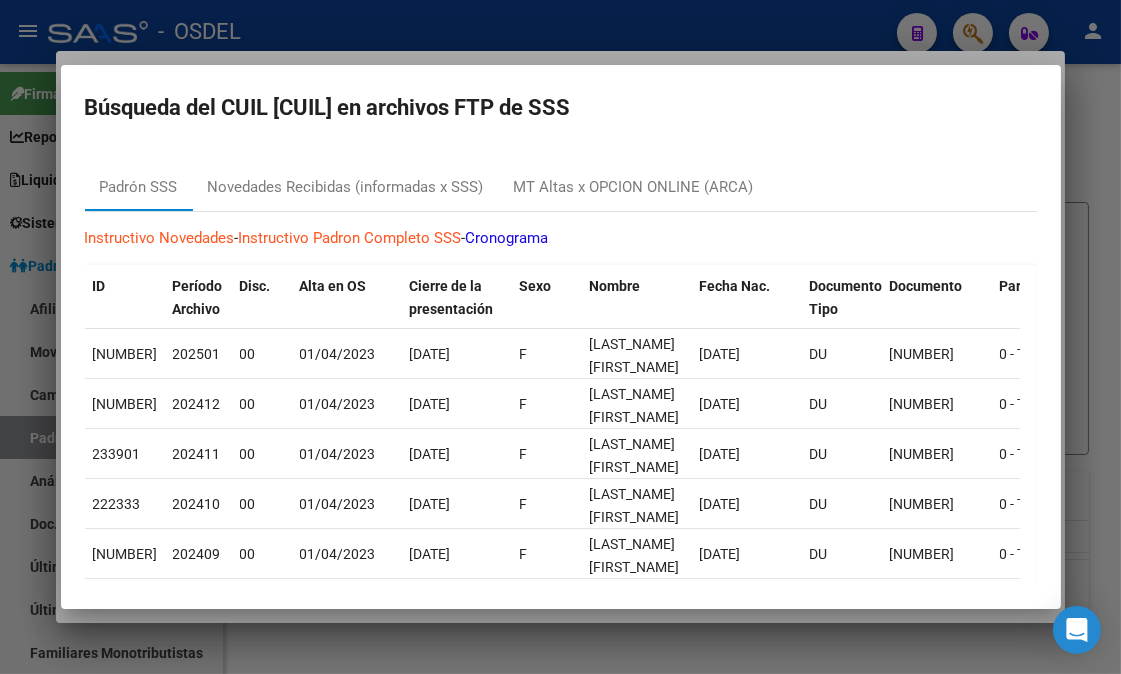 click on "Padrón SSS Novedades Recibidas (informadas x SSS) MT Altas x OPCION ONLINE (ARCA) Instructivo Novedades  -  Instructivo Padron Completo SSS  -  Cronograma ID Período Archivo Disc. Alta en OS Cierre de la presentación Sexo Nombre Fecha Nac. Documento Tipo Documento Parentesco DomicilioTipo Provincia Departamento Localidad CP Calle Nro Puerta Piso Teléfono Estado Civil Nacionalidad CUIT Empleador CUIL Titular Situacion Revista Tit. Tipo Beneficiario Tit. [NUMBER] [DATE]  00  [DATE] [DATE] F [LAST] [FIRST] [MIDDLE]     [DATE]  DU   [NUMBER]   0 - Titular  1 - Domicilio Completo  2 - Buenos Aires         Manuel Alberti         1667       SARMIENTO              1140                                  1 - Soltero  12 - ARGENTINA [CUIL] [CUIL]  99 - No se conoce situación de revista  05 - SERVICIO DOMESTICO (LEY 26.068) [NUMBER] [DATE]  00  [DATE] [DATE] F [LAST] [FIRST] [MIDDLE]     [DATE]  DU   [NUMBER]   0 - Titular  1 - Domicilio Completo  2 - Buenos Aires         1667" at bounding box center [561, 366] 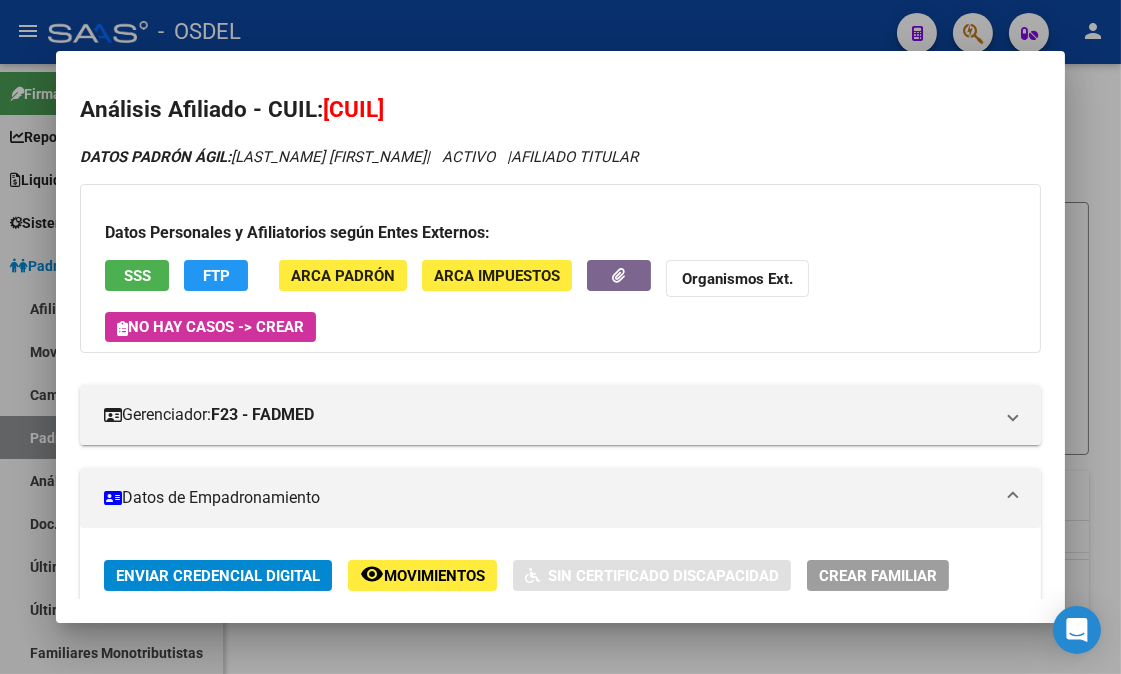 click at bounding box center (560, 337) 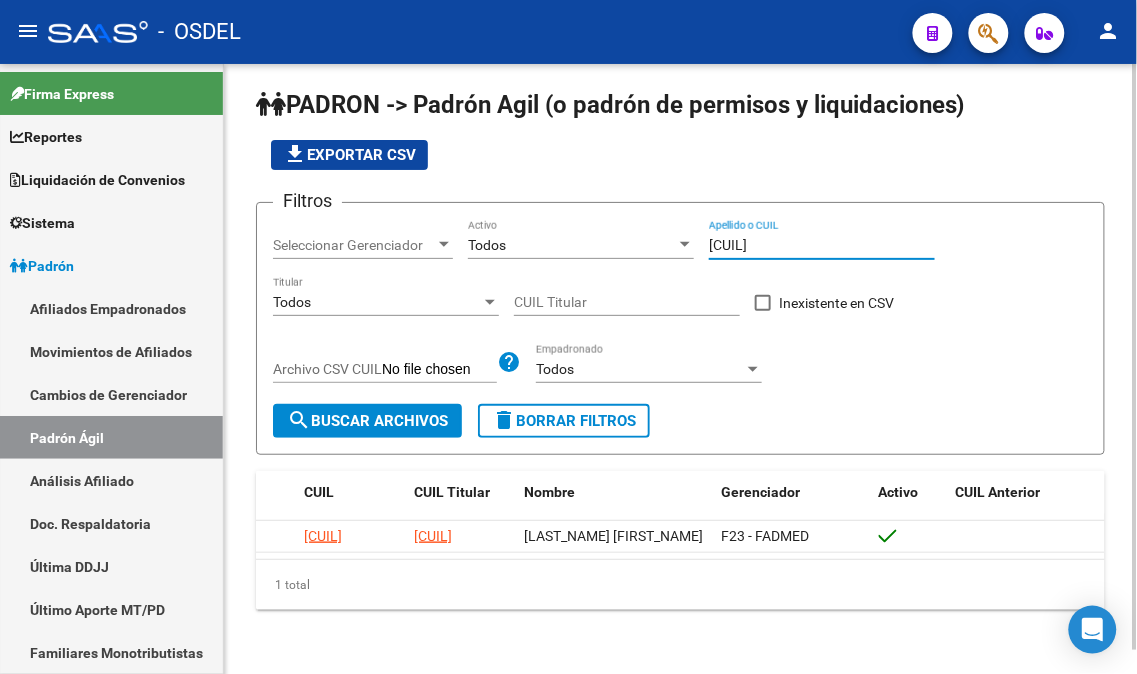 drag, startPoint x: 801, startPoint y: 236, endPoint x: 676, endPoint y: 243, distance: 125.19585 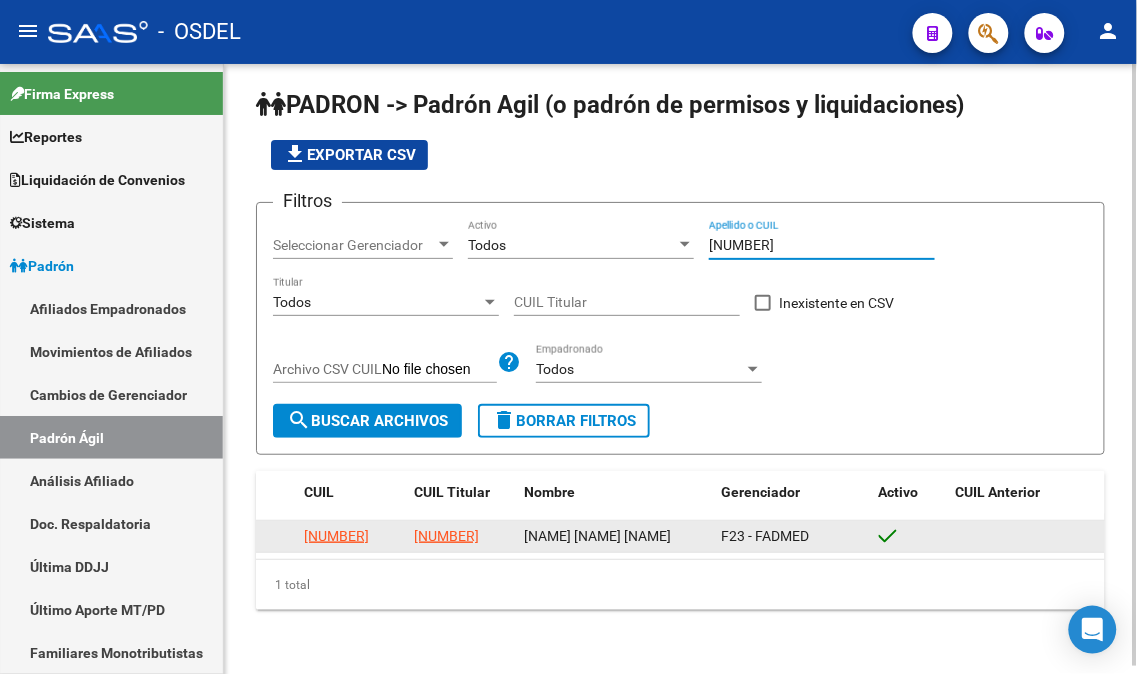 type on "[NUMBER]" 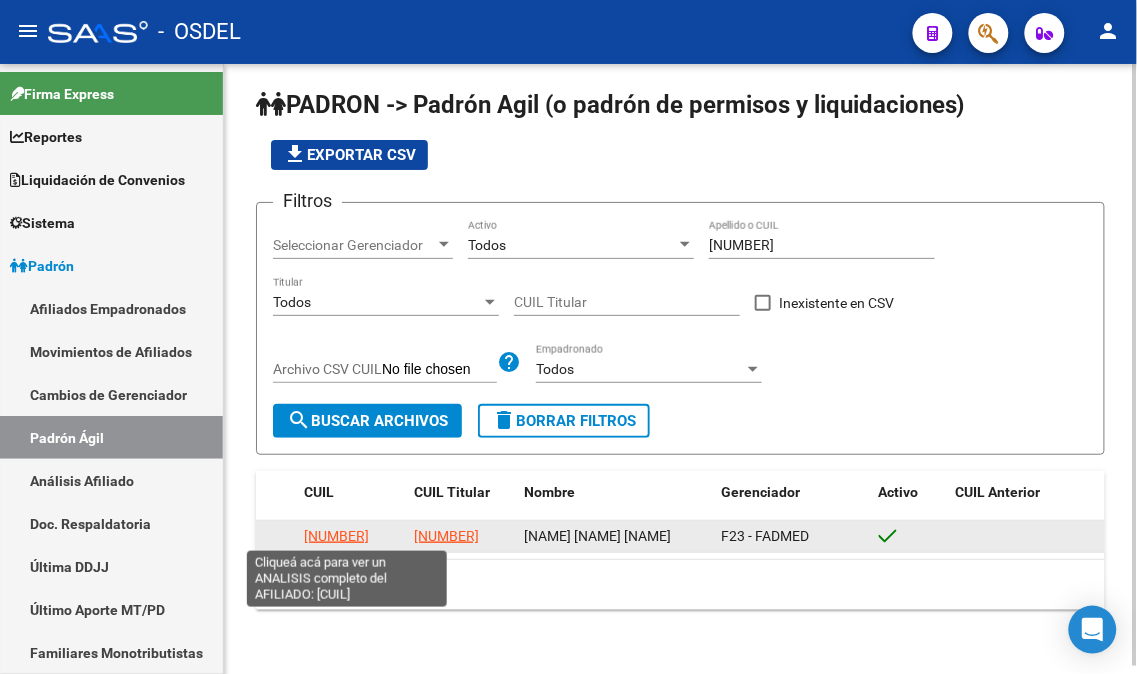 click on "[NUMBER]" 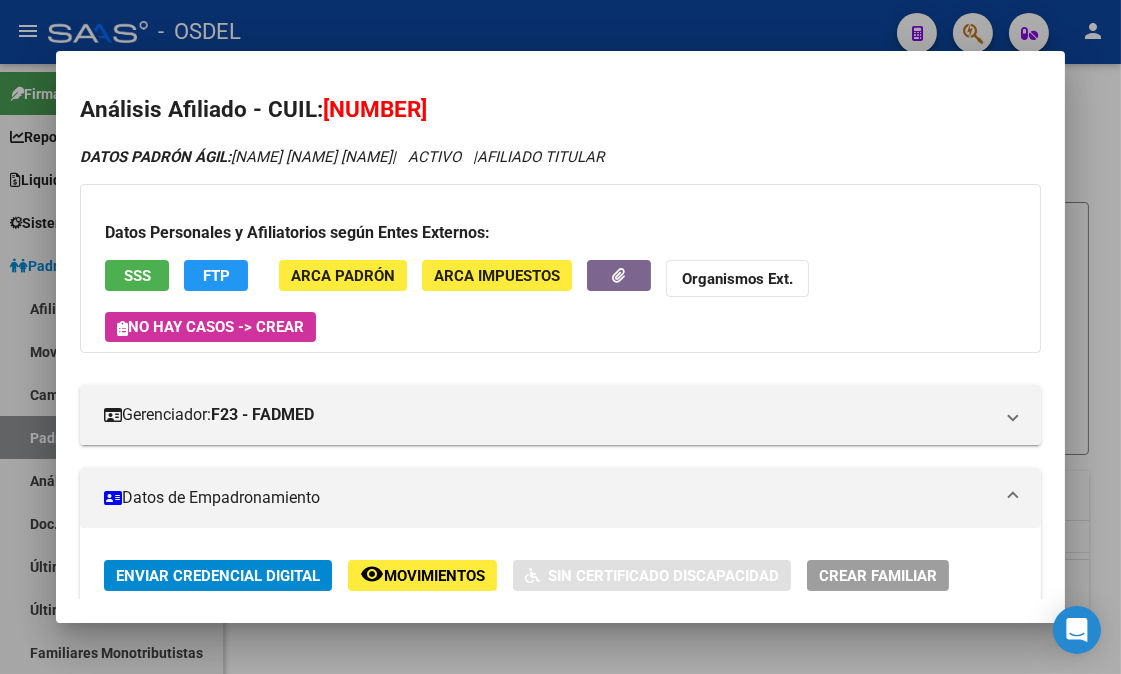 click on "SSS" at bounding box center (137, 276) 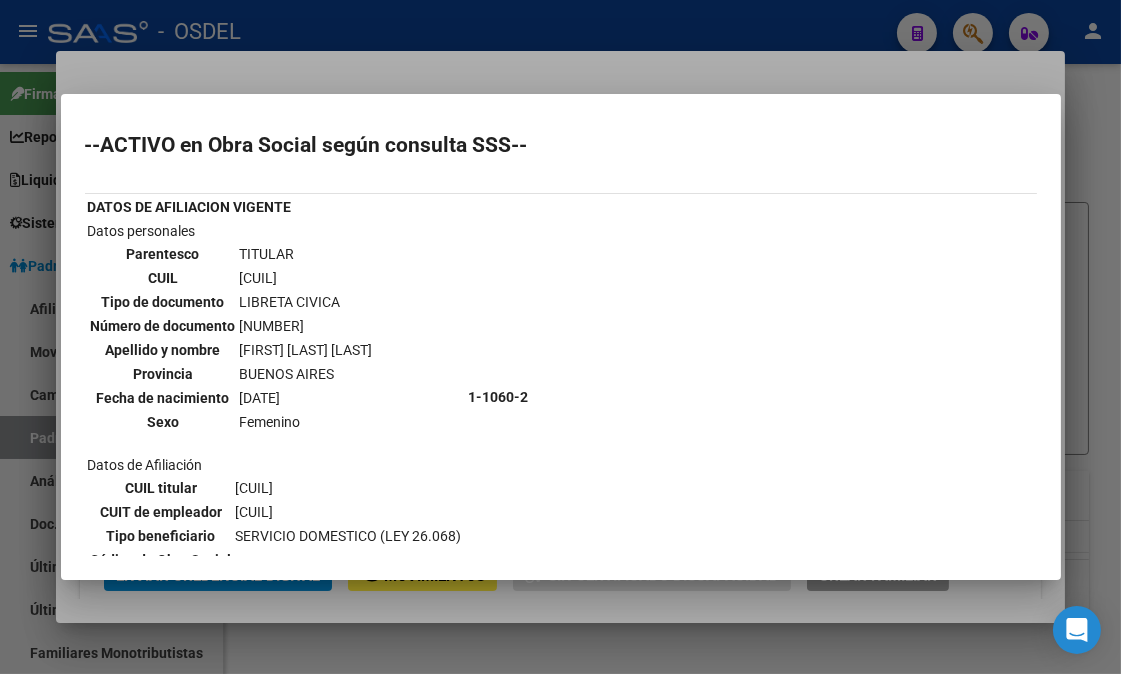 click at bounding box center [560, 337] 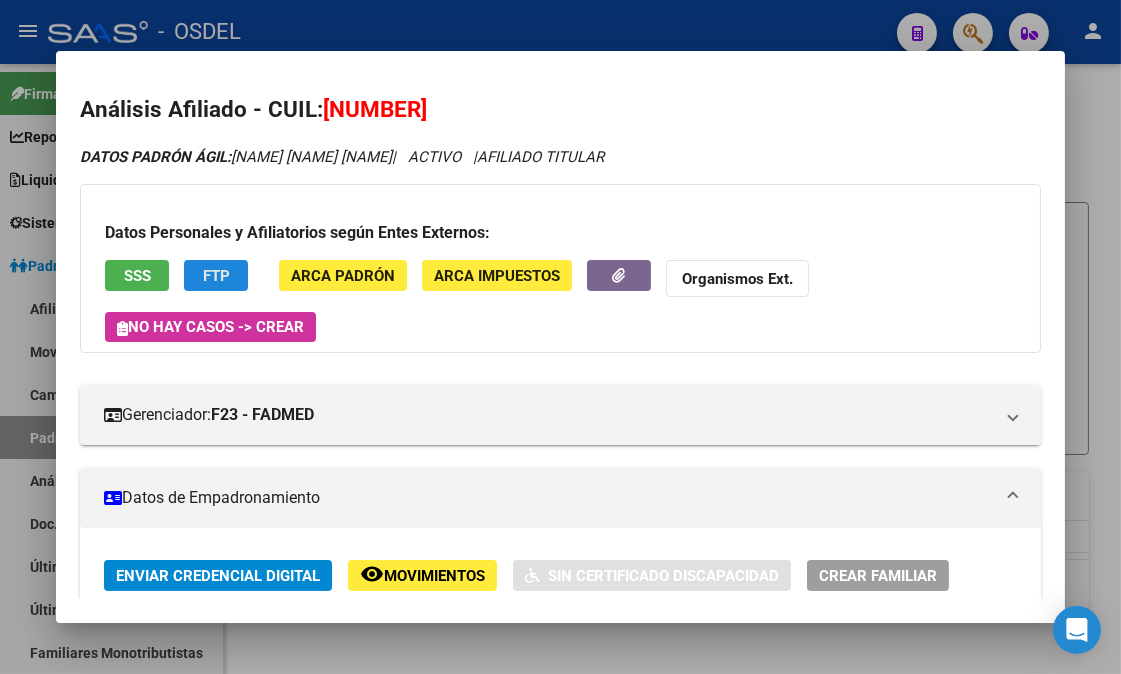 click on "FTP" 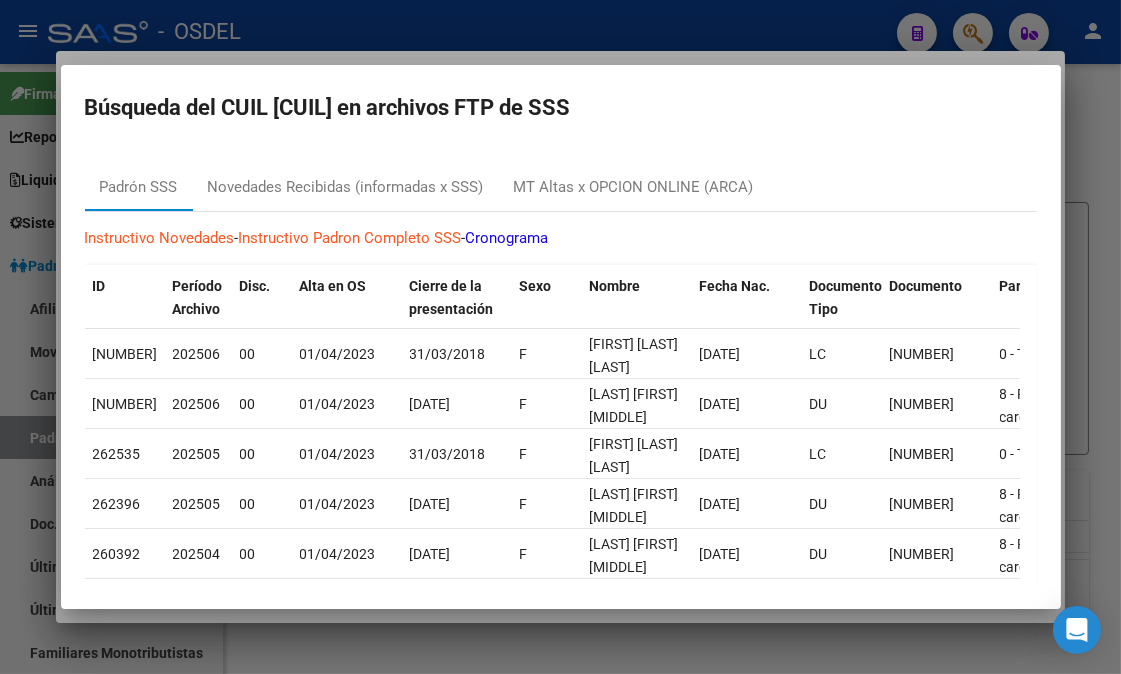 click at bounding box center [560, 337] 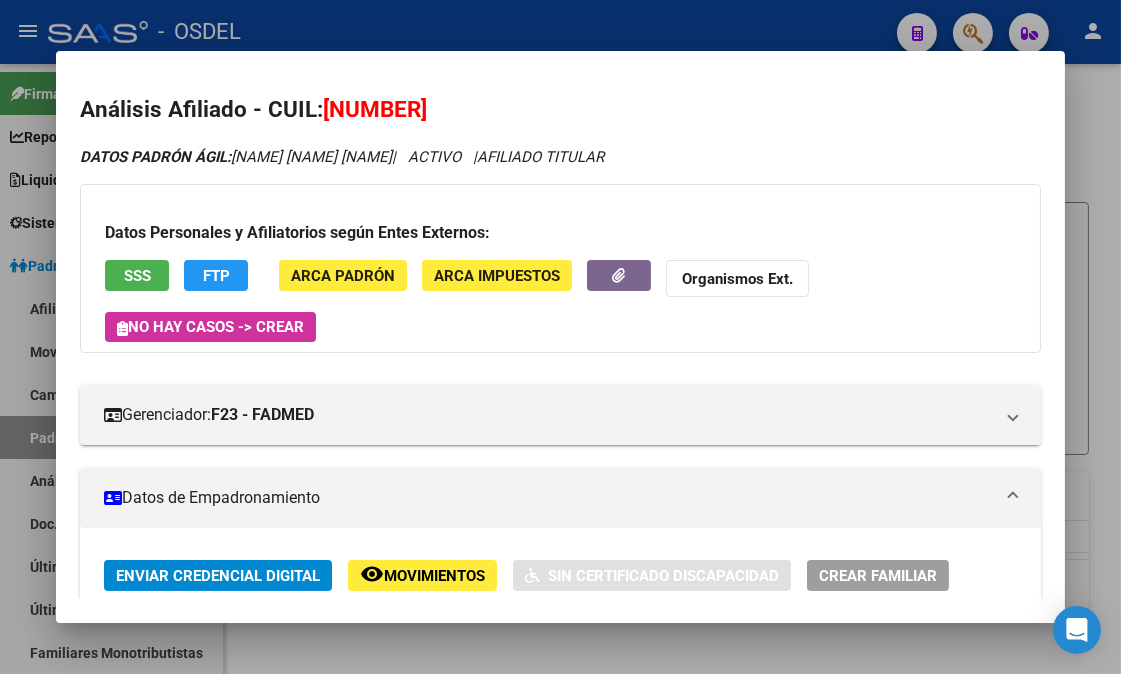 click at bounding box center (560, 337) 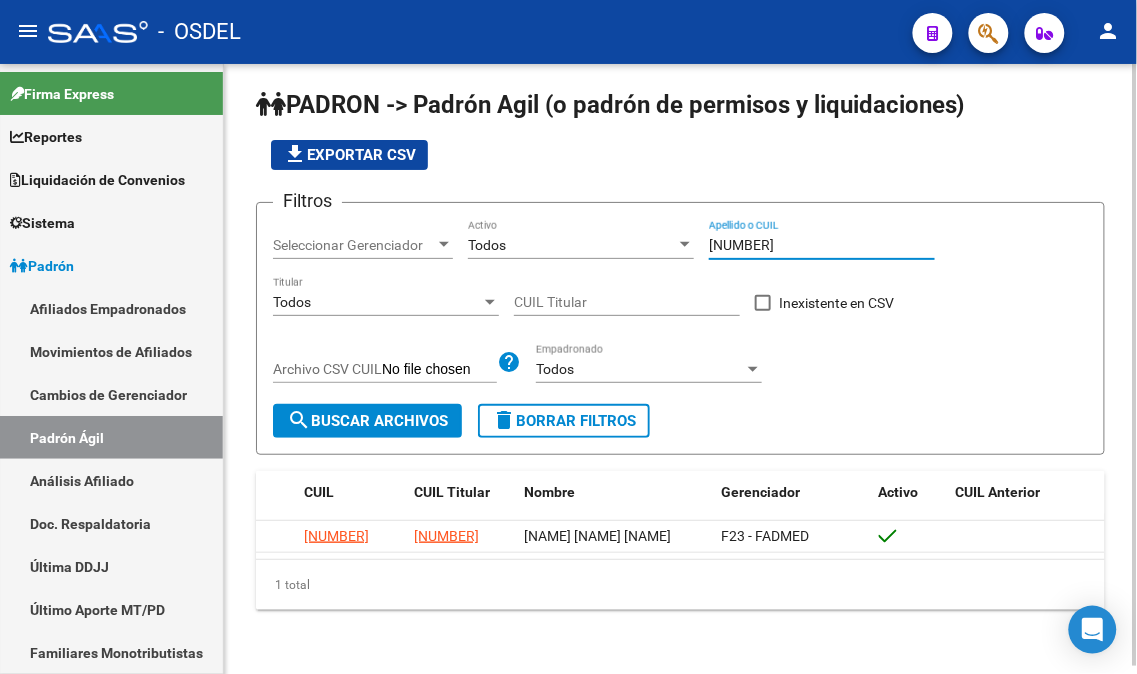 drag, startPoint x: 810, startPoint y: 246, endPoint x: 652, endPoint y: 243, distance: 158.02847 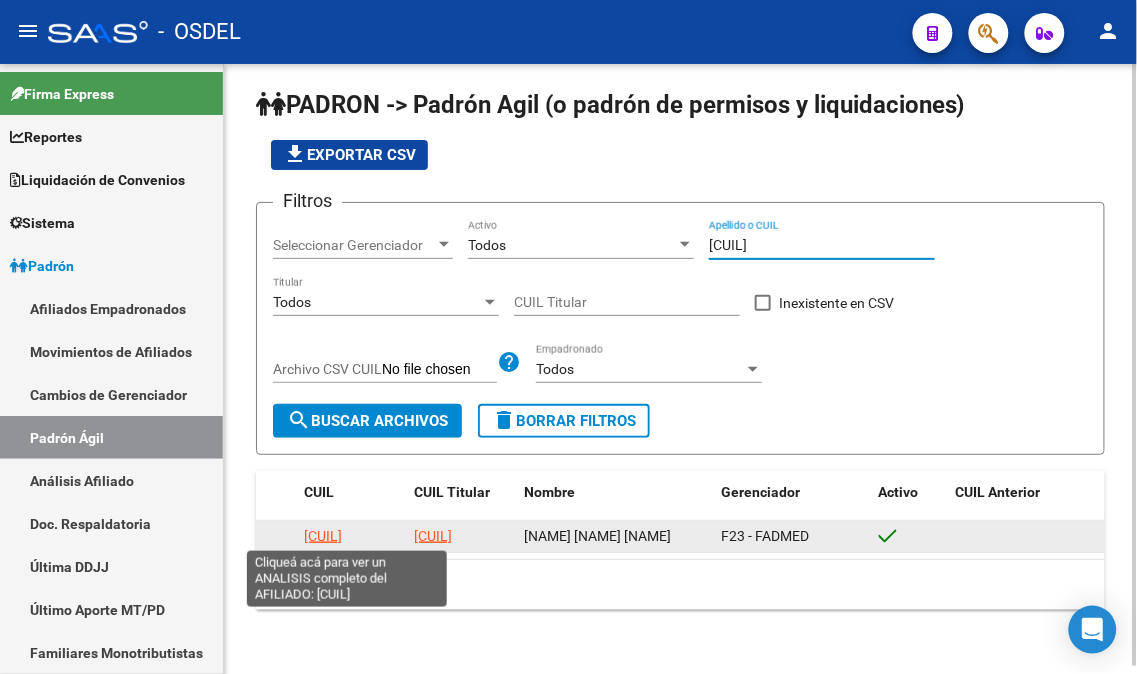 type on "[CUIL]" 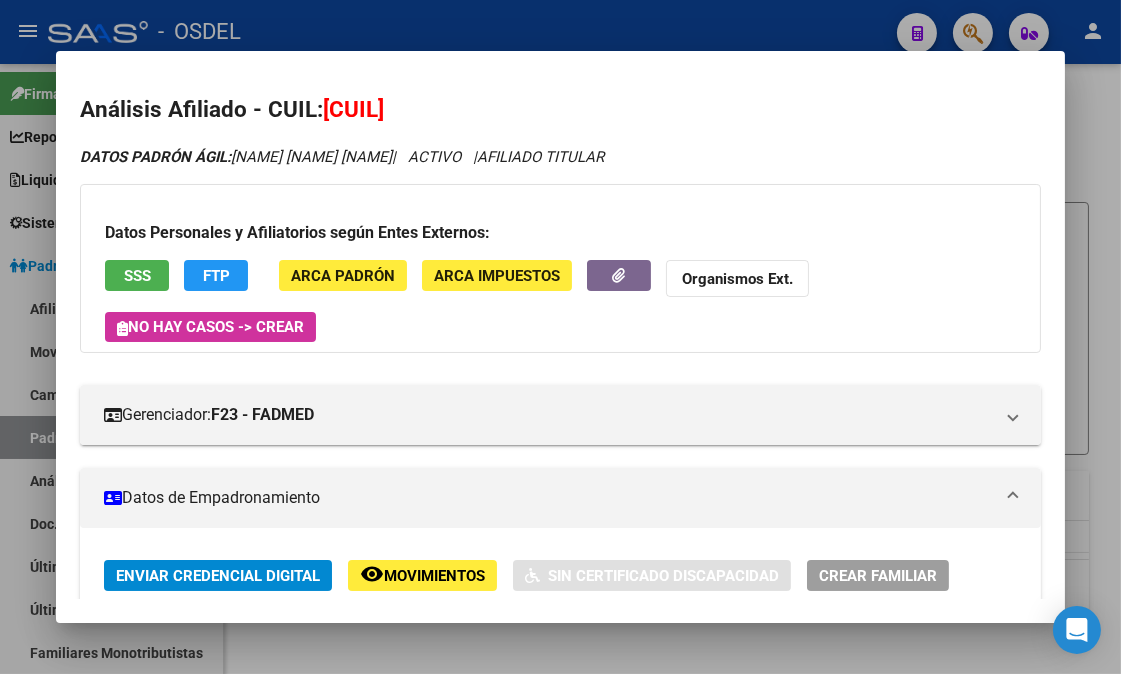click on "SSS" at bounding box center [137, 275] 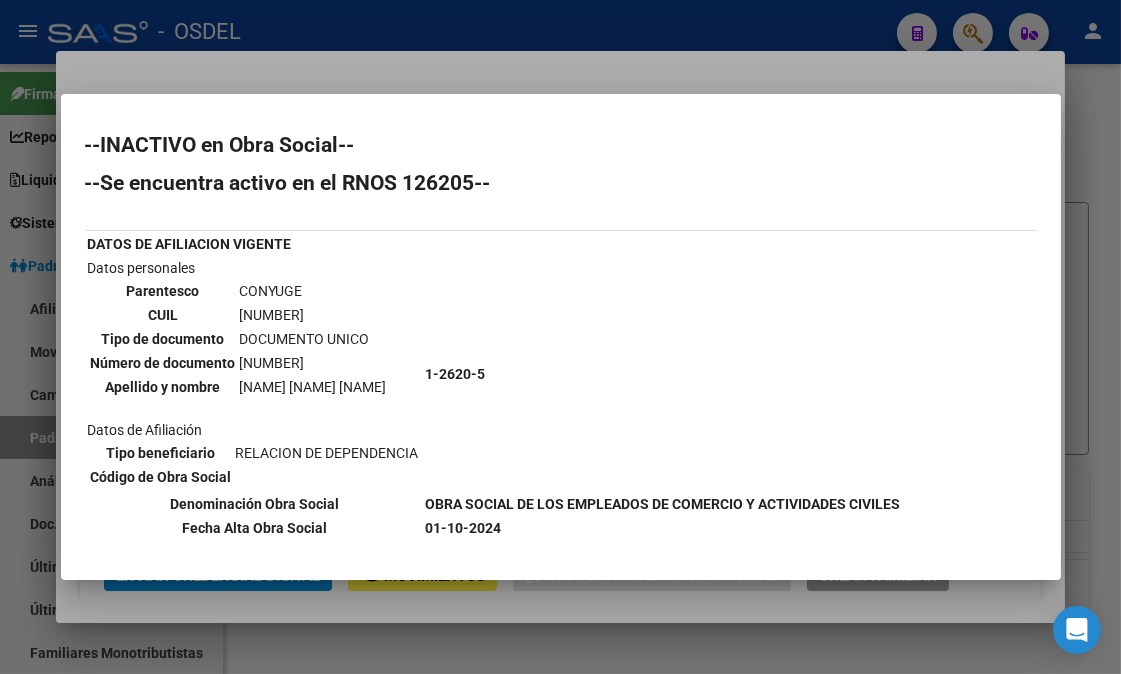click at bounding box center (560, 337) 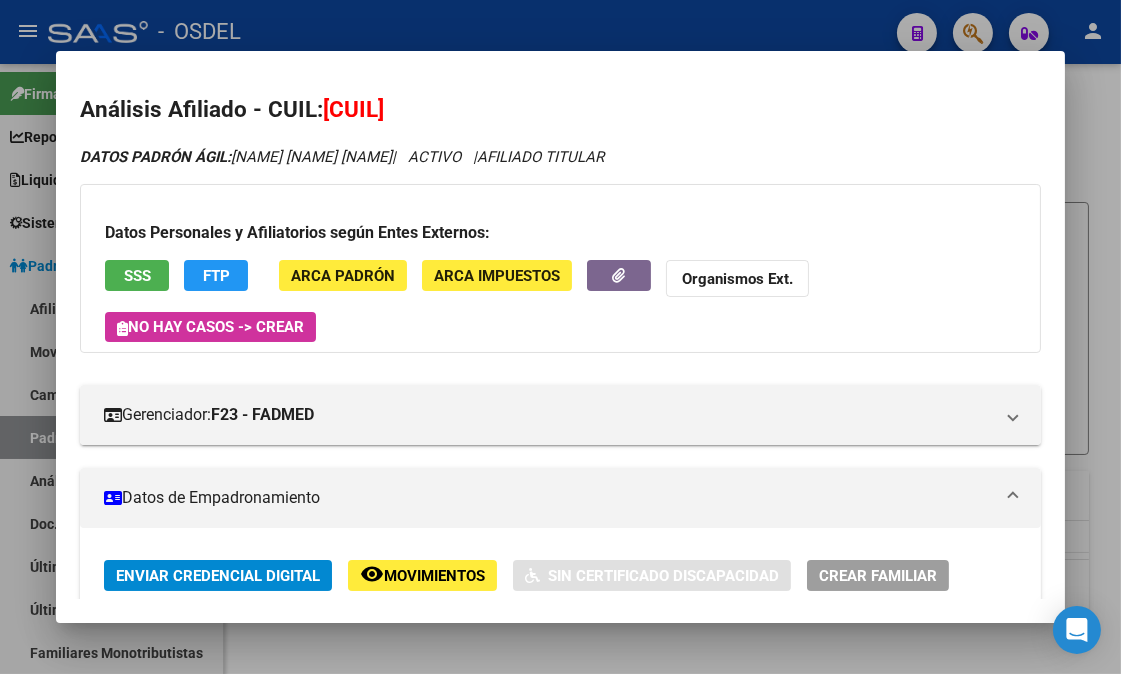 click on "FTP" 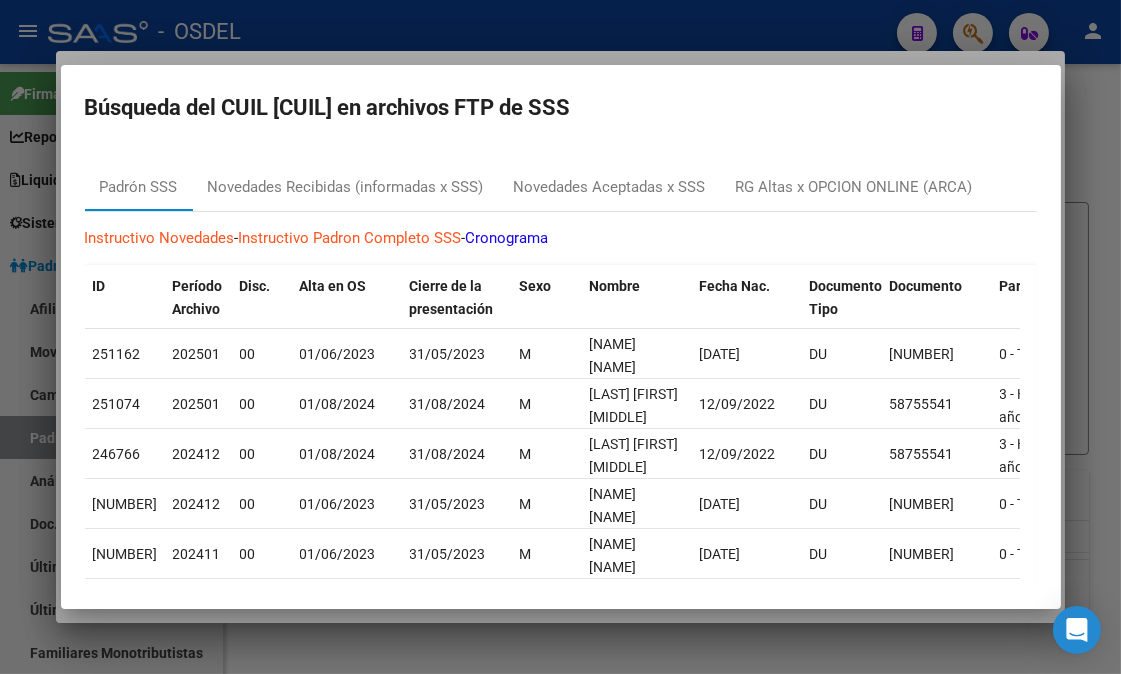 click at bounding box center [560, 337] 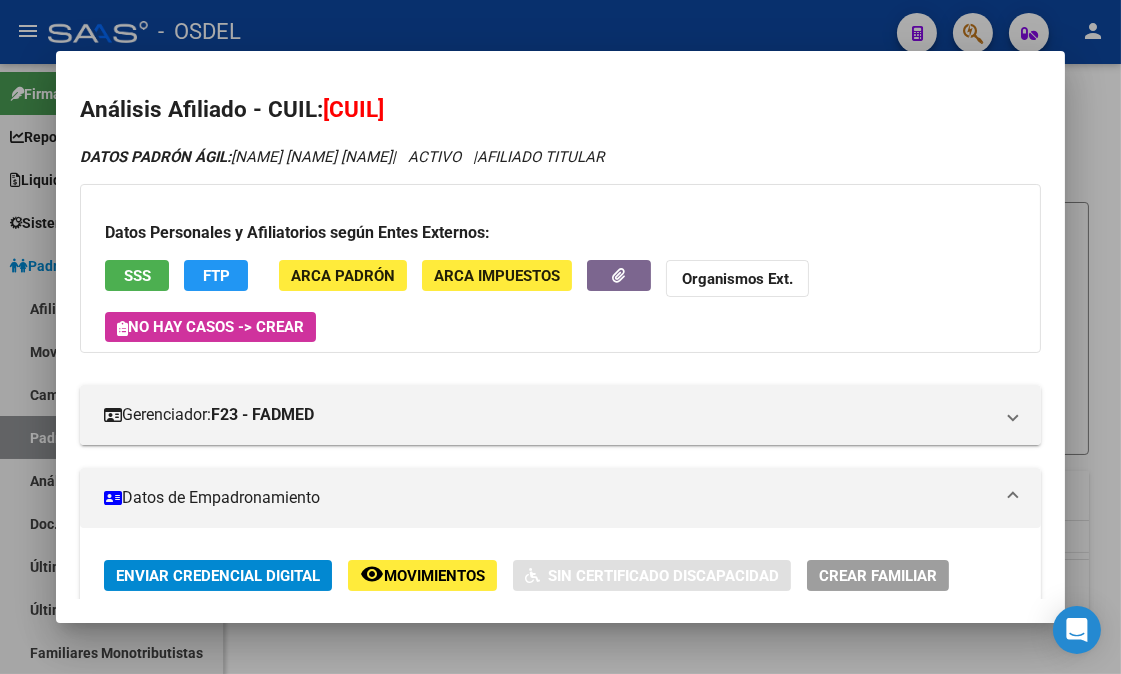 click at bounding box center (560, 337) 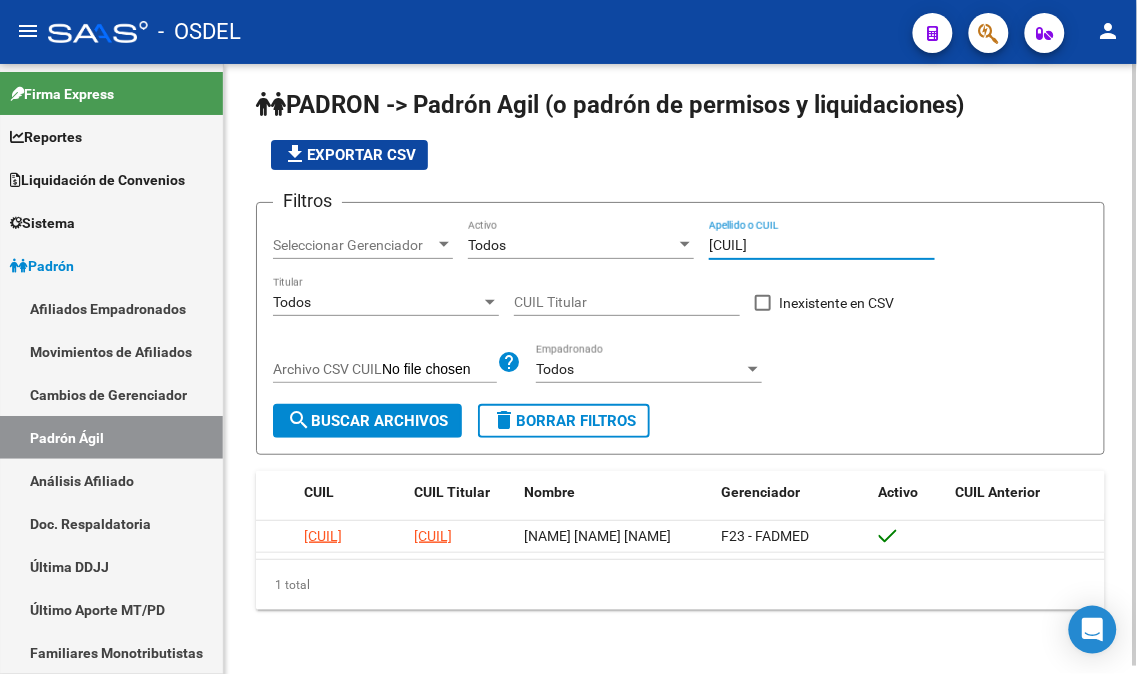 drag, startPoint x: 826, startPoint y: 243, endPoint x: 683, endPoint y: 242, distance: 143.0035 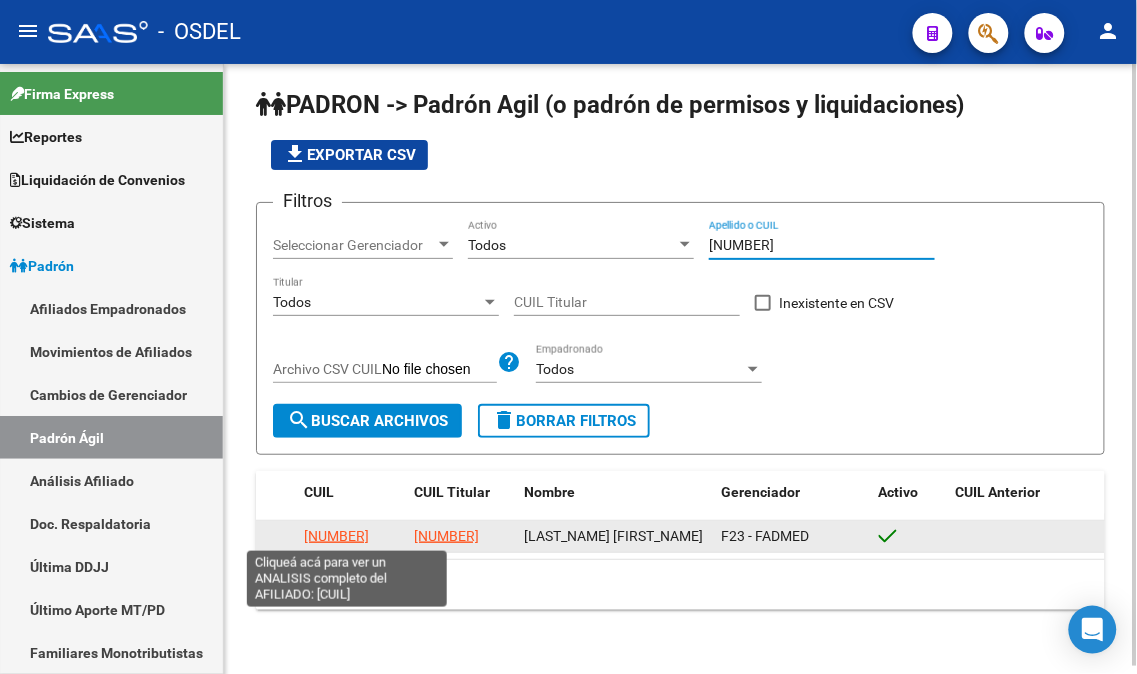 type on "[NUMBER]" 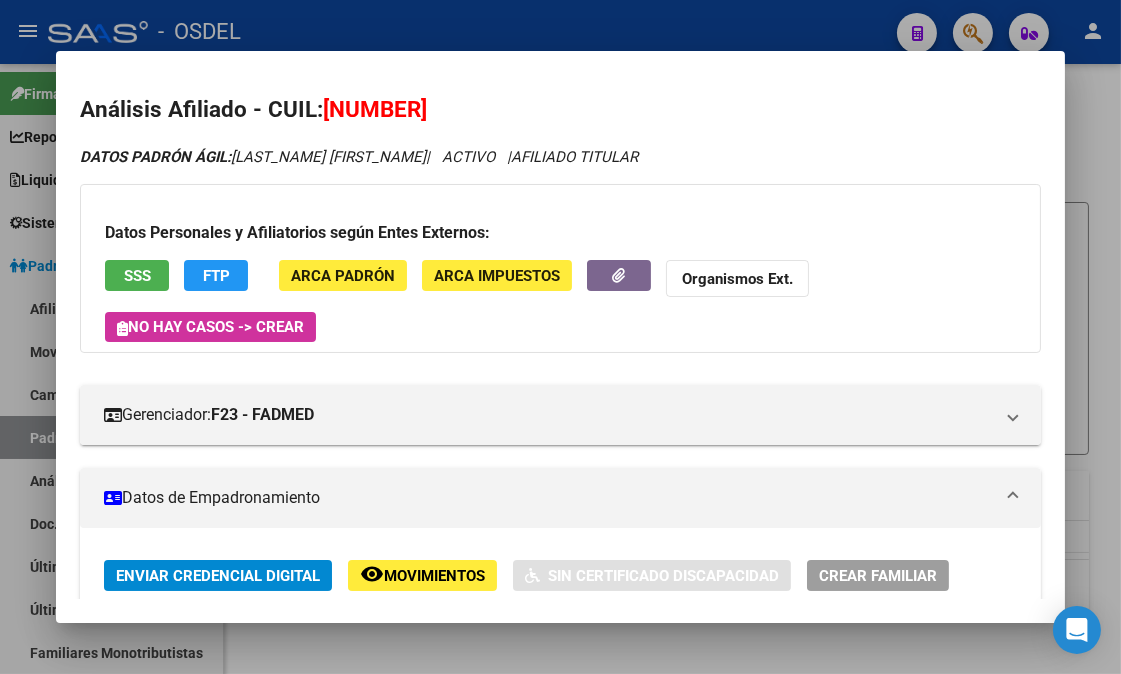 click on "SSS" at bounding box center (137, 275) 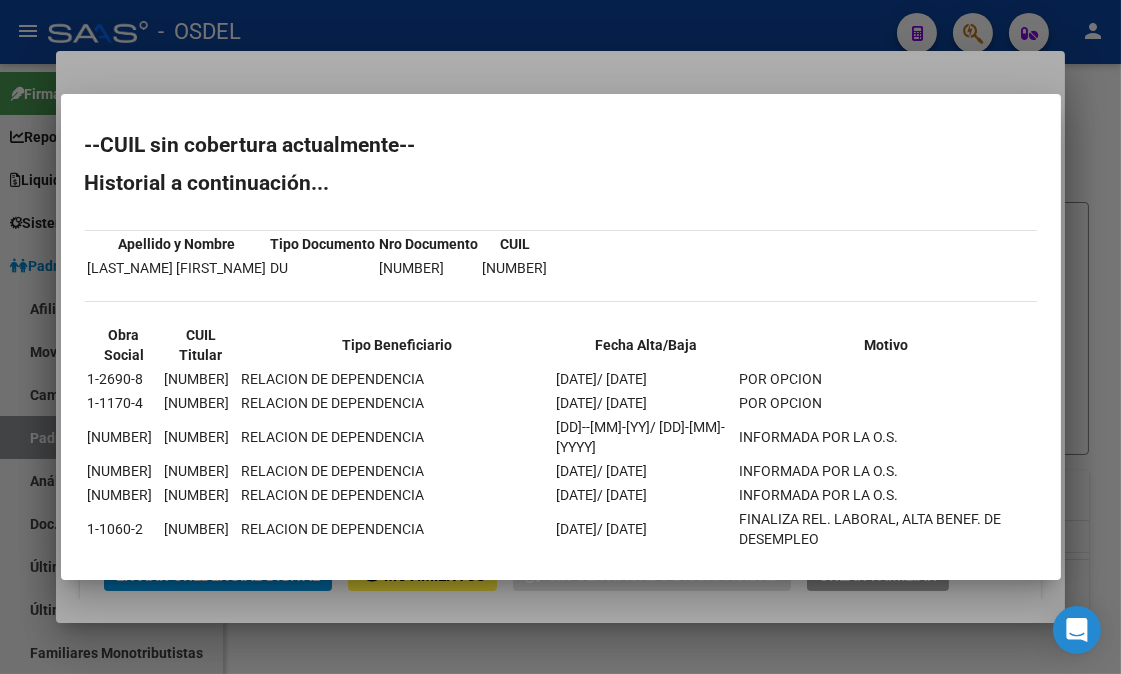 click at bounding box center [560, 337] 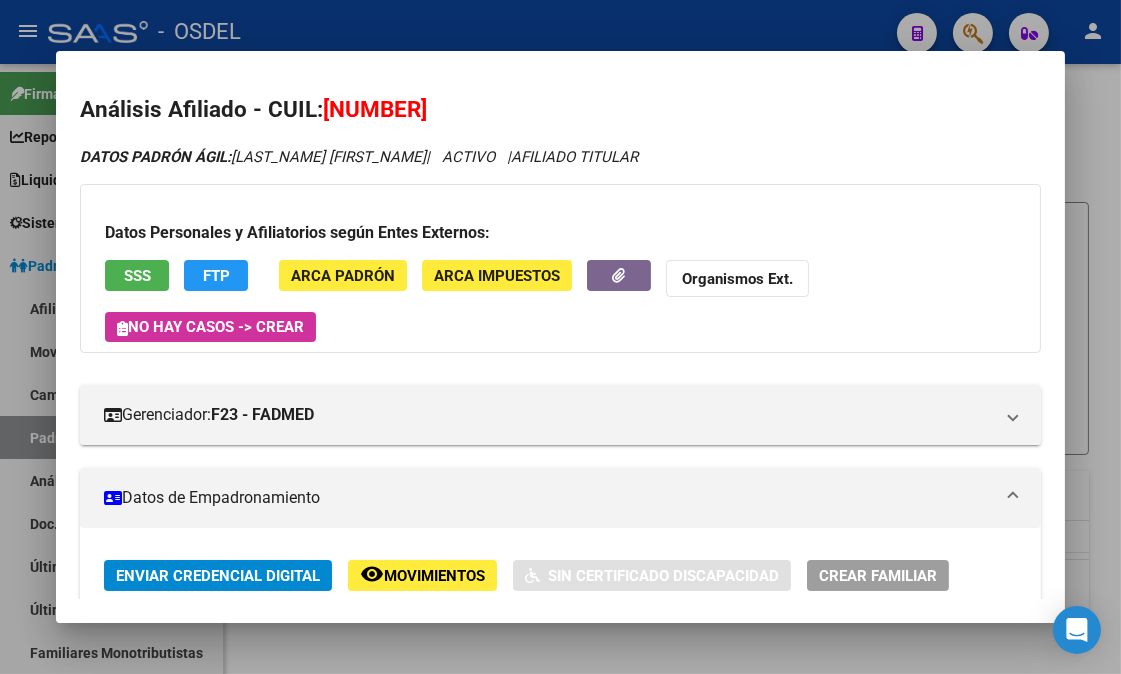 click on "FTP" 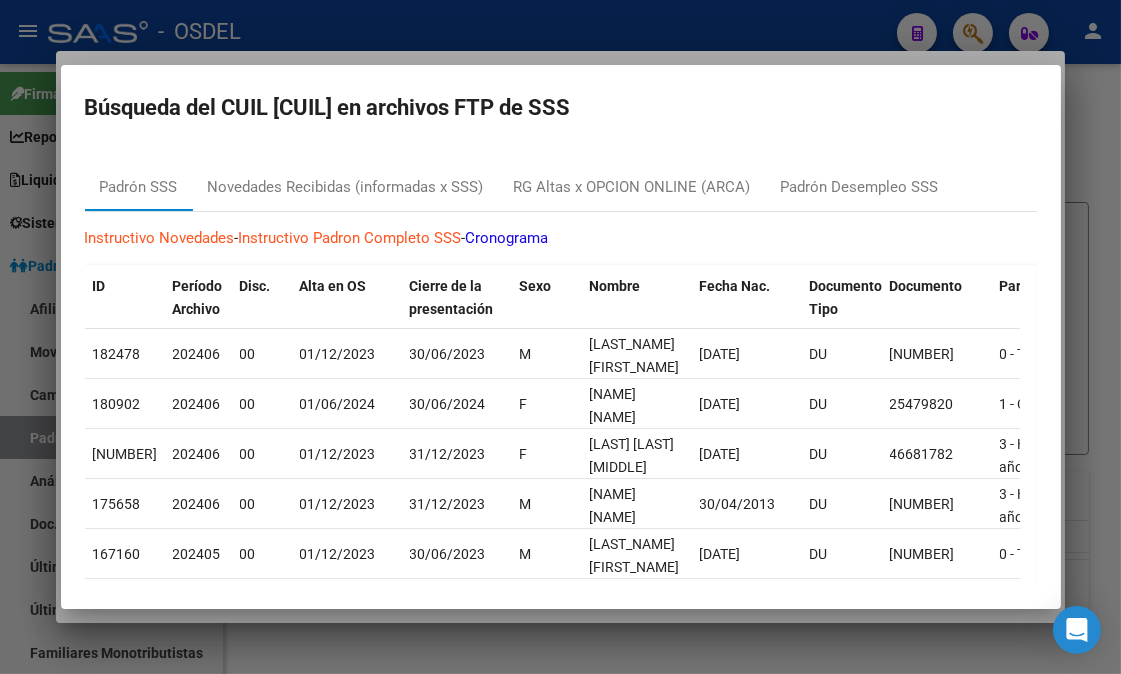 click at bounding box center [560, 337] 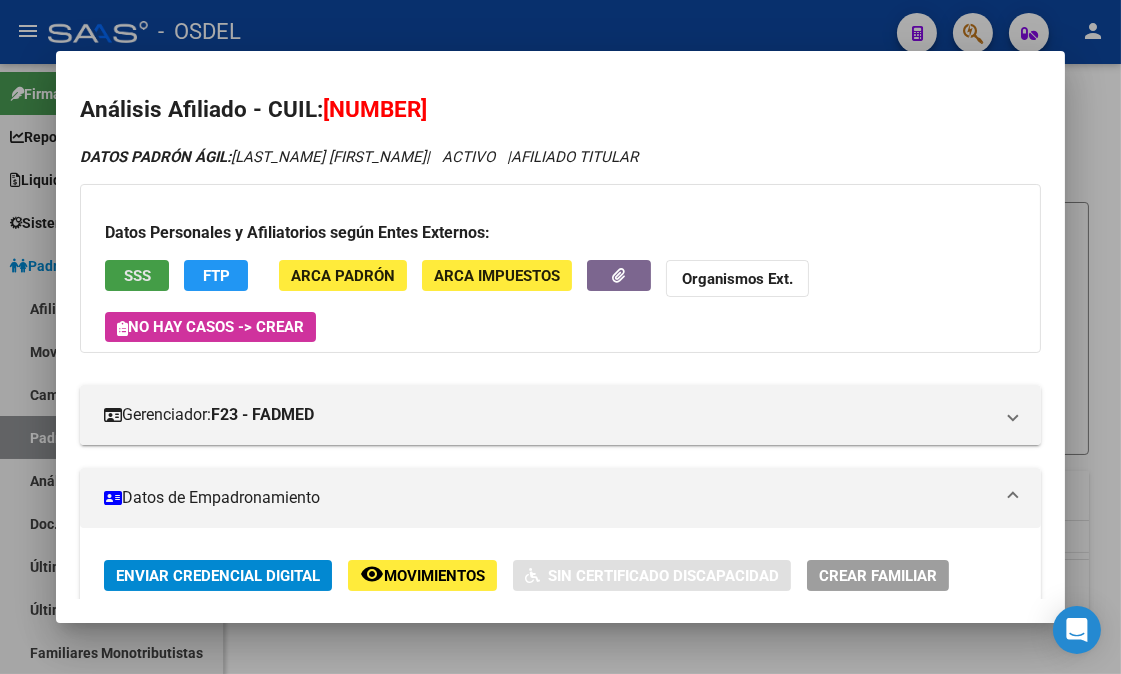 click on "SSS" at bounding box center [137, 275] 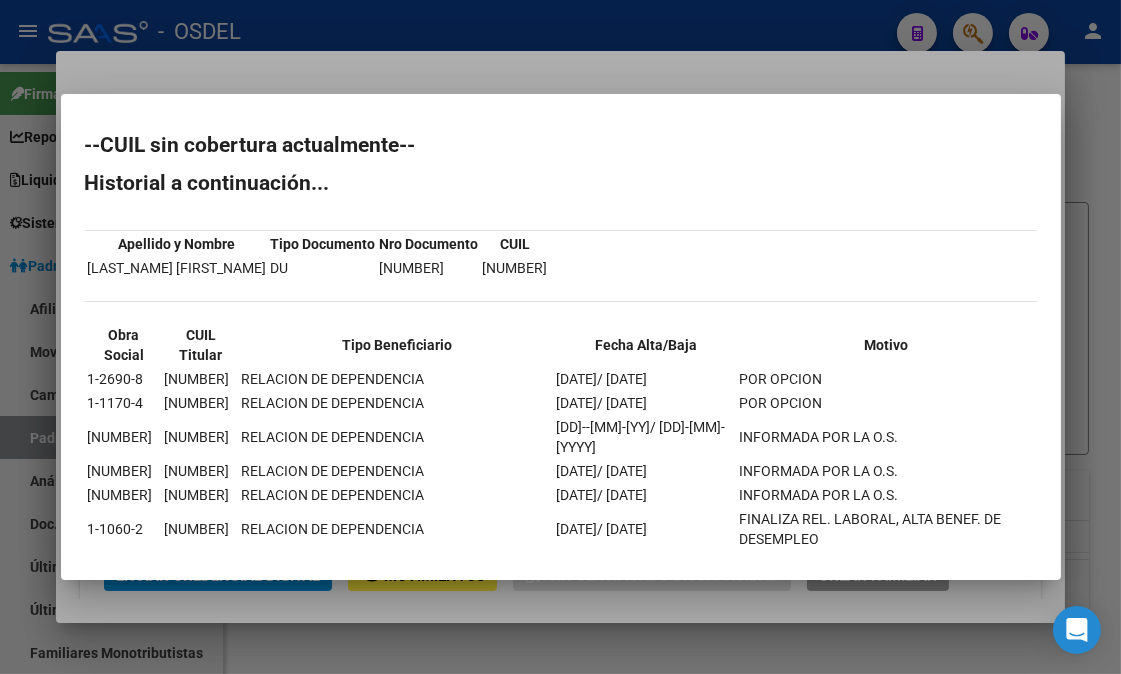 click at bounding box center [560, 337] 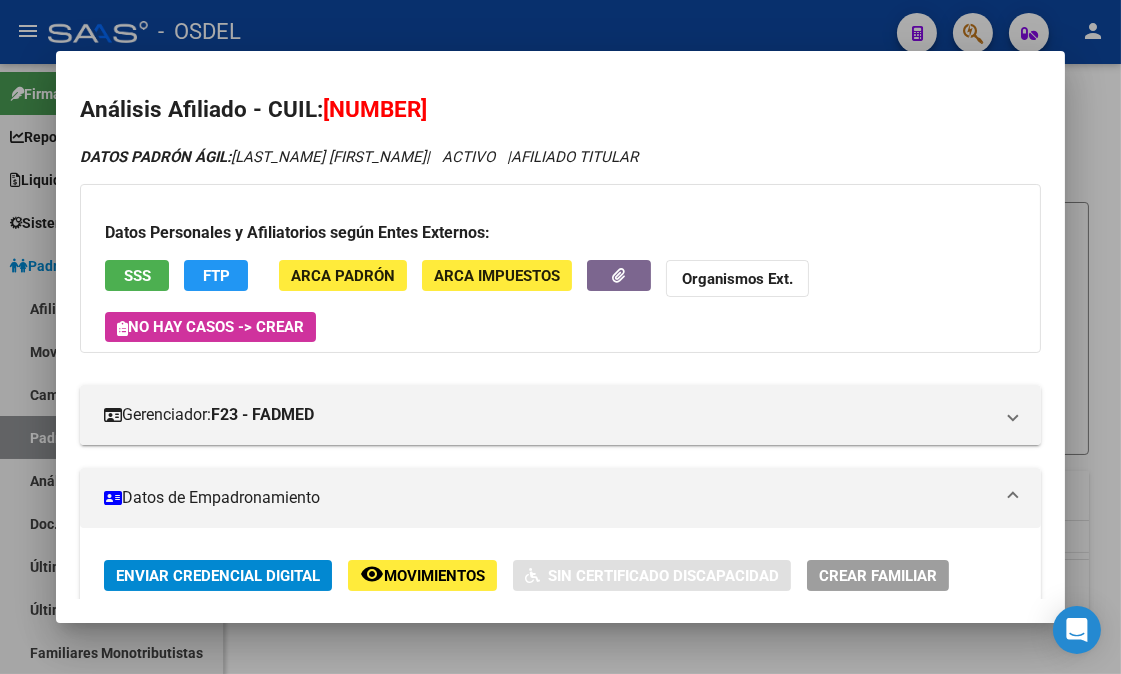 click at bounding box center [560, 337] 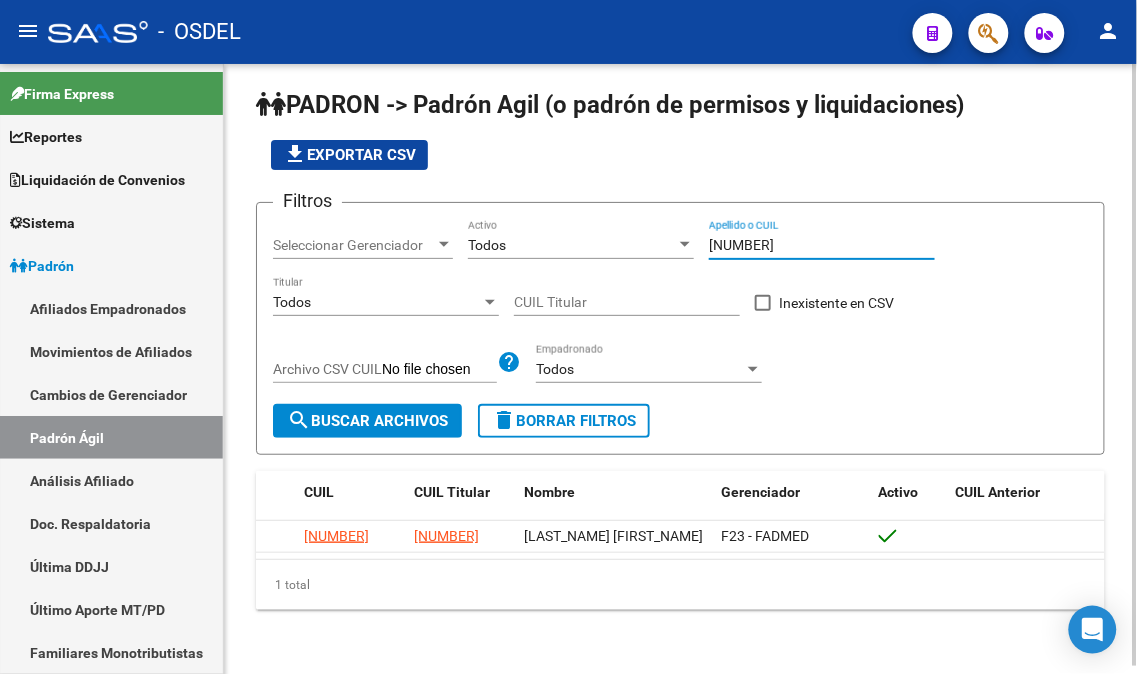 drag, startPoint x: 807, startPoint y: 252, endPoint x: 642, endPoint y: 236, distance: 165.77394 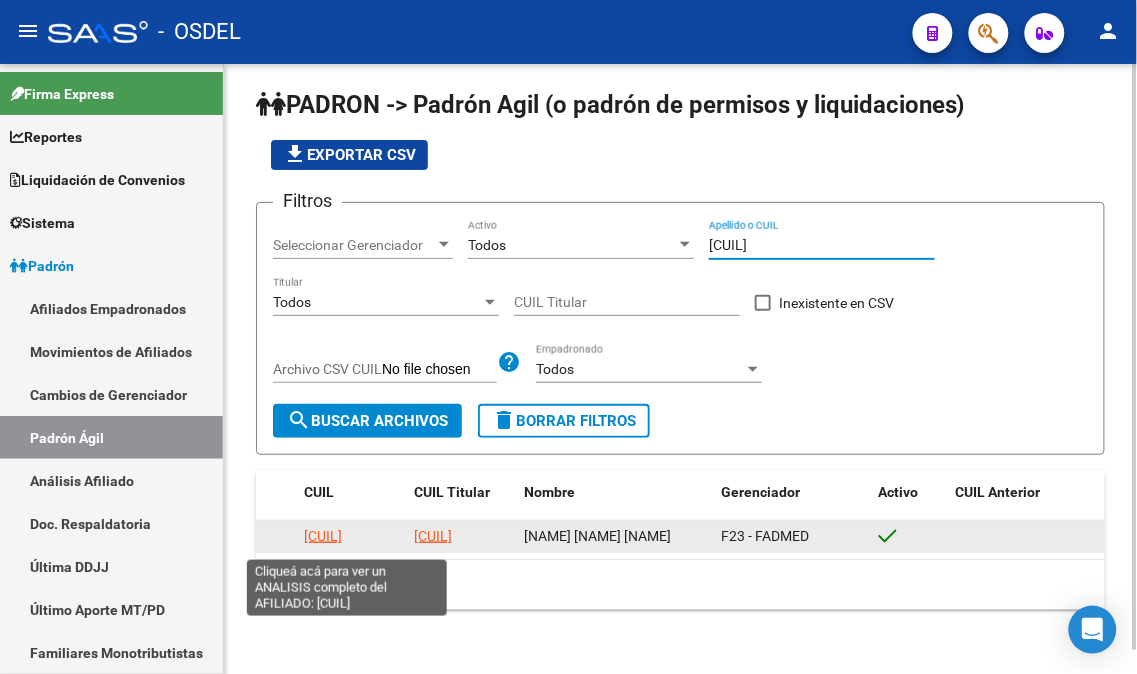 type on "[CUIL]" 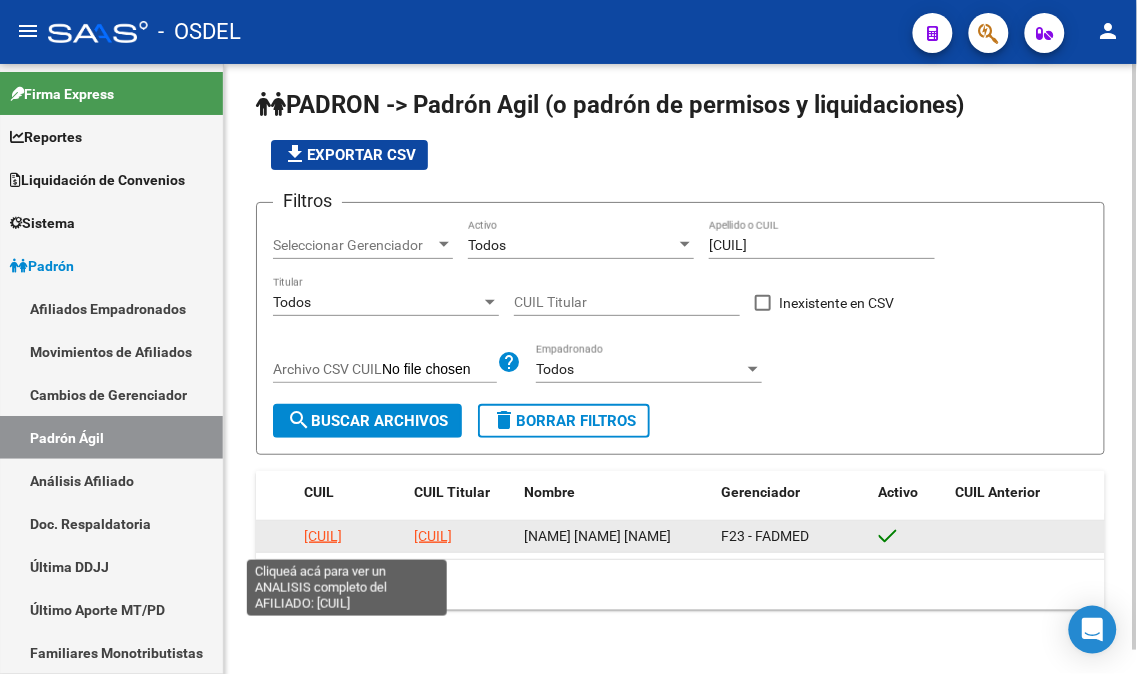 click on "[CUIL]" 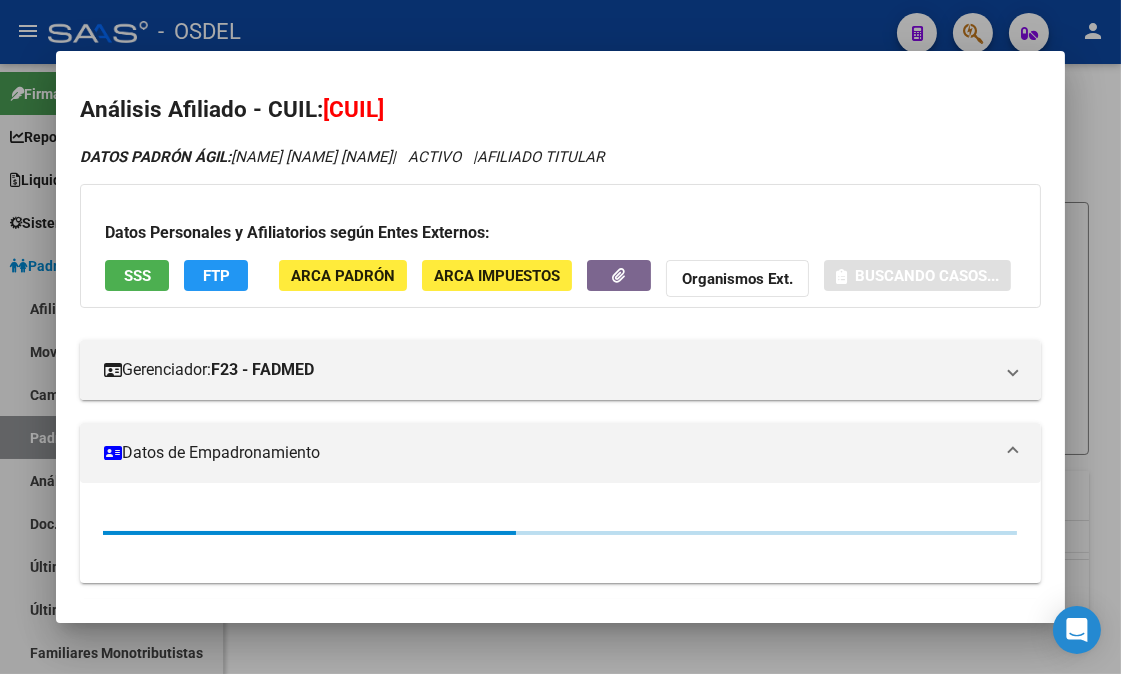 click on "SSS" at bounding box center (137, 276) 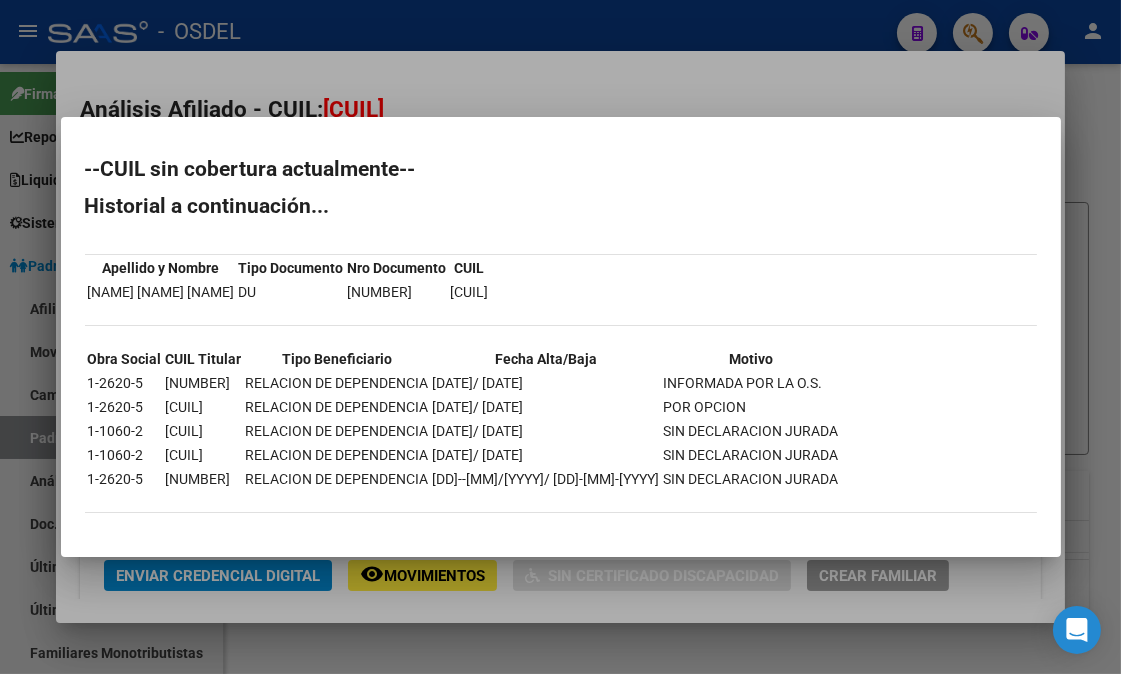 click at bounding box center [560, 337] 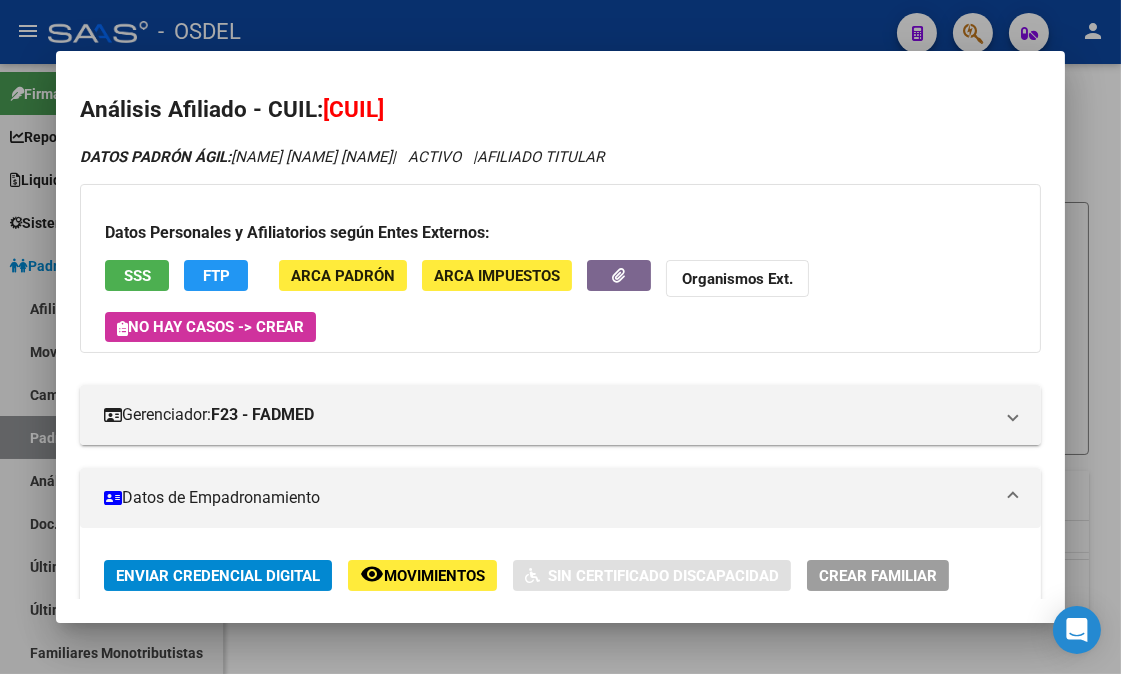 click on "FTP" 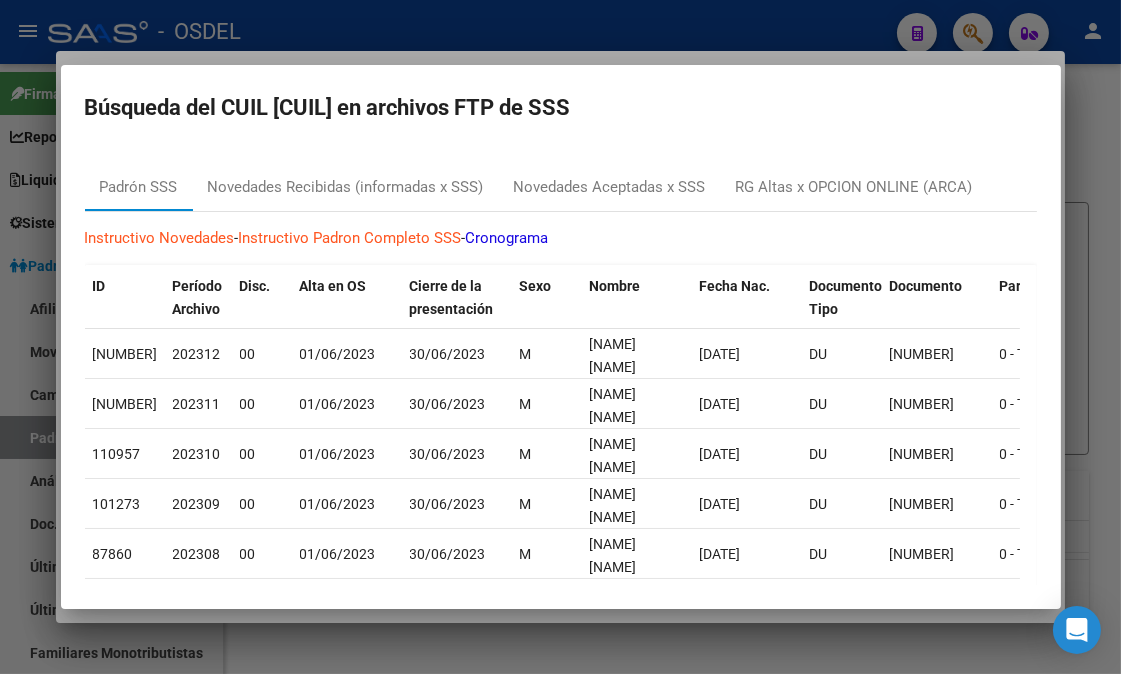 click at bounding box center [560, 337] 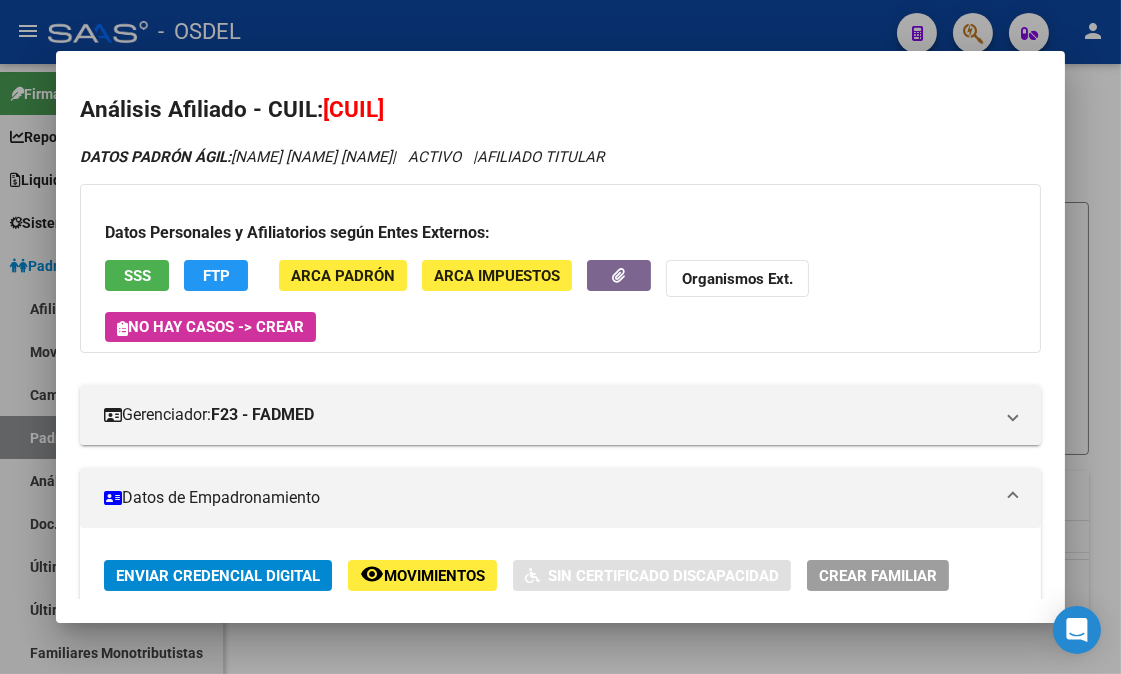 click on "SSS" at bounding box center [137, 276] 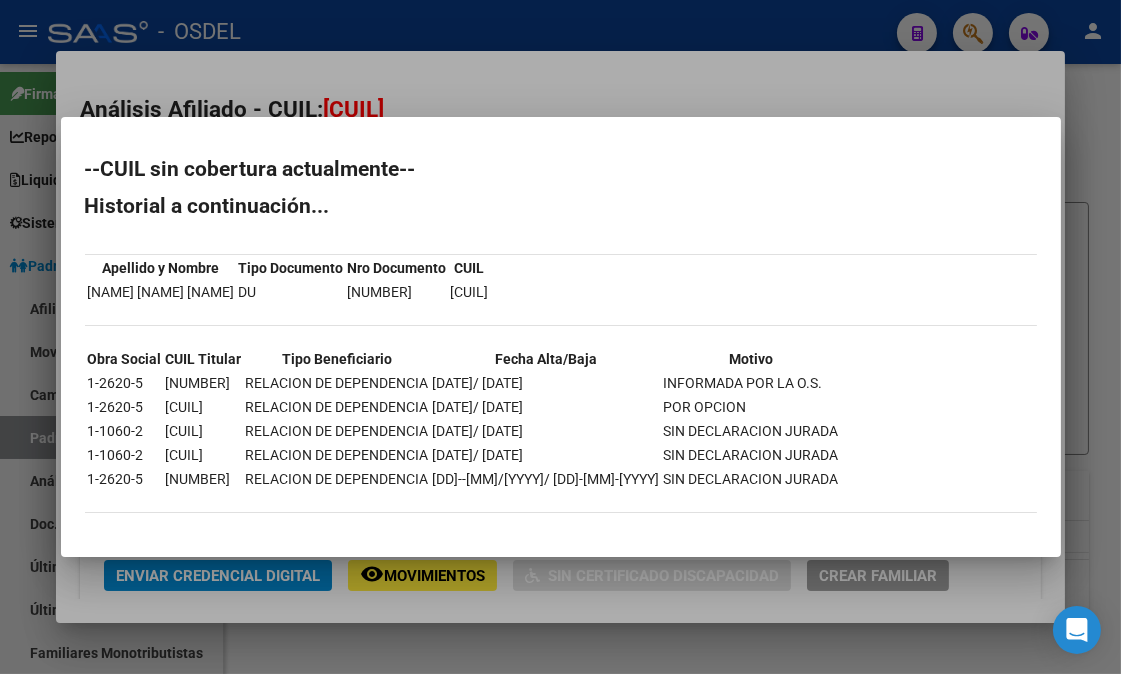 click at bounding box center [560, 337] 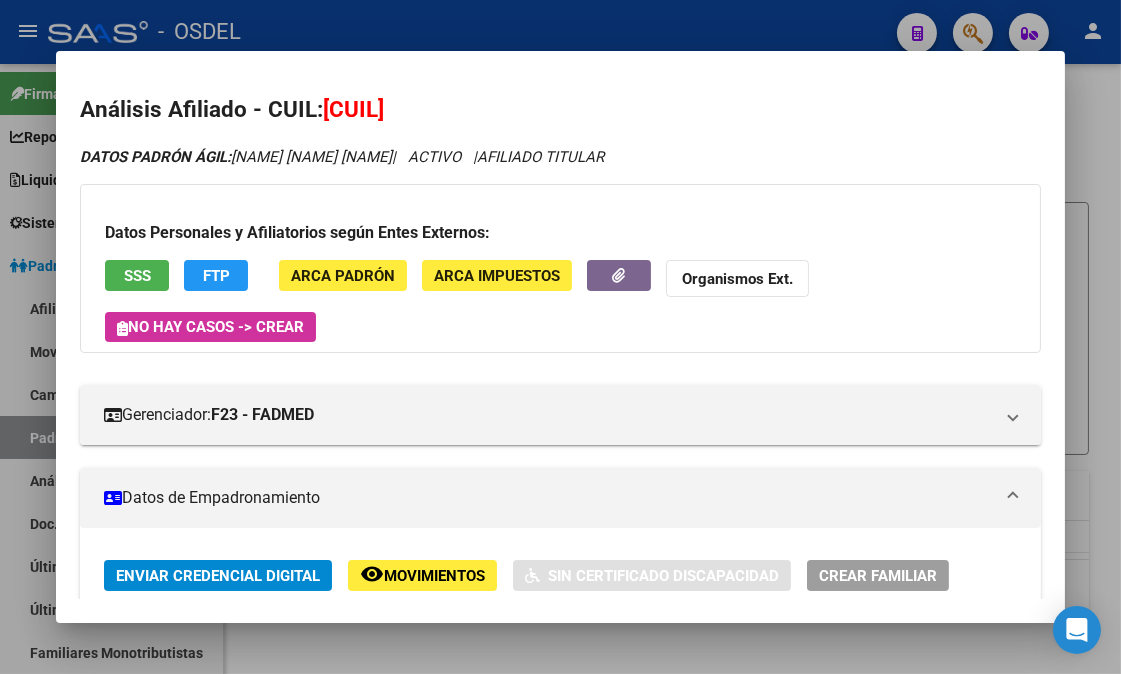 click at bounding box center (560, 337) 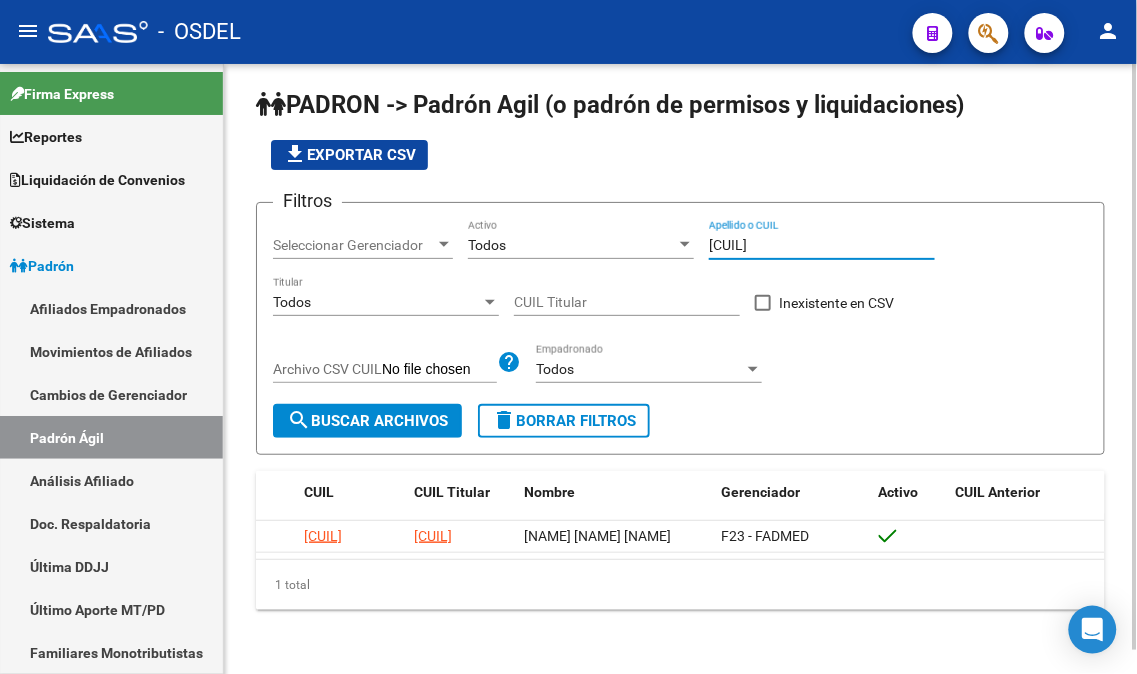 drag, startPoint x: 745, startPoint y: 241, endPoint x: 675, endPoint y: 241, distance: 70 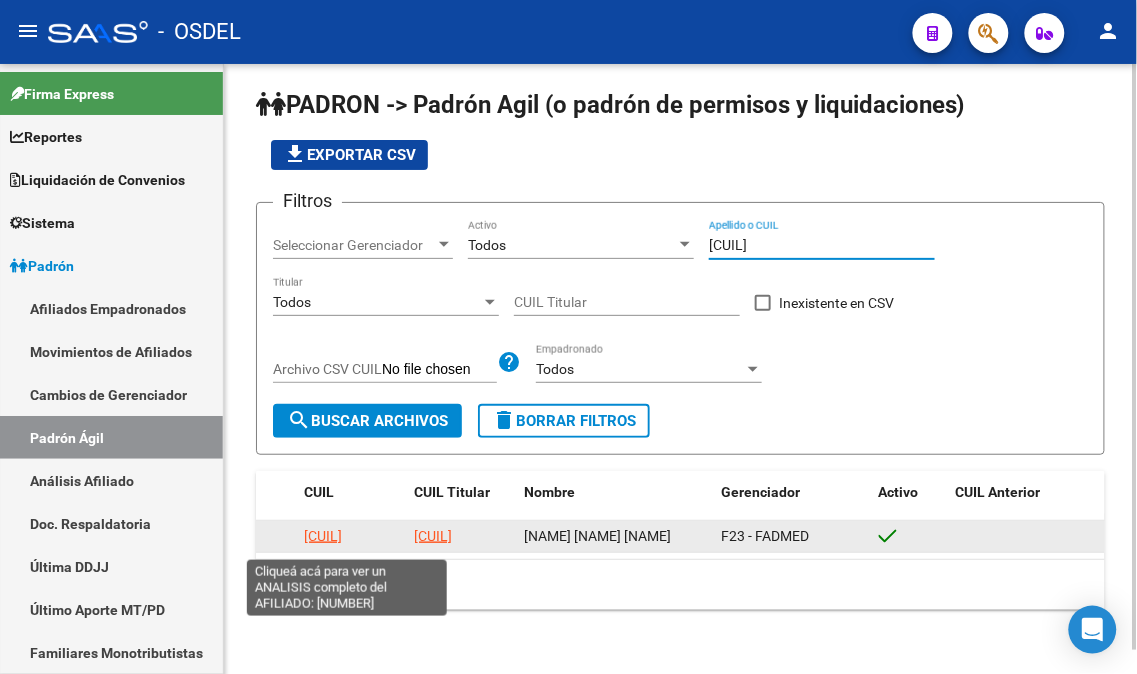 type on "[CUIL]" 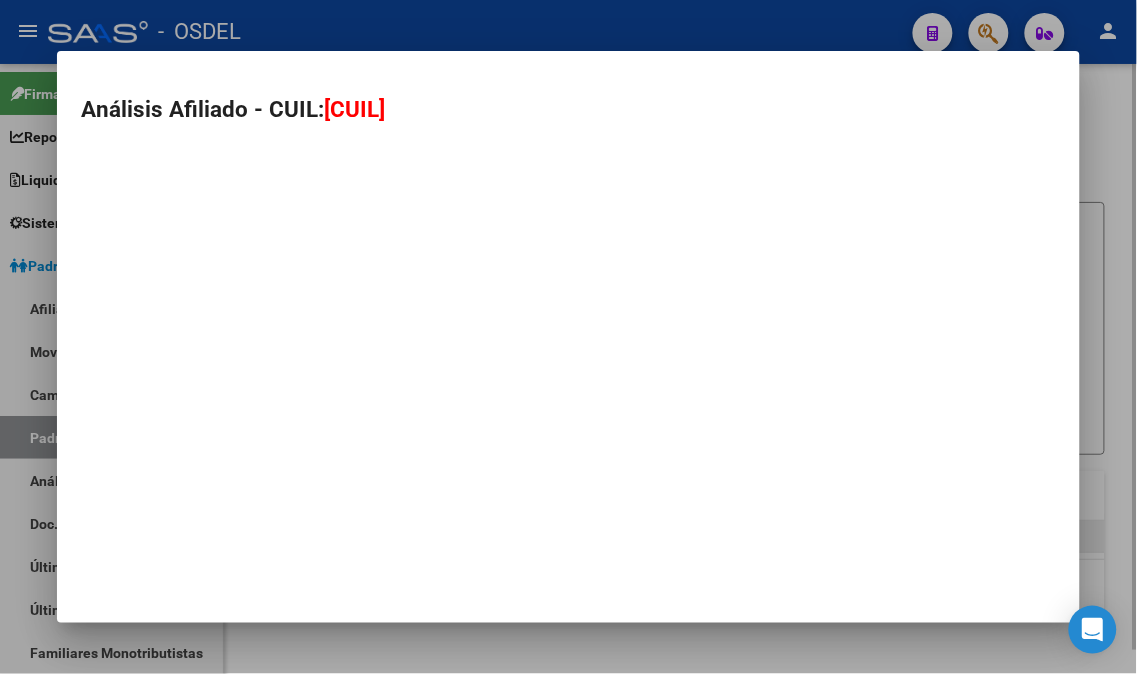 type on "[CUIL]" 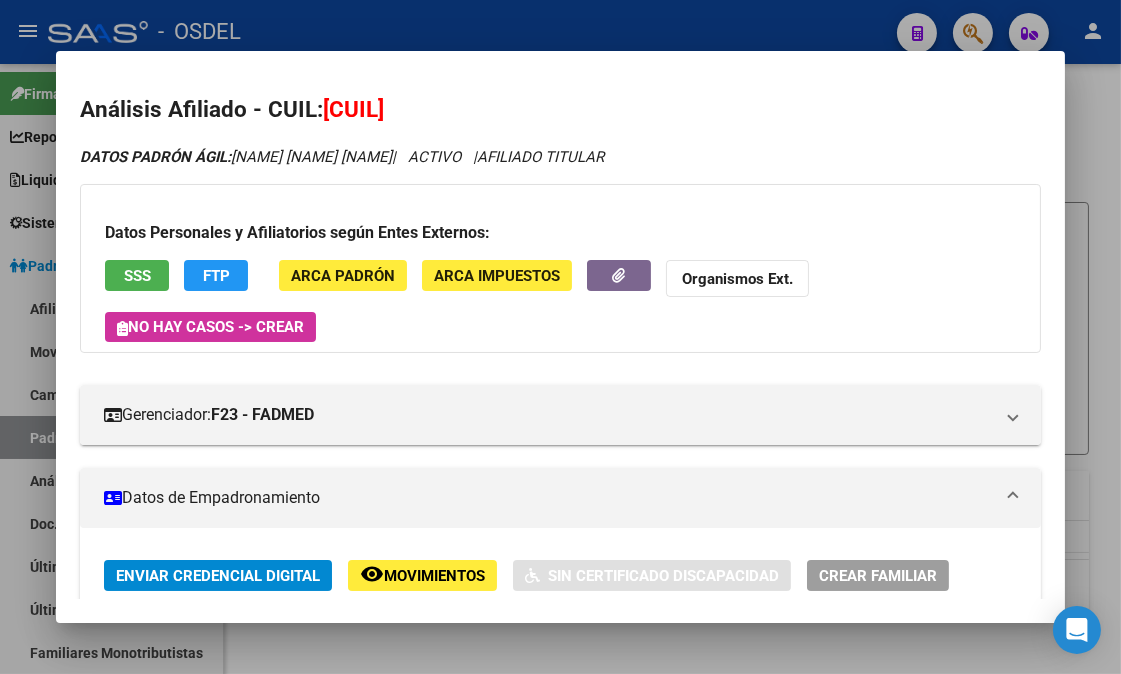click on "SSS" at bounding box center (137, 276) 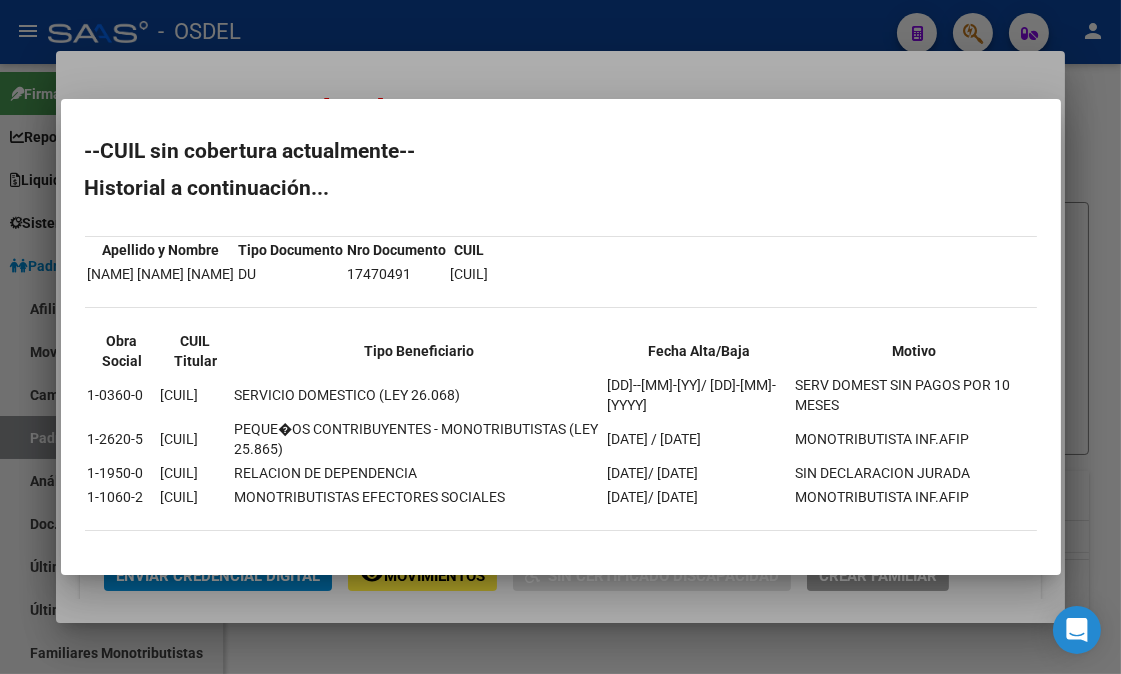 click at bounding box center [560, 337] 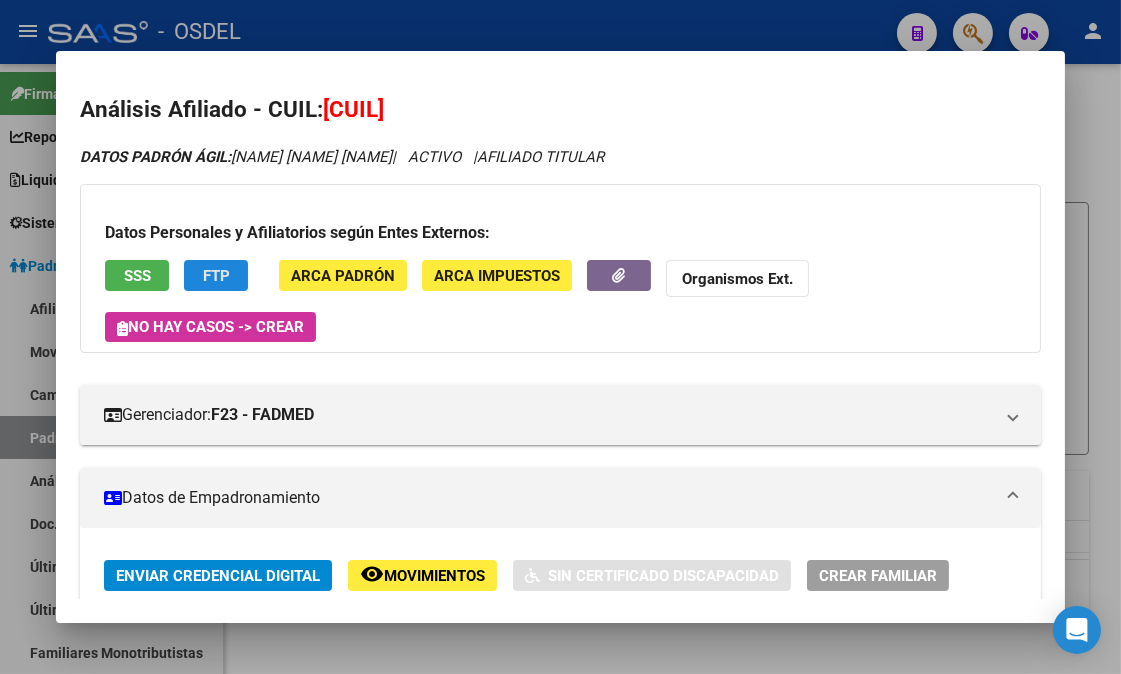 click on "FTP" 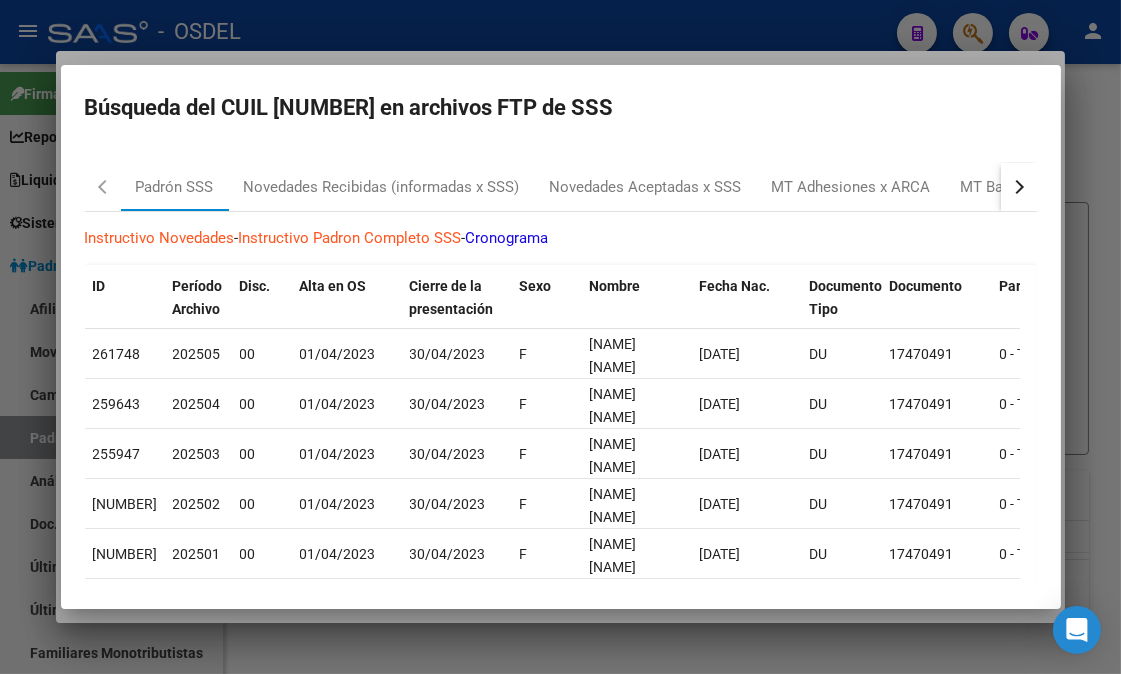 click at bounding box center [560, 337] 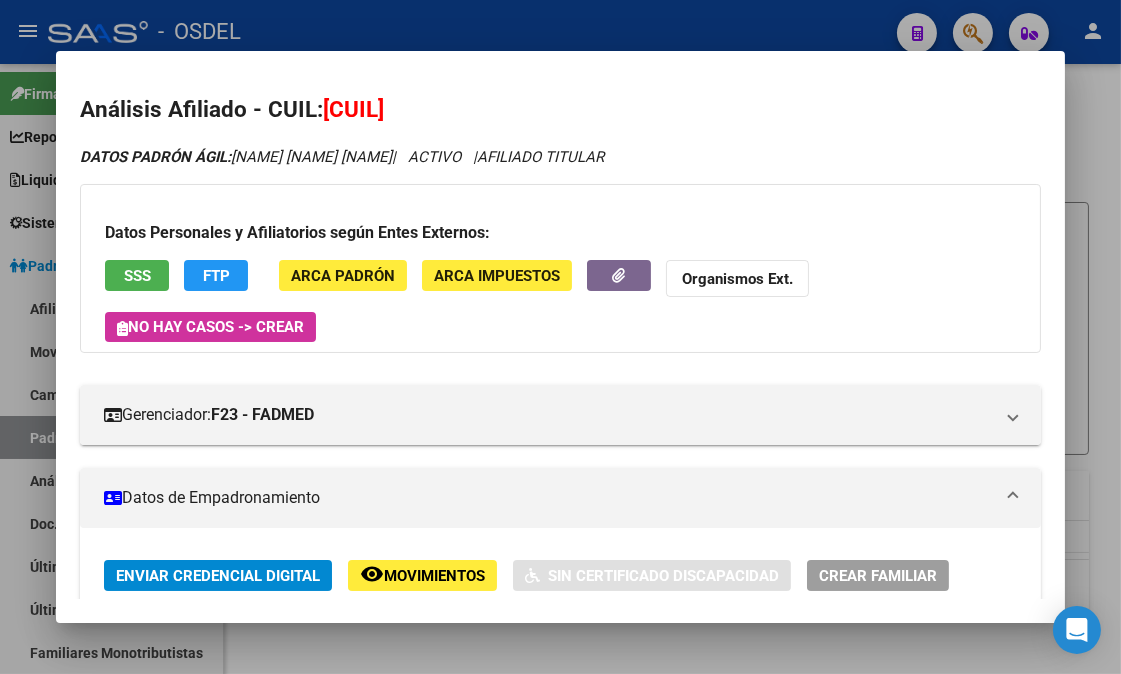 click at bounding box center [560, 337] 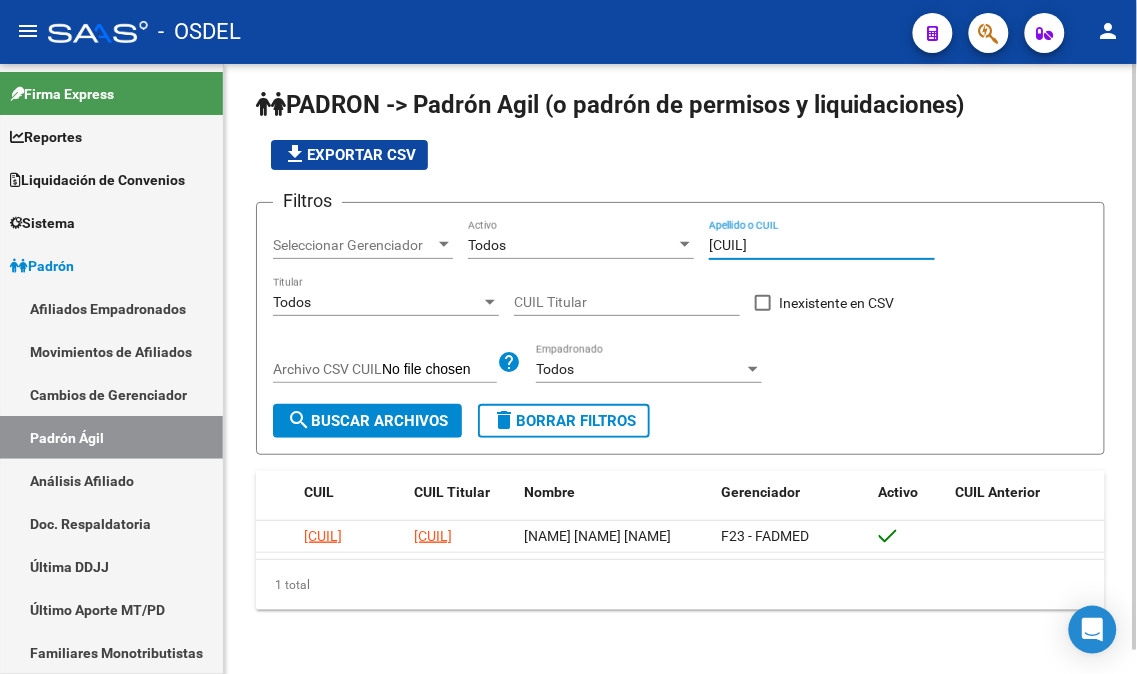 drag, startPoint x: 823, startPoint y: 243, endPoint x: 676, endPoint y: 227, distance: 147.86818 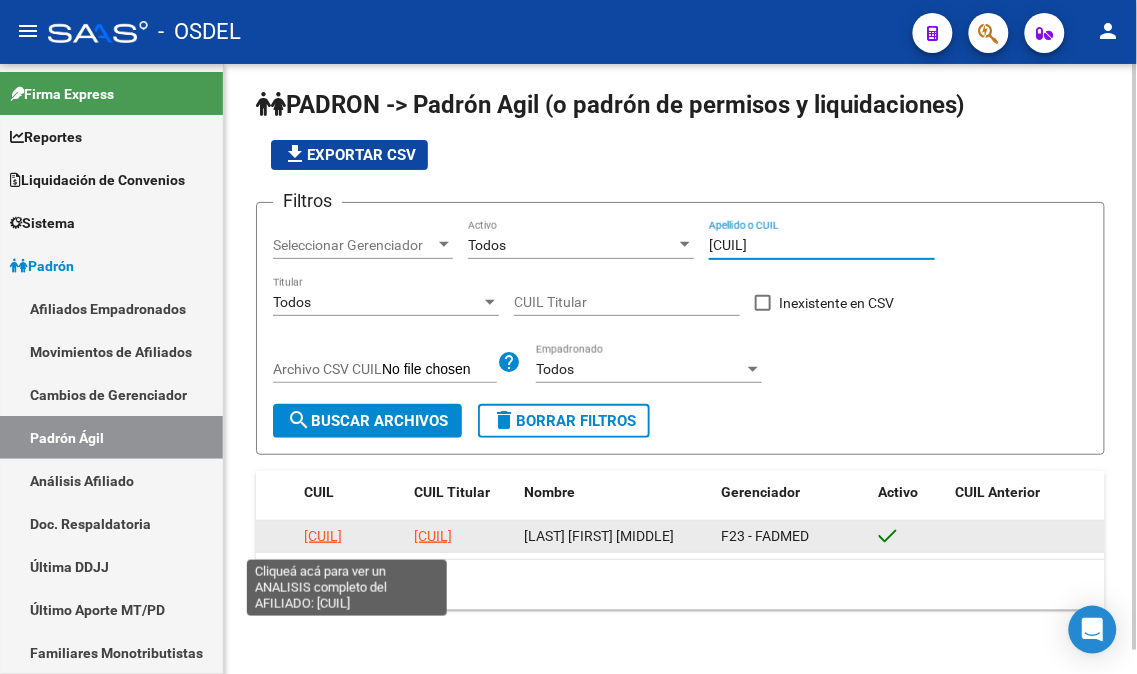 type on "[CUIL]" 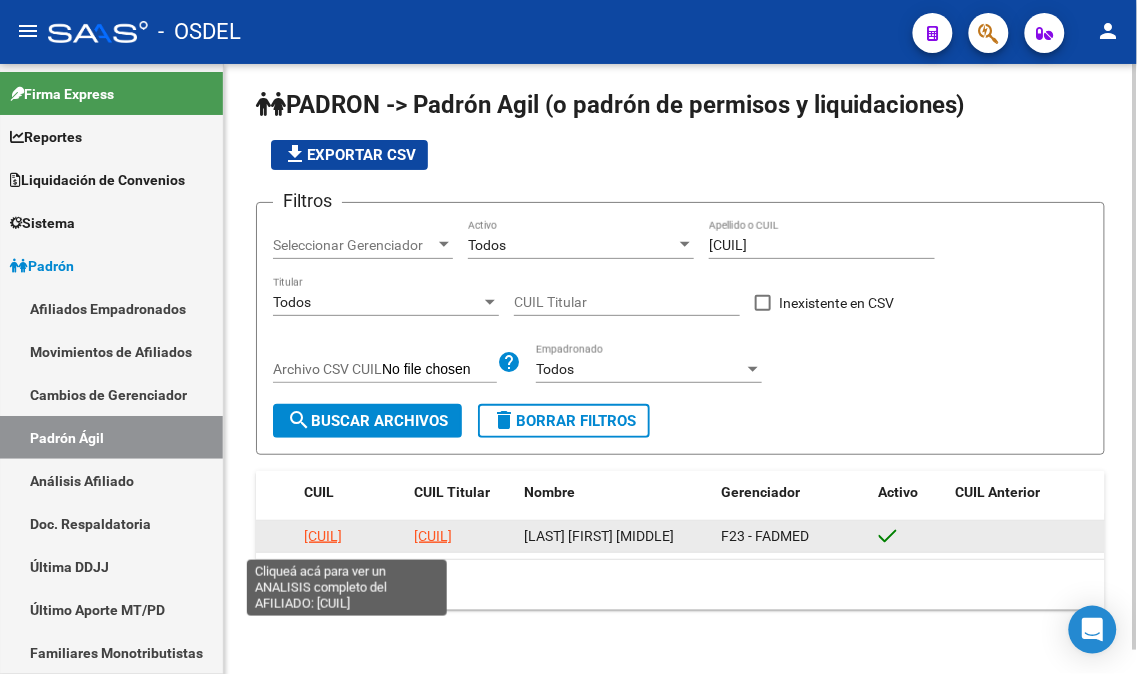 click on "[CUIL]" 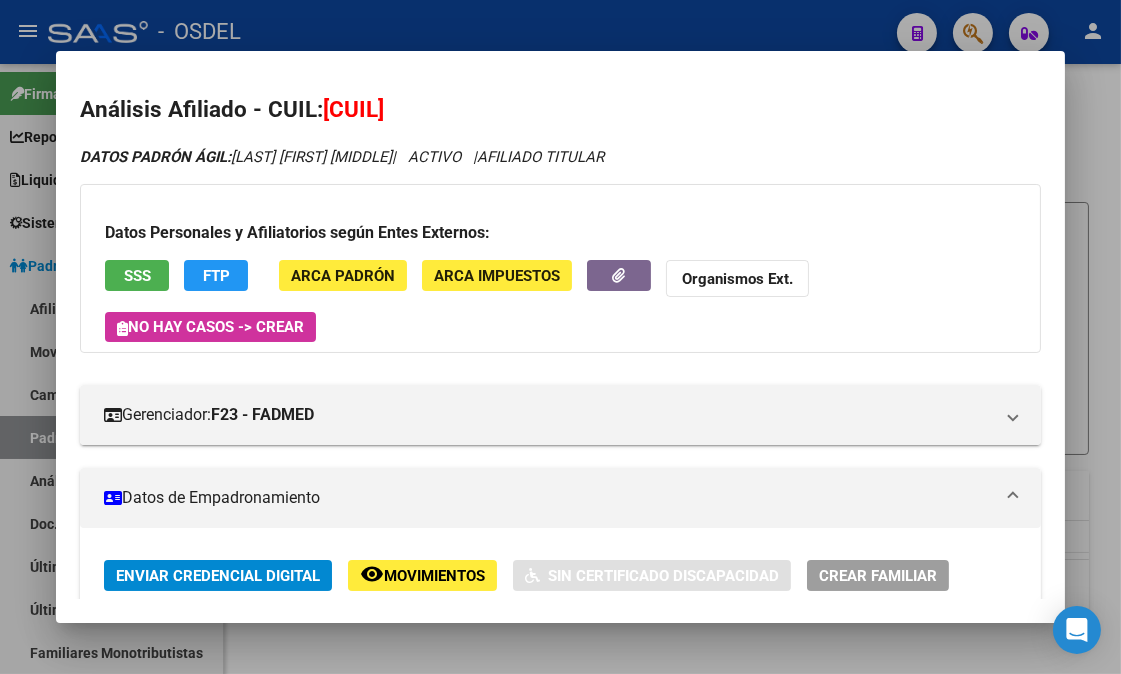 click on "SSS" at bounding box center [137, 276] 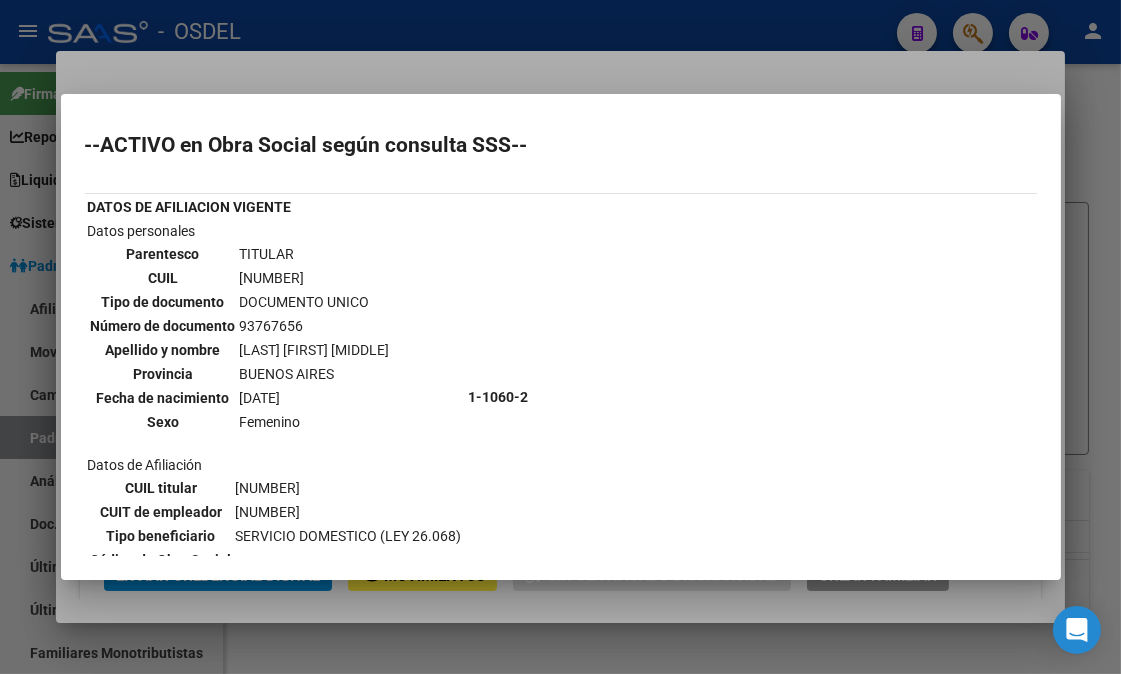 click at bounding box center (560, 337) 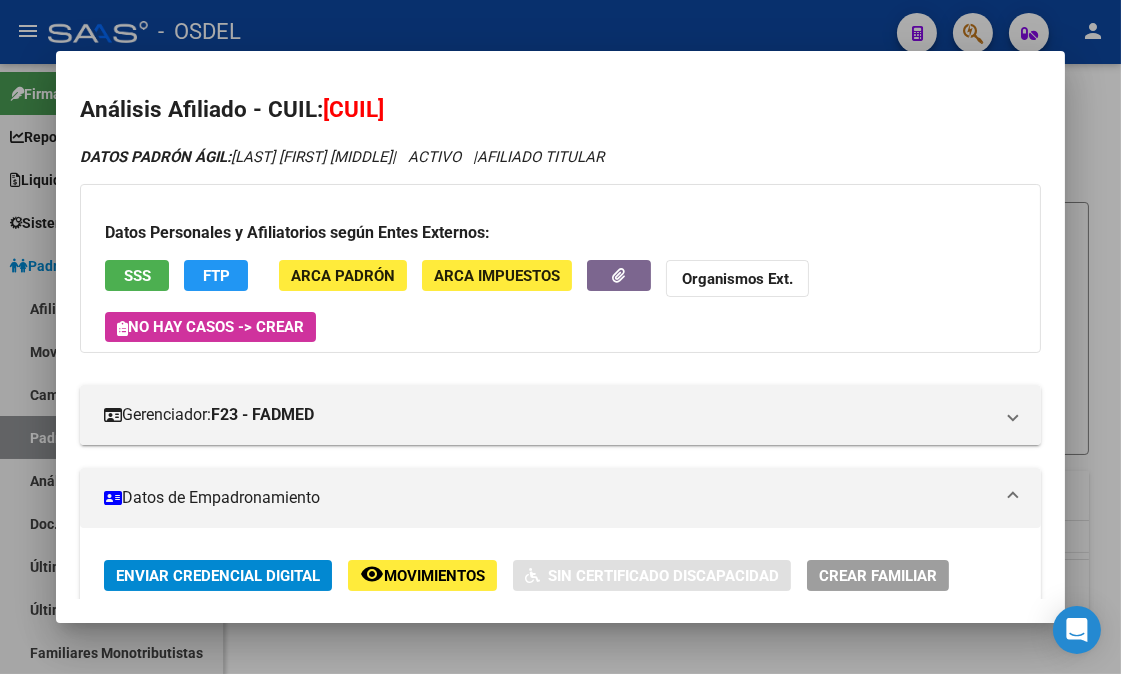 click on "FTP" 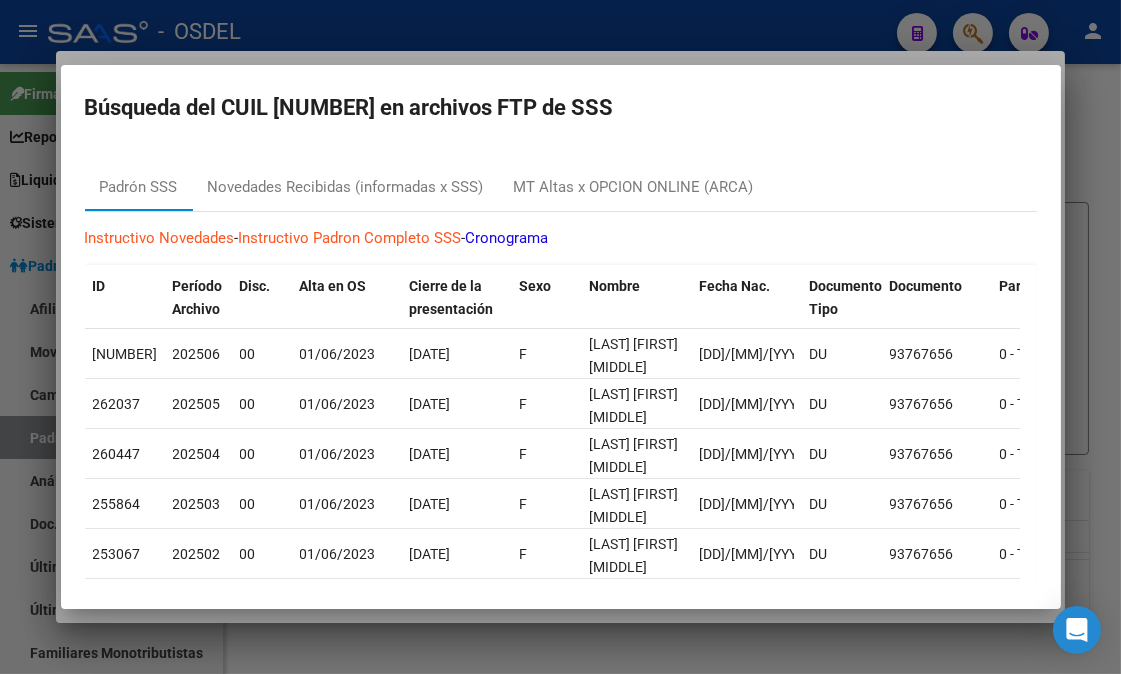 click at bounding box center [560, 337] 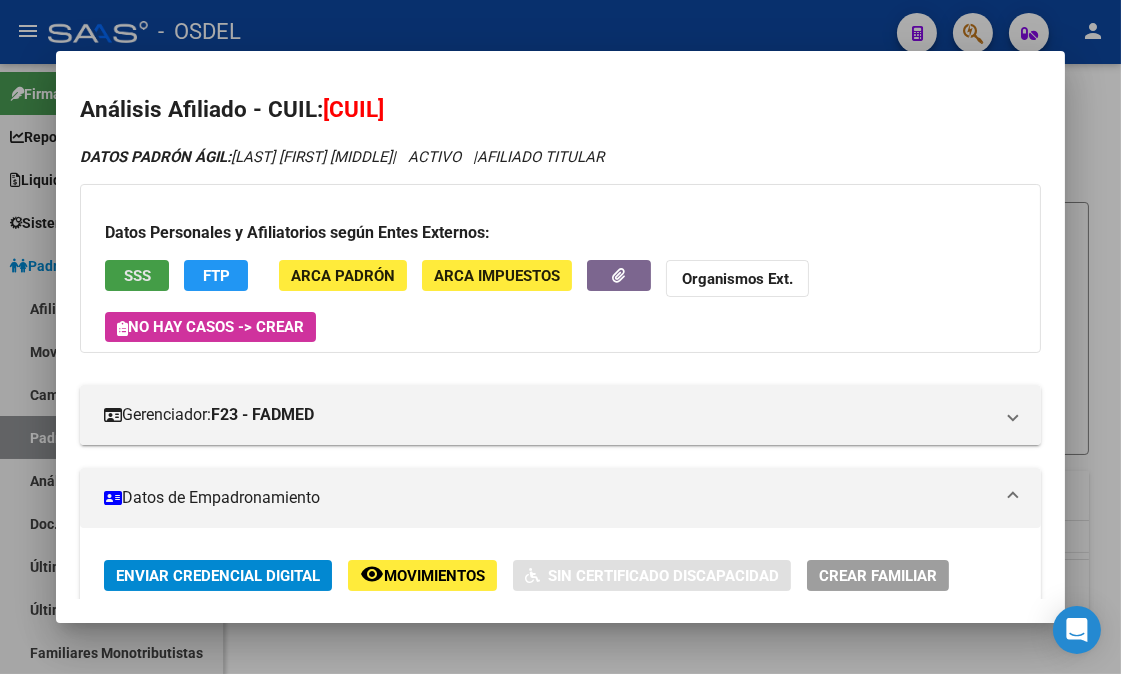 click on "SSS" at bounding box center (137, 276) 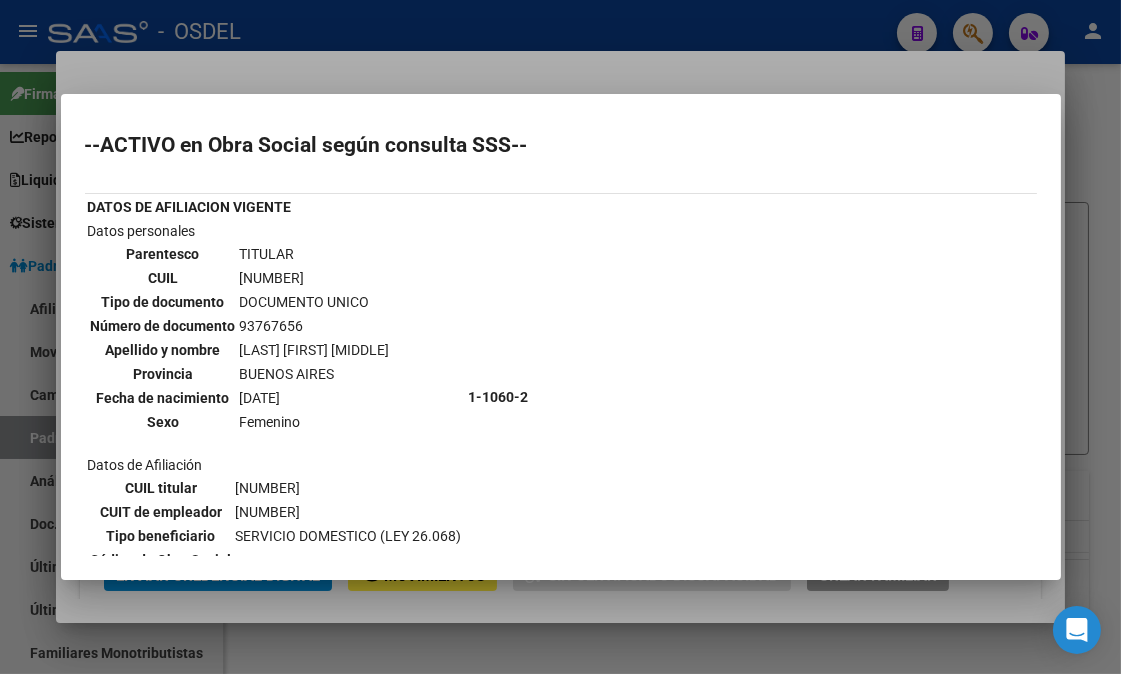 click at bounding box center (560, 337) 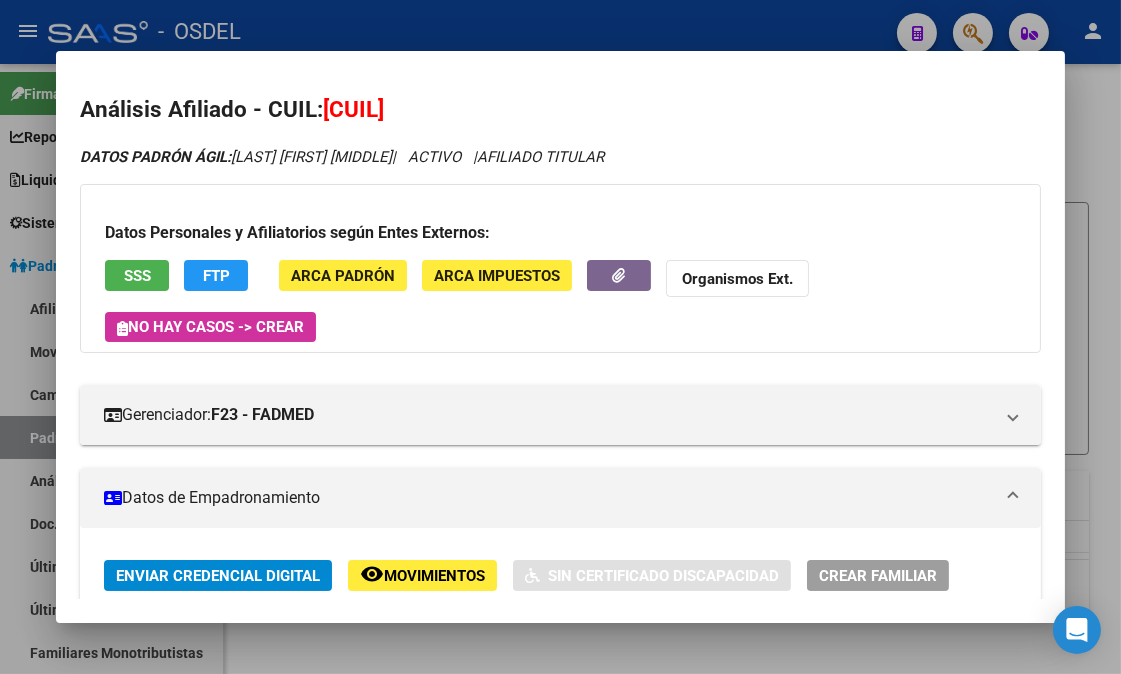 click at bounding box center [560, 337] 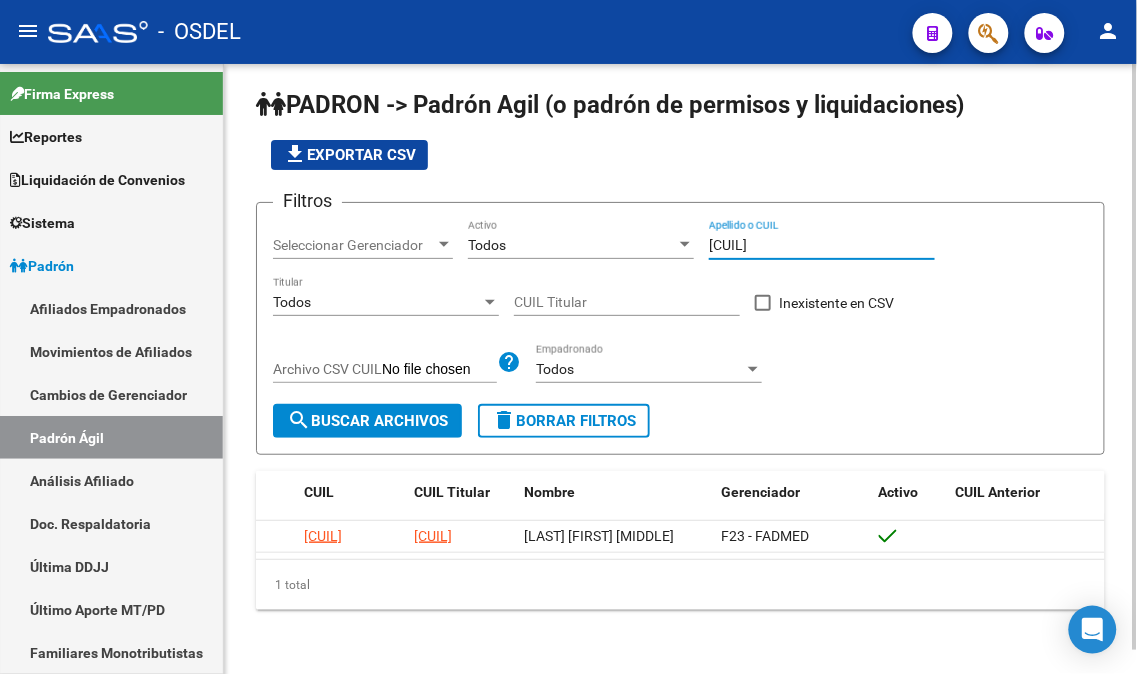 drag, startPoint x: 710, startPoint y: 246, endPoint x: 673, endPoint y: 246, distance: 37 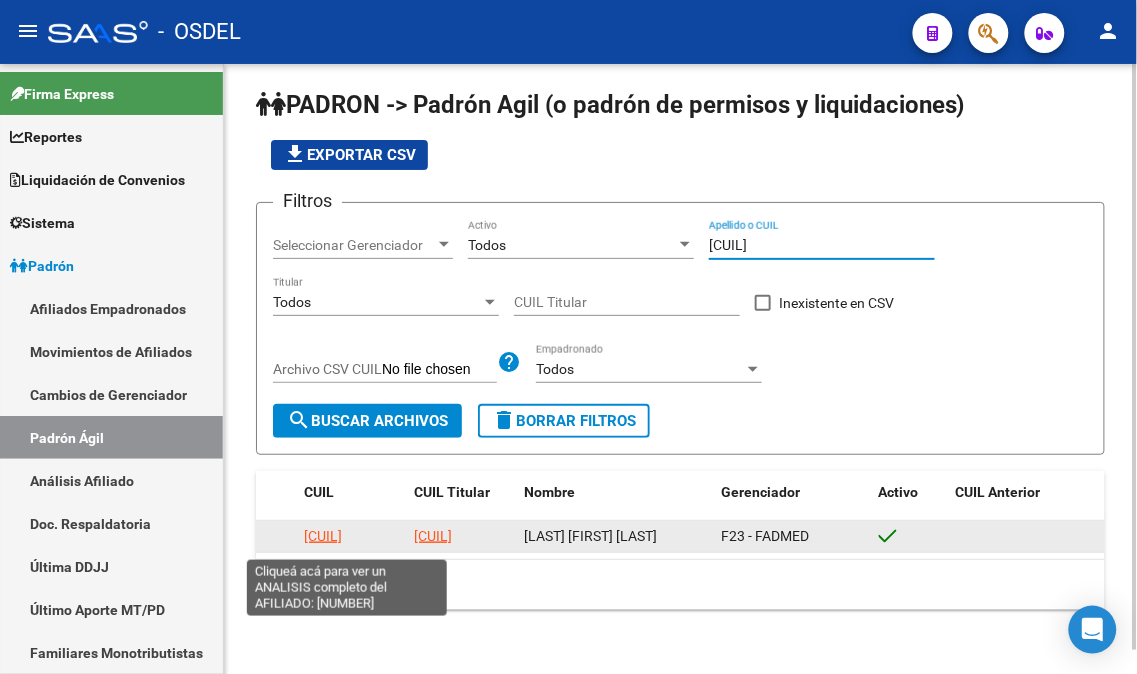 type on "[CUIL]" 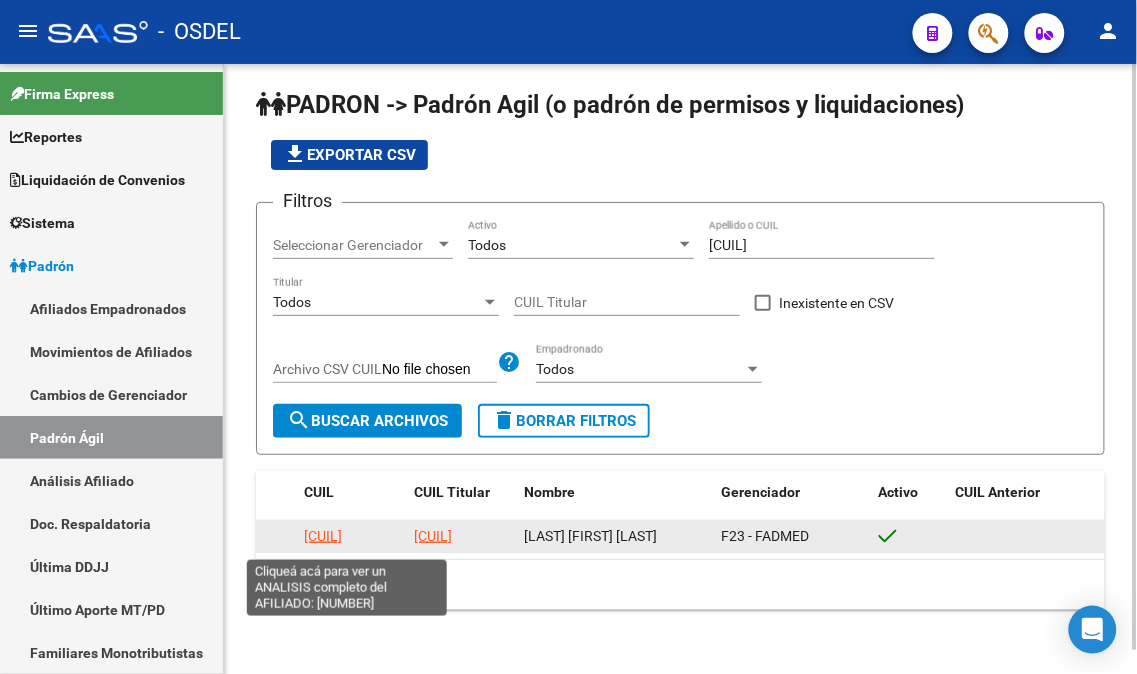 click on "[CUIL]" 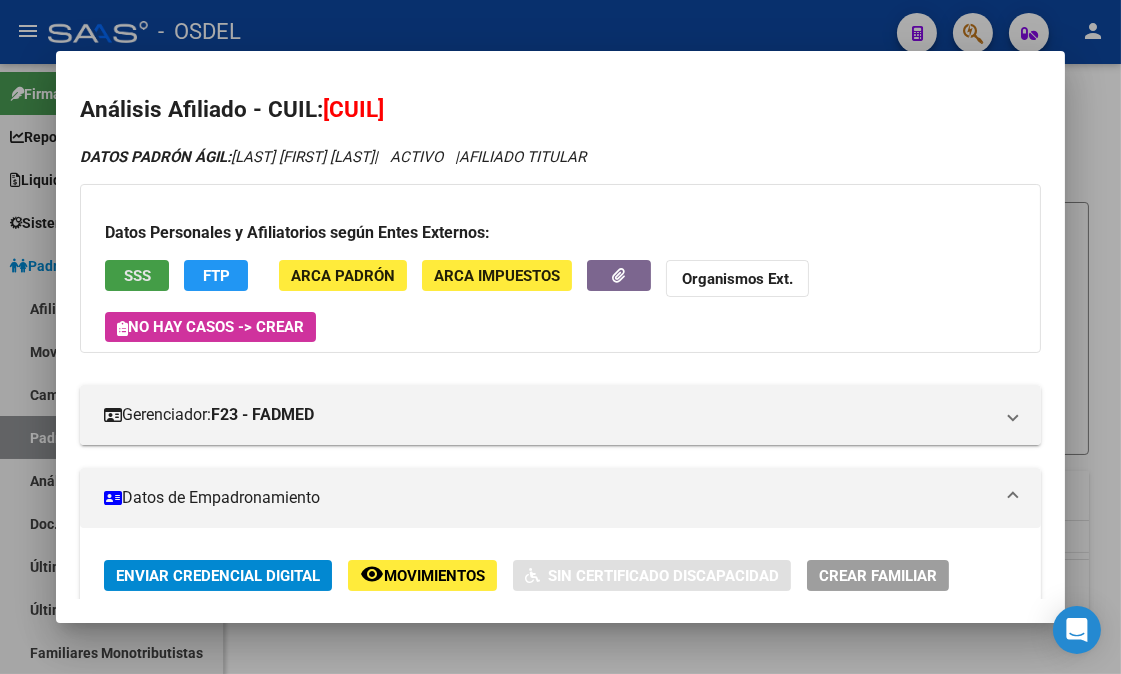 click on "SSS" at bounding box center (137, 275) 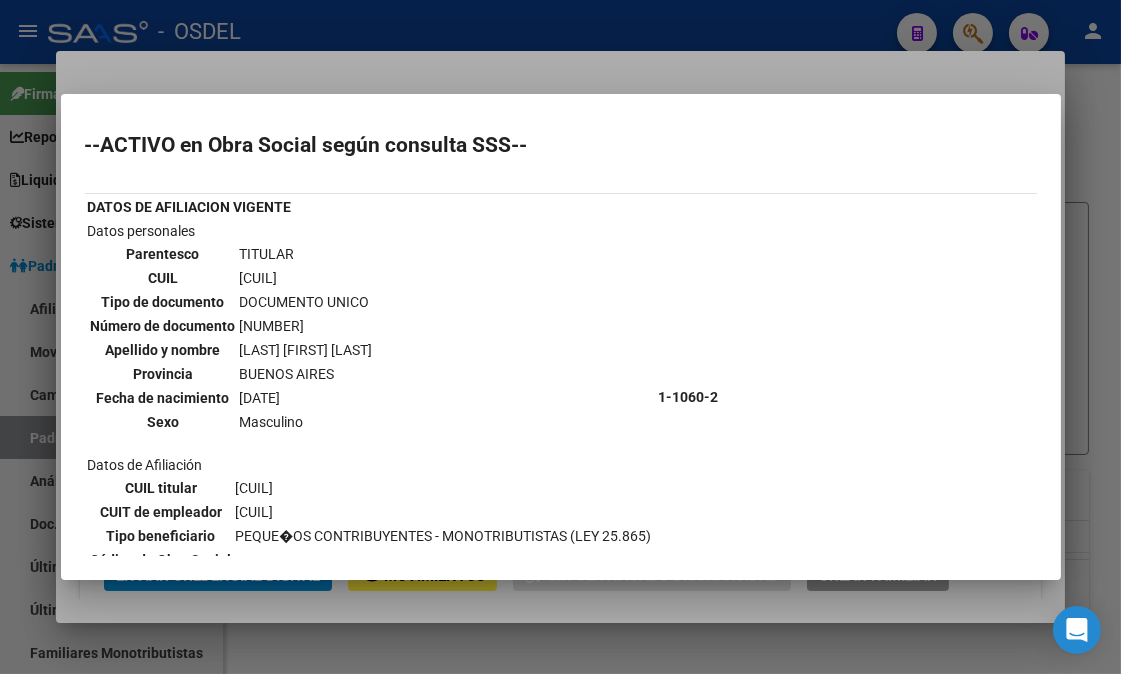 click at bounding box center (560, 337) 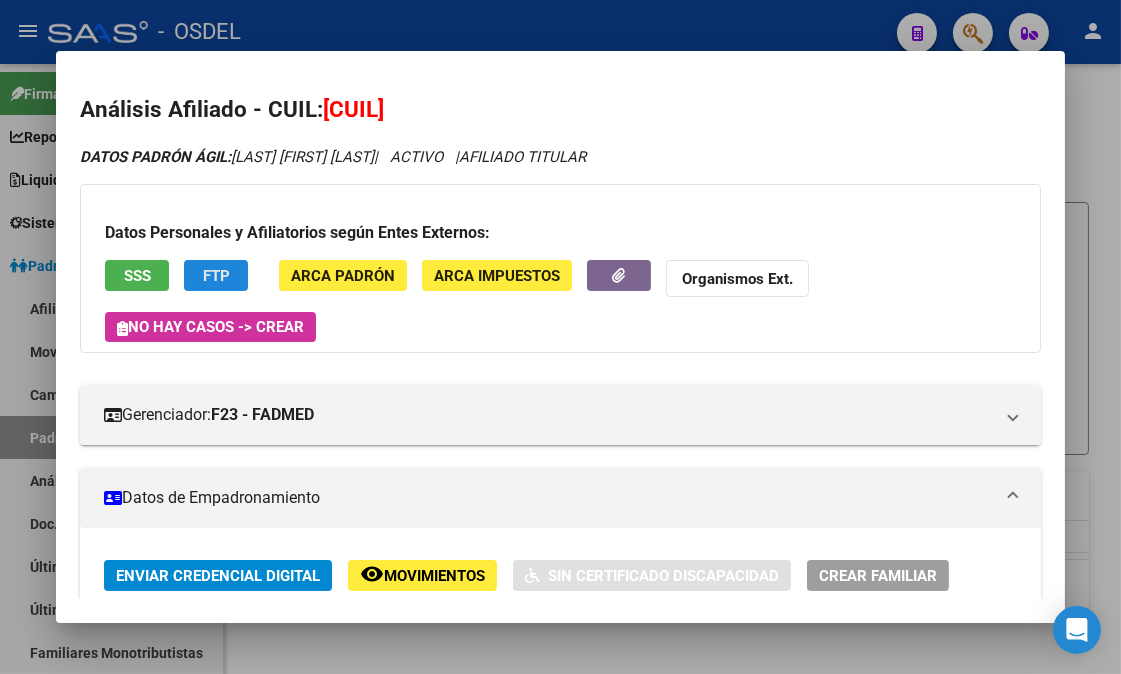 click on "FTP" 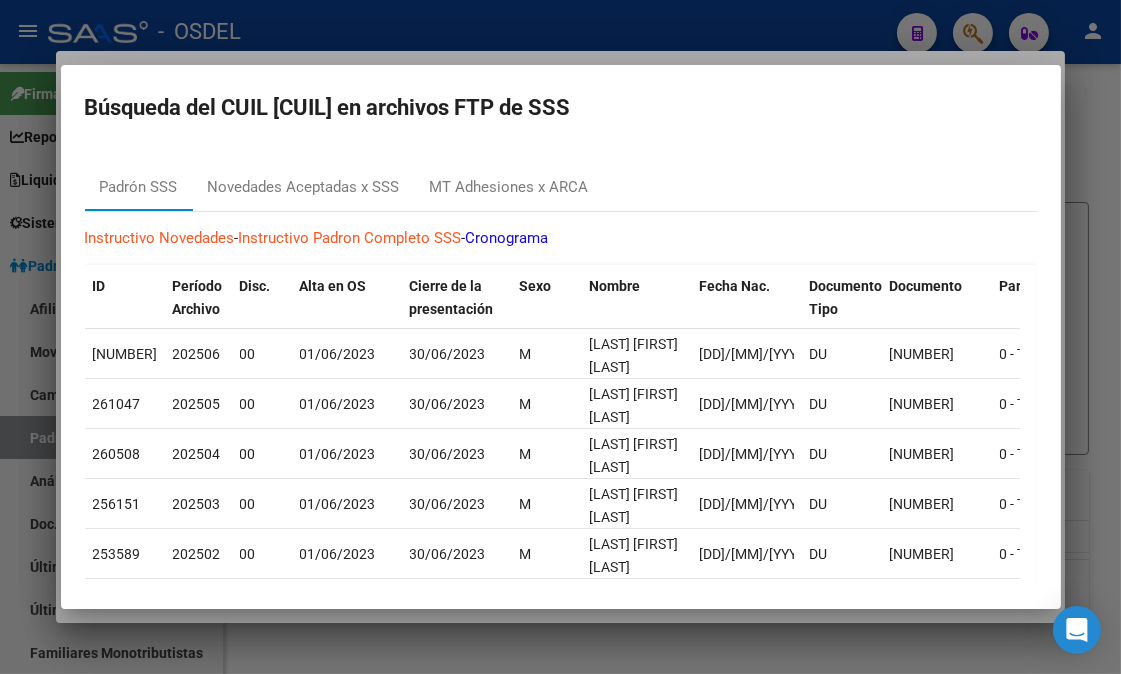 click at bounding box center [560, 337] 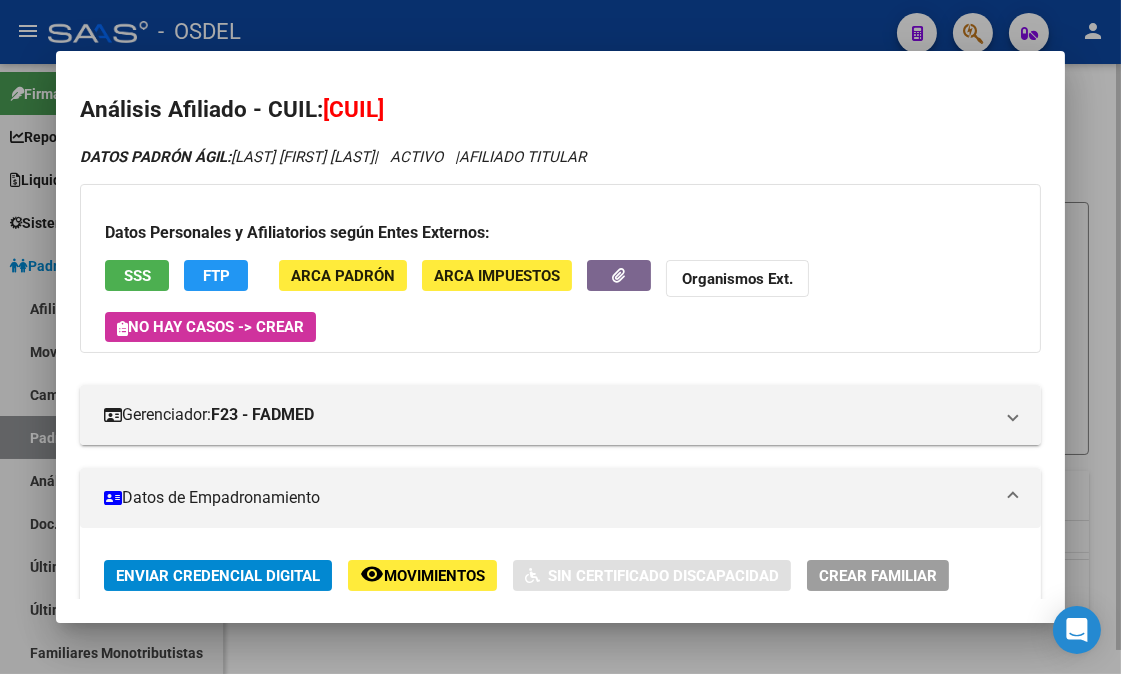 click at bounding box center (560, 337) 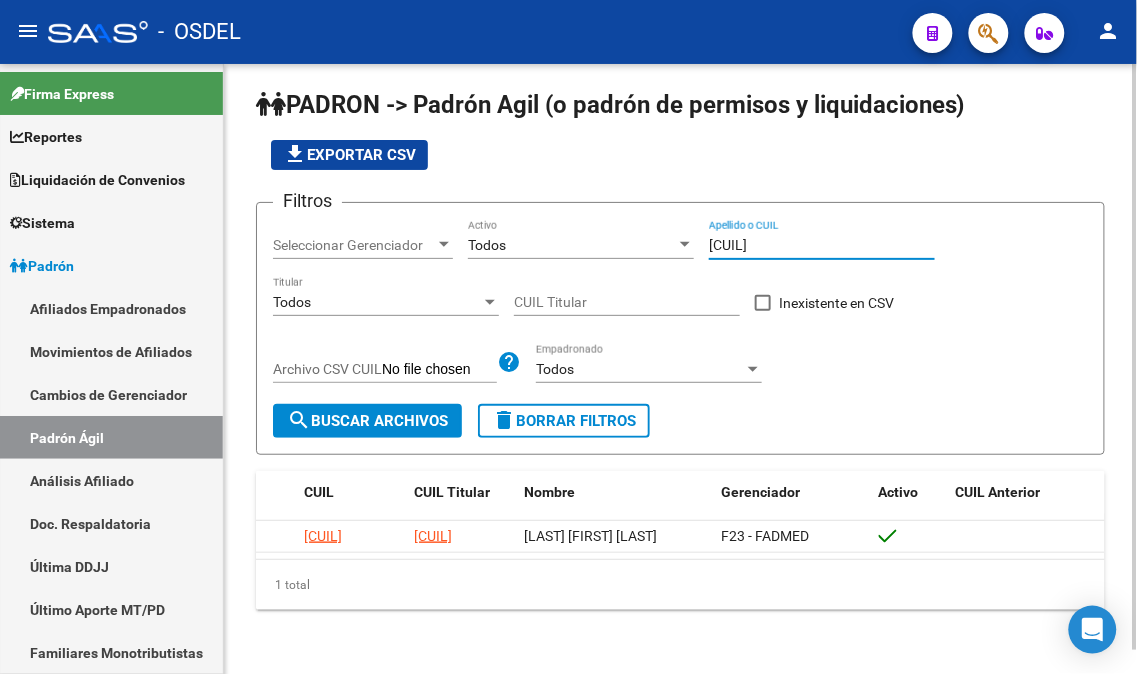 drag, startPoint x: 804, startPoint y: 240, endPoint x: 630, endPoint y: 247, distance: 174.14075 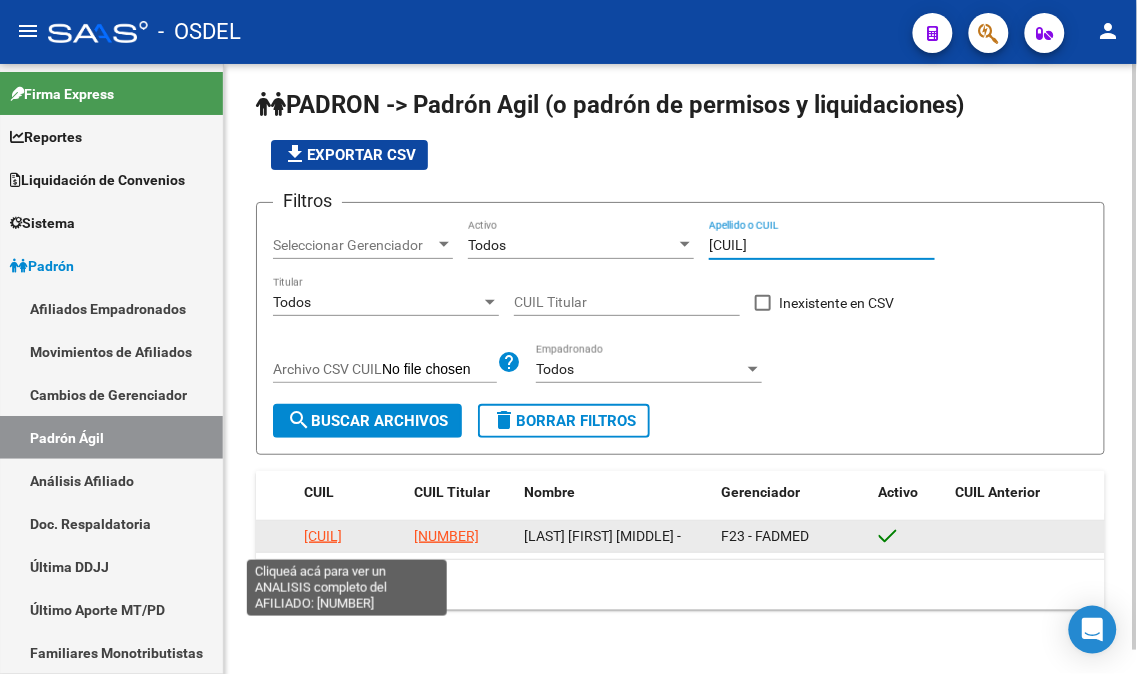 type on "[CUIL]" 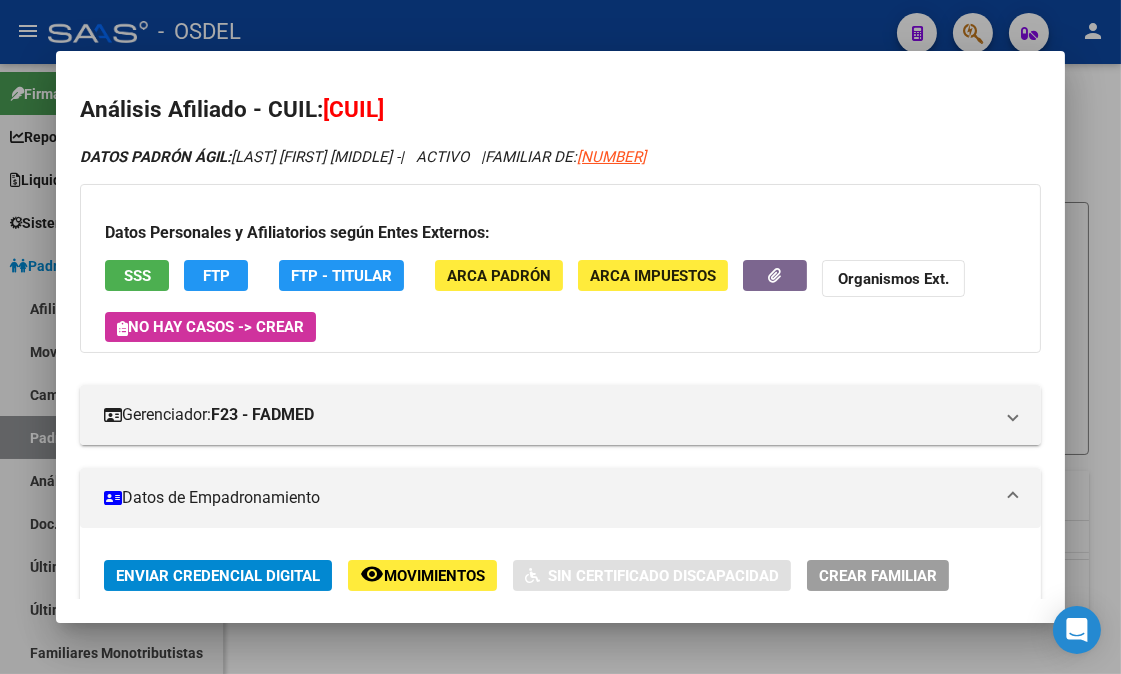 click on "SSS" at bounding box center (137, 276) 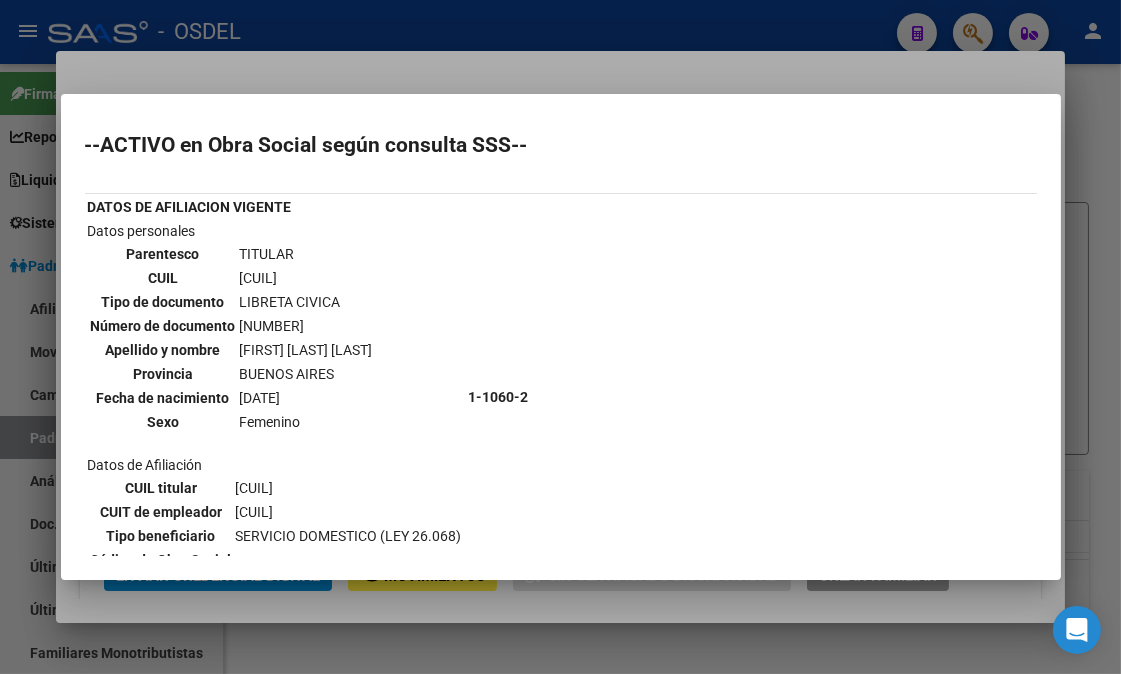 click at bounding box center [560, 337] 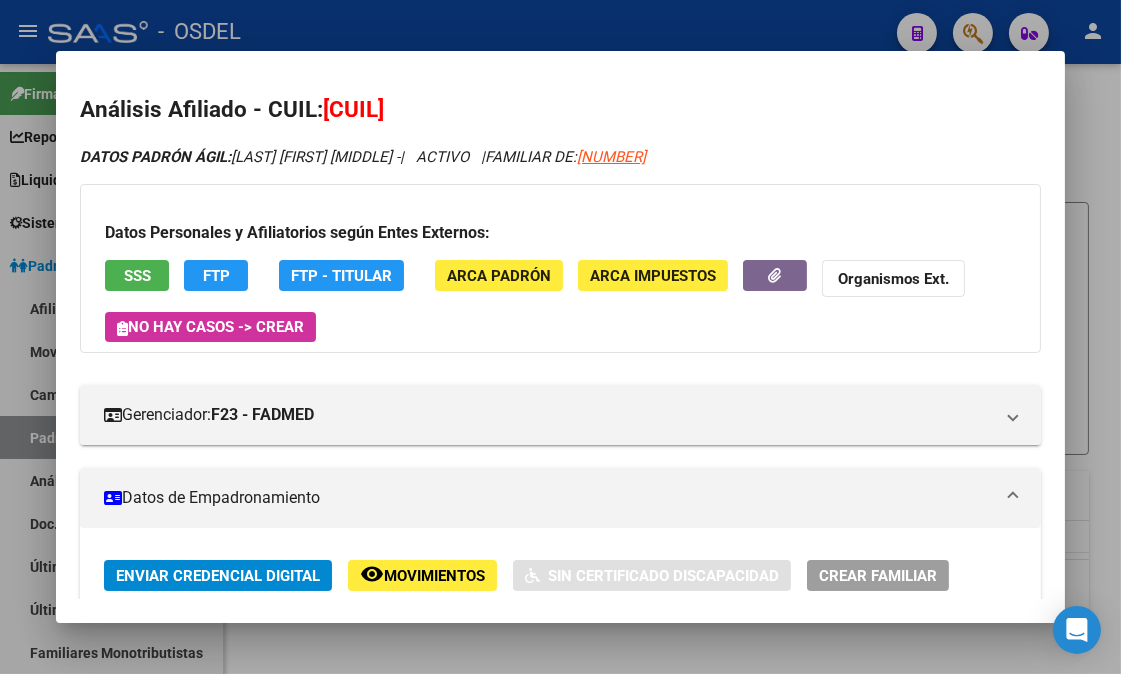click on "FTP" at bounding box center (341, 275) 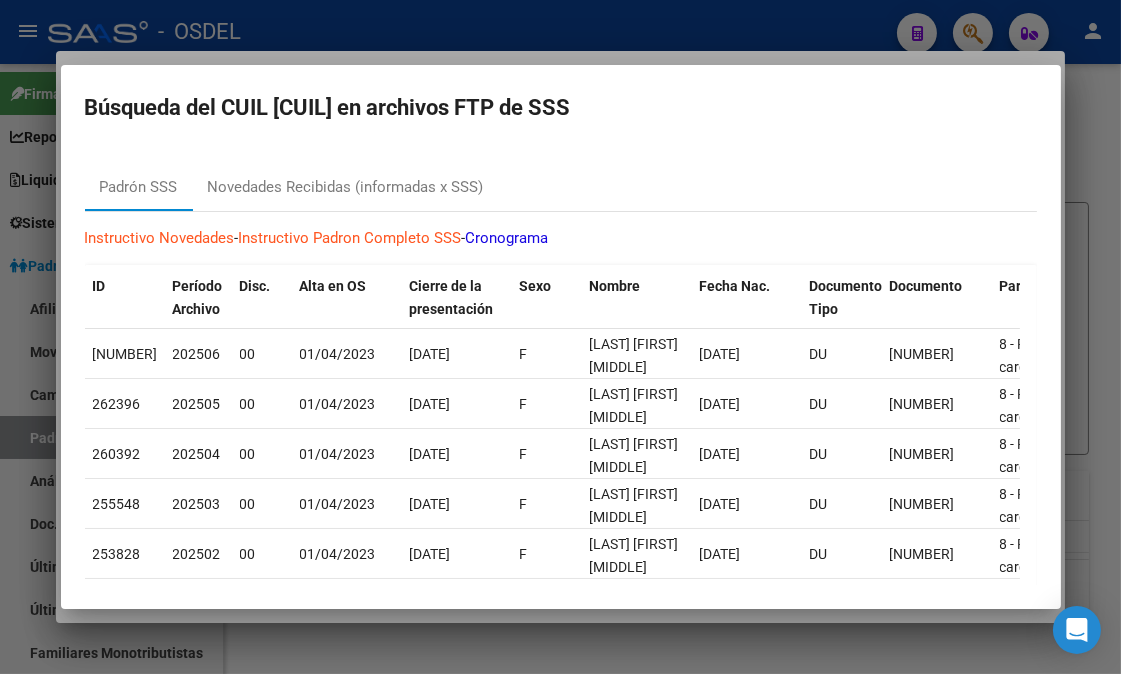 click at bounding box center [560, 337] 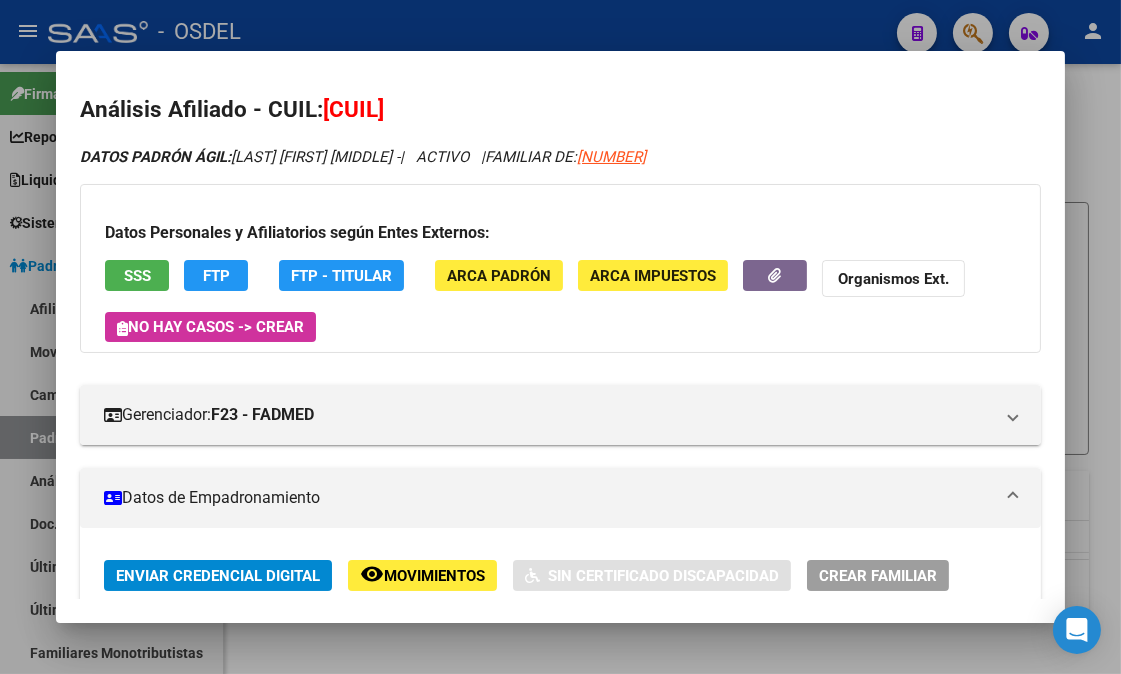 click at bounding box center [560, 337] 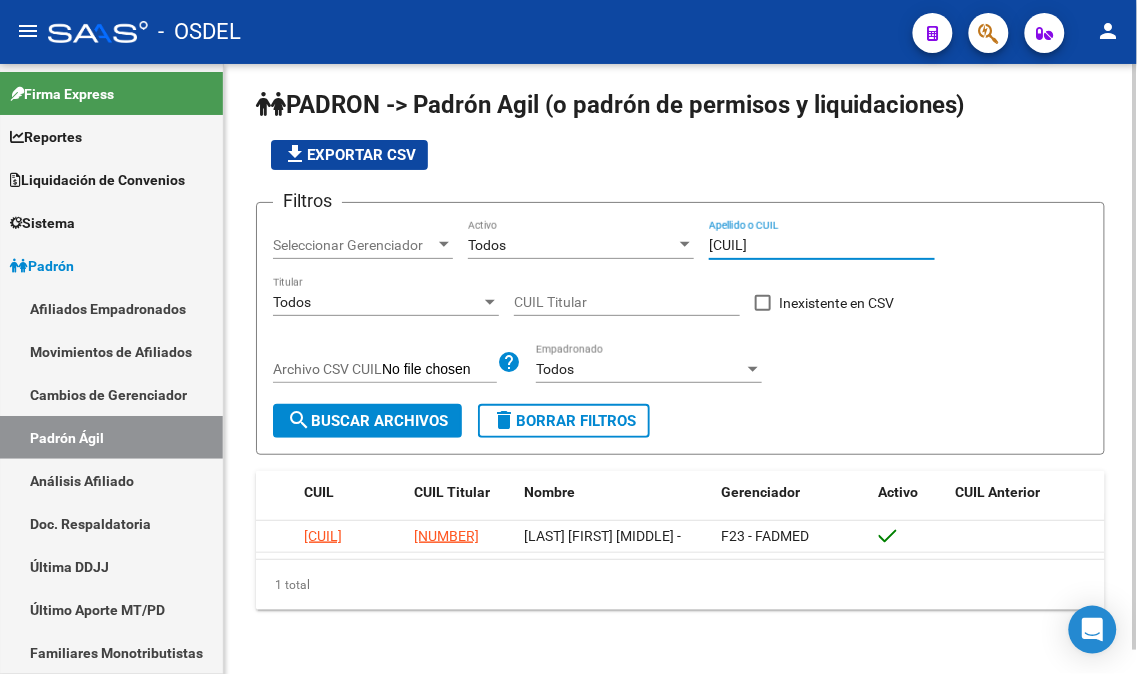 drag, startPoint x: 815, startPoint y: 238, endPoint x: 673, endPoint y: 245, distance: 142.17242 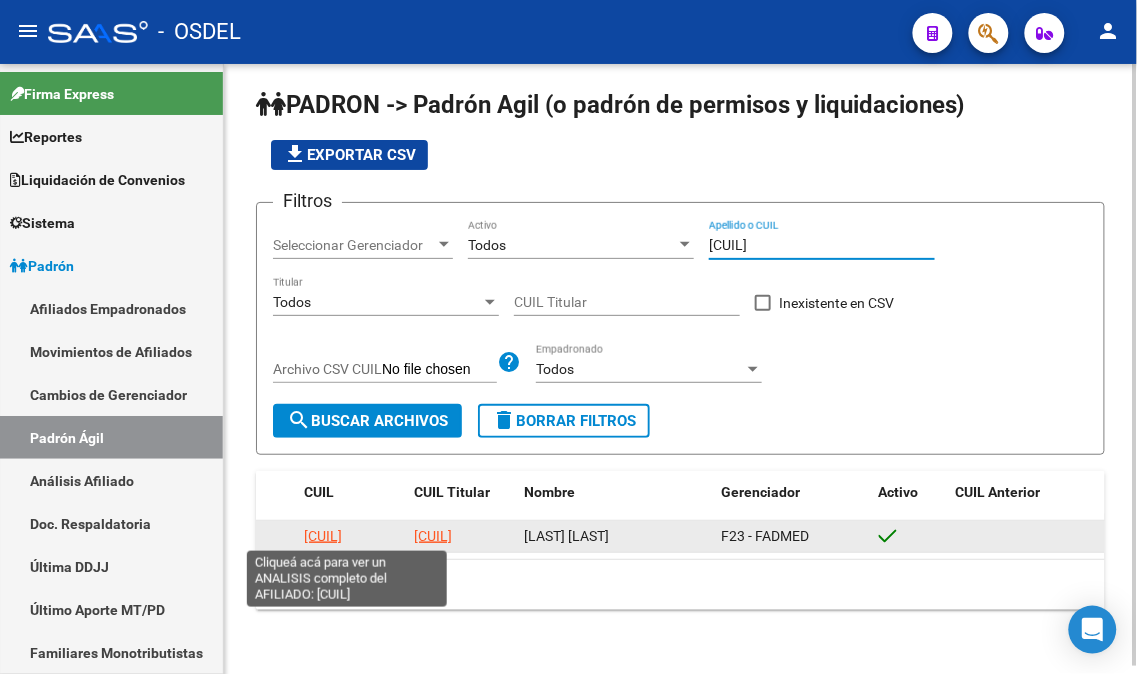 type on "[CUIL]" 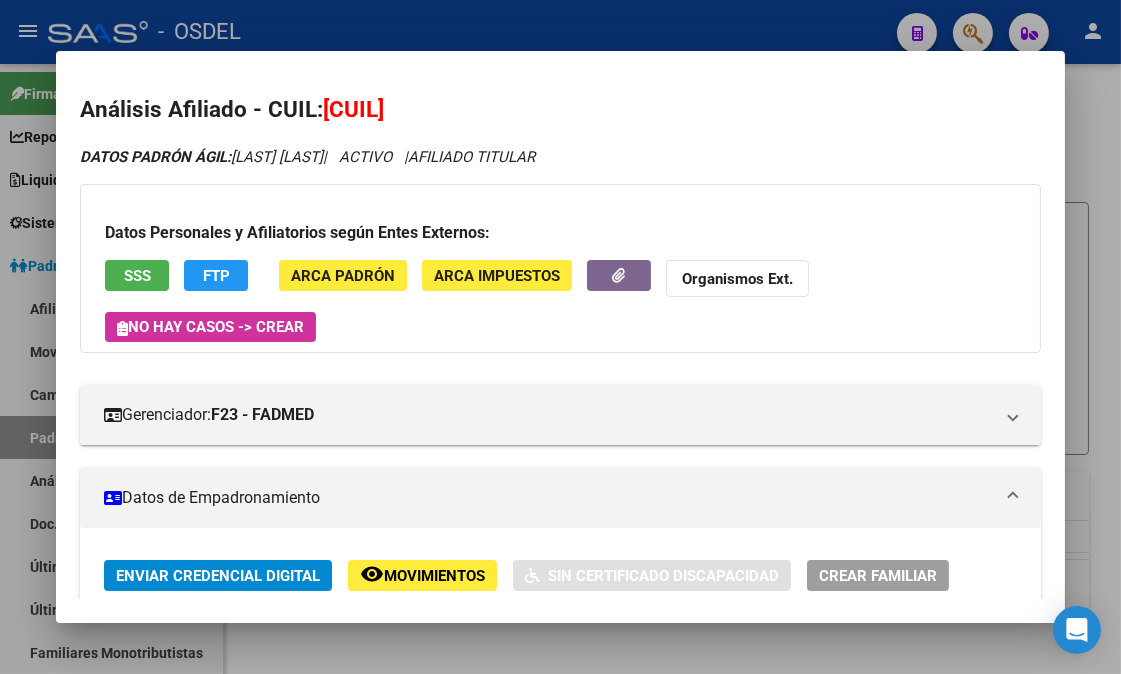click on "SSS" at bounding box center (137, 276) 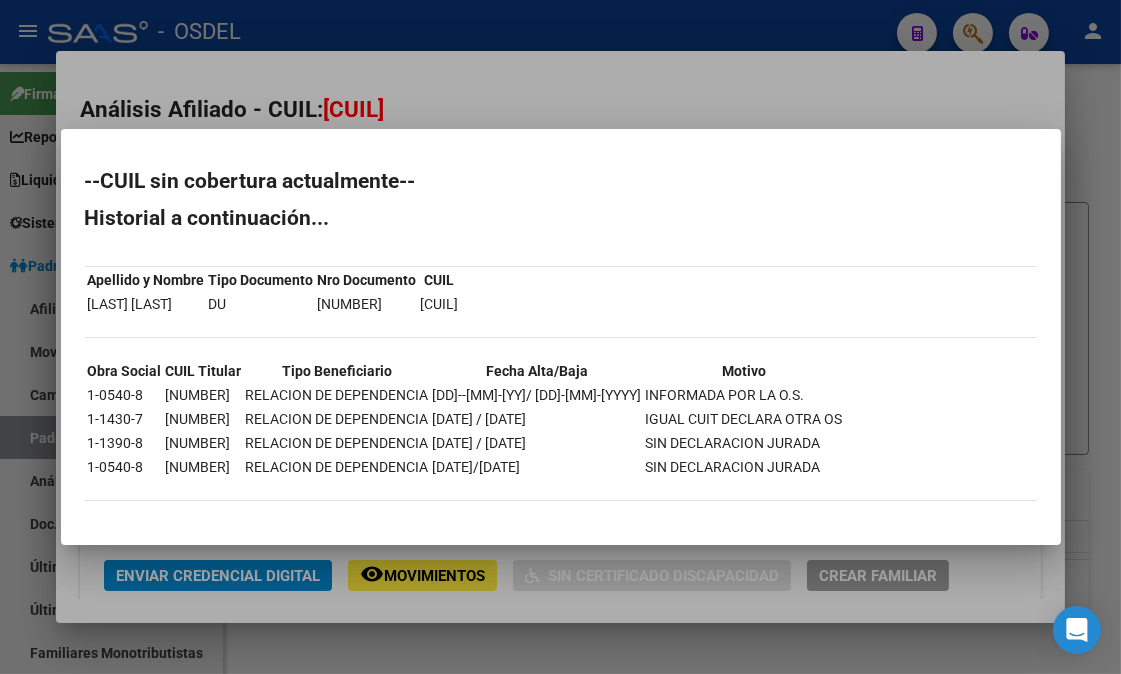 click at bounding box center (560, 337) 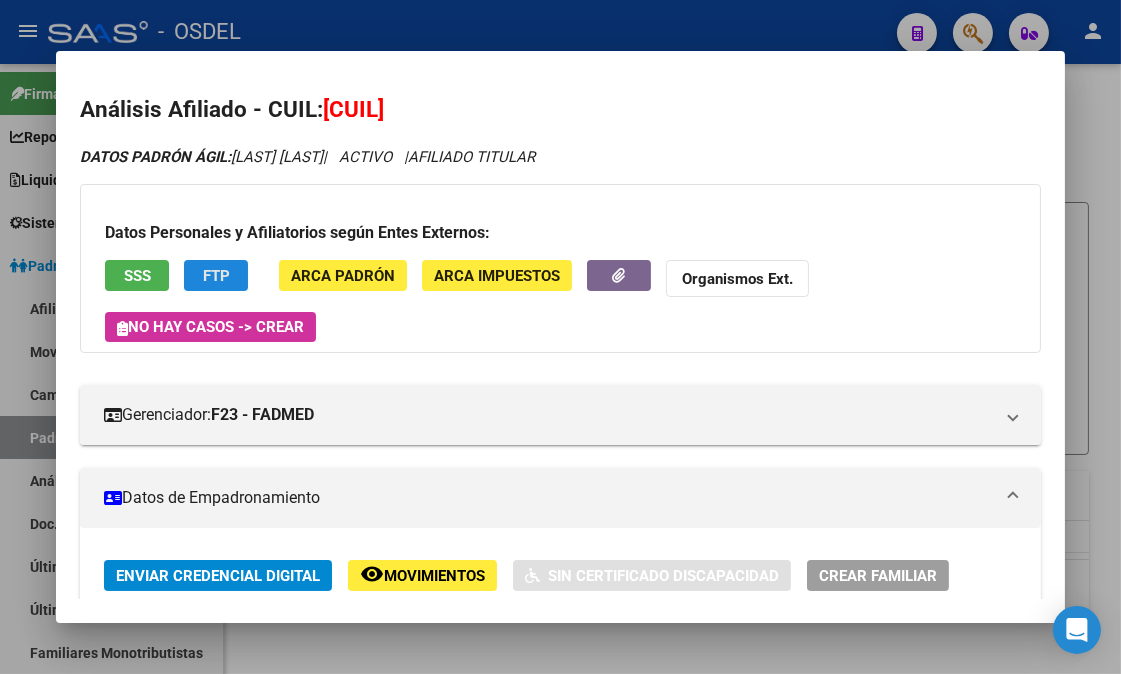 click on "FTP" 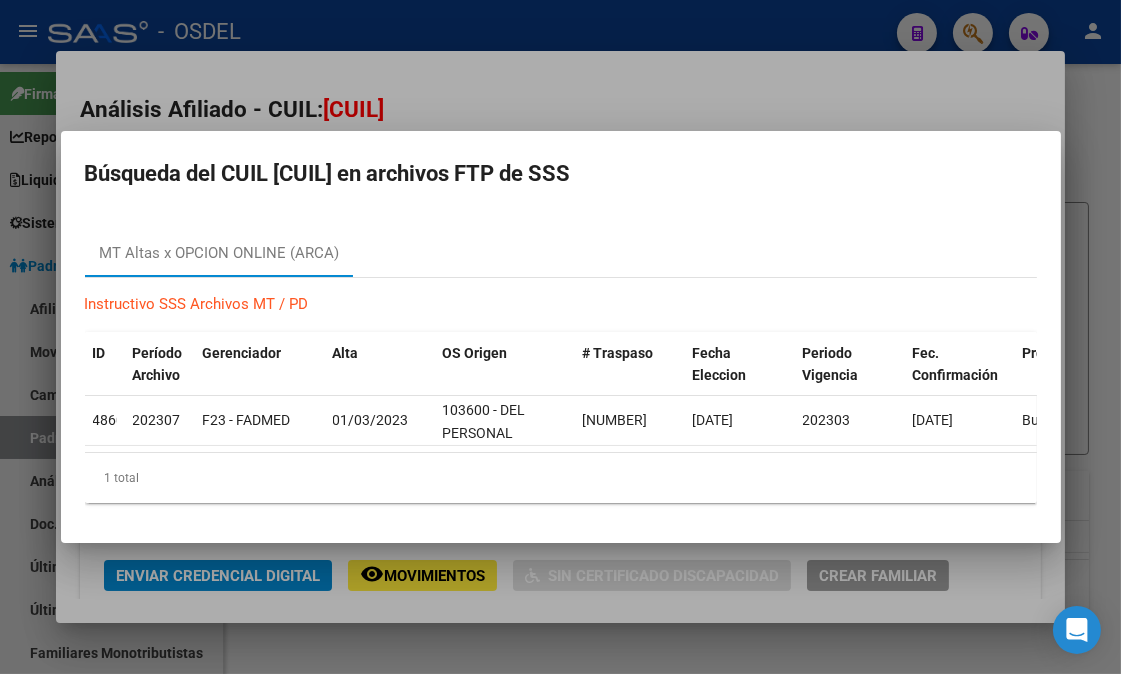 click at bounding box center (560, 337) 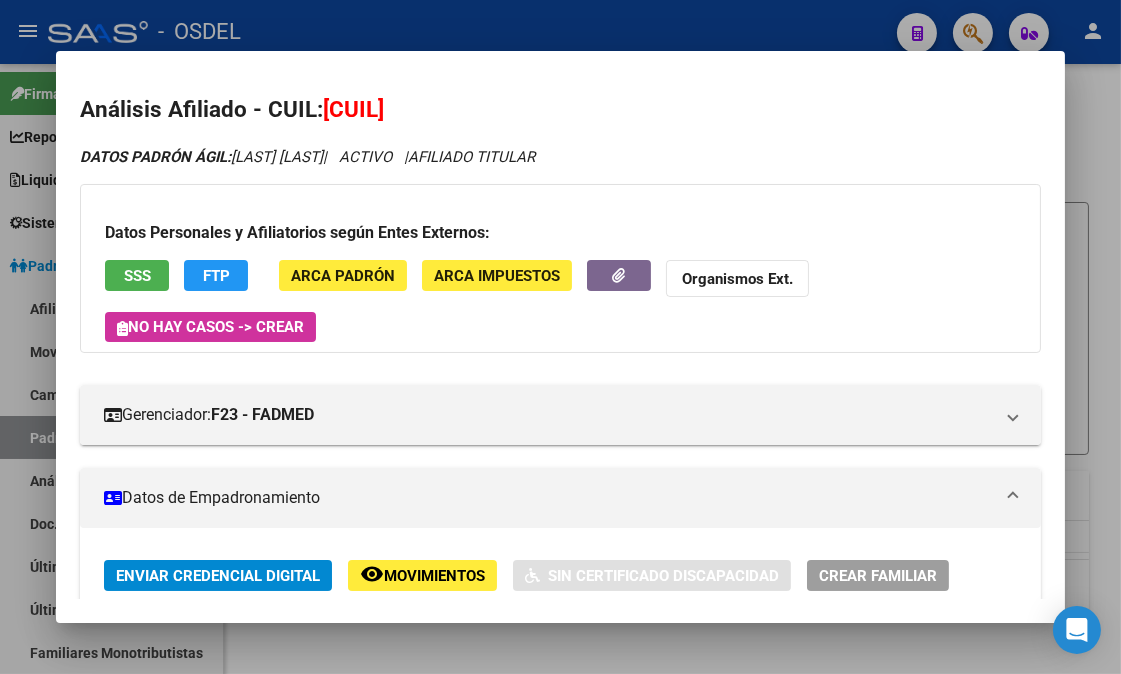 click on "SSS" at bounding box center [137, 275] 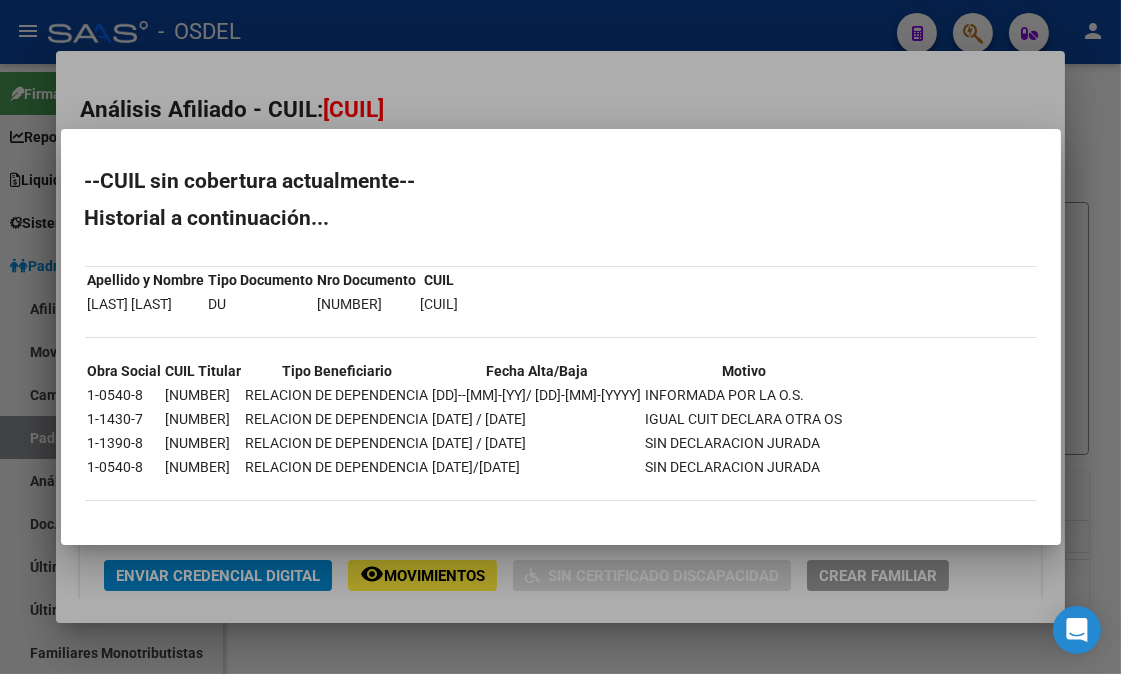 click at bounding box center (560, 337) 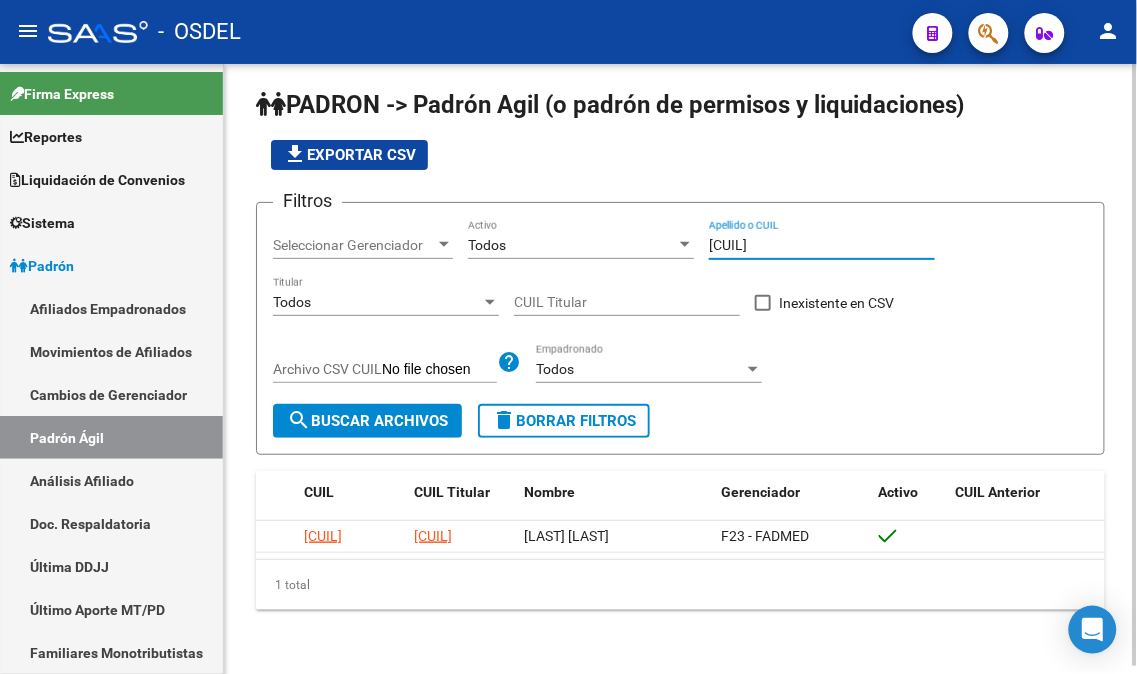 drag, startPoint x: 821, startPoint y: 236, endPoint x: 677, endPoint y: 246, distance: 144.3468 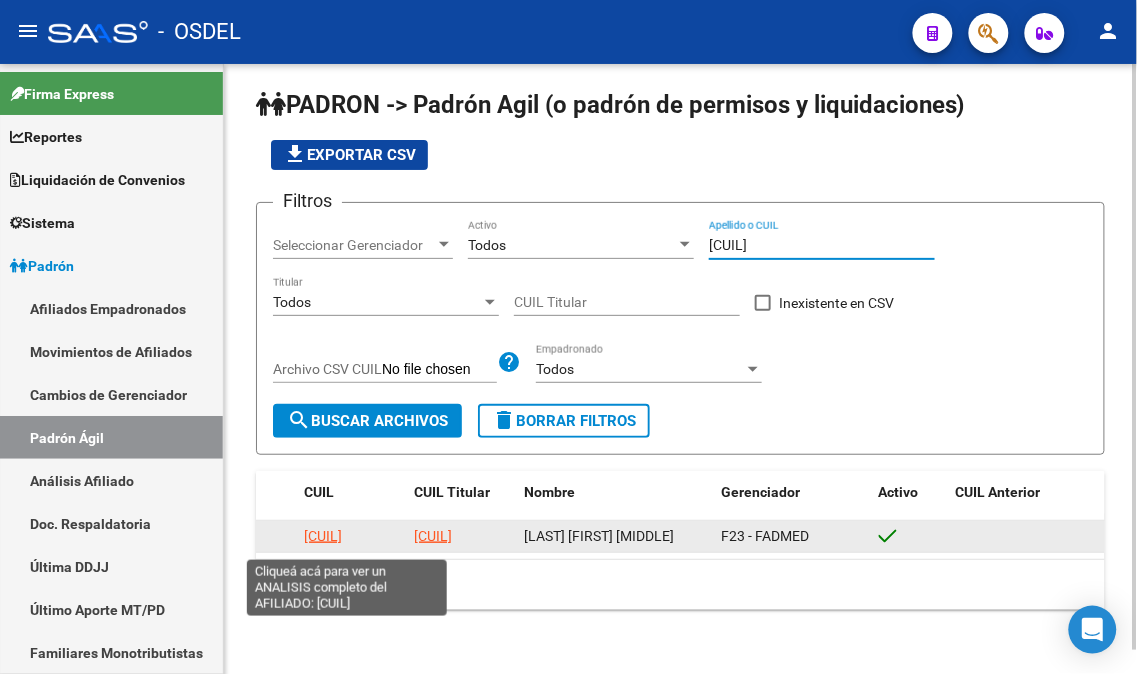 type on "[CUIL]" 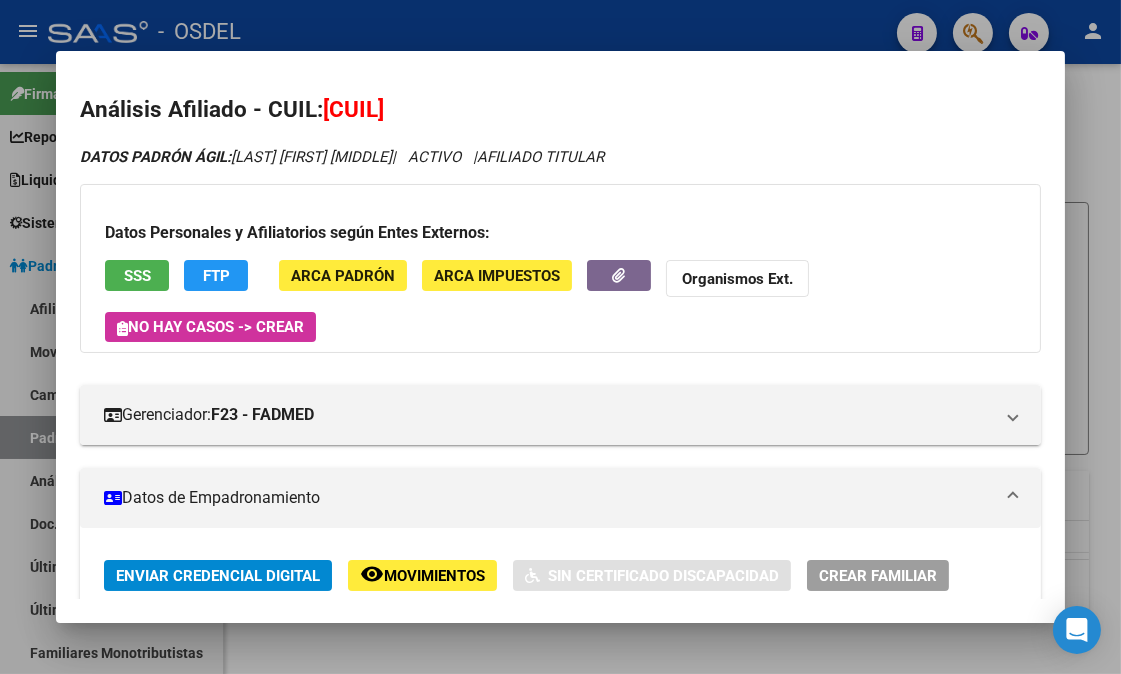click on "SSS" at bounding box center (137, 275) 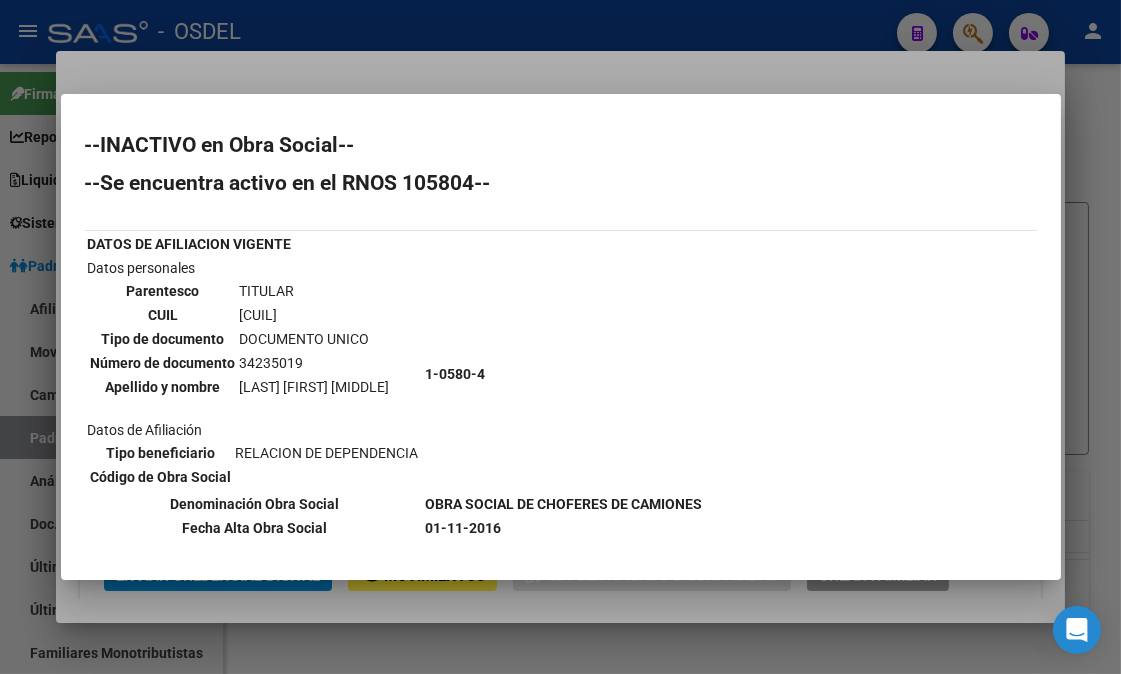 click at bounding box center [560, 337] 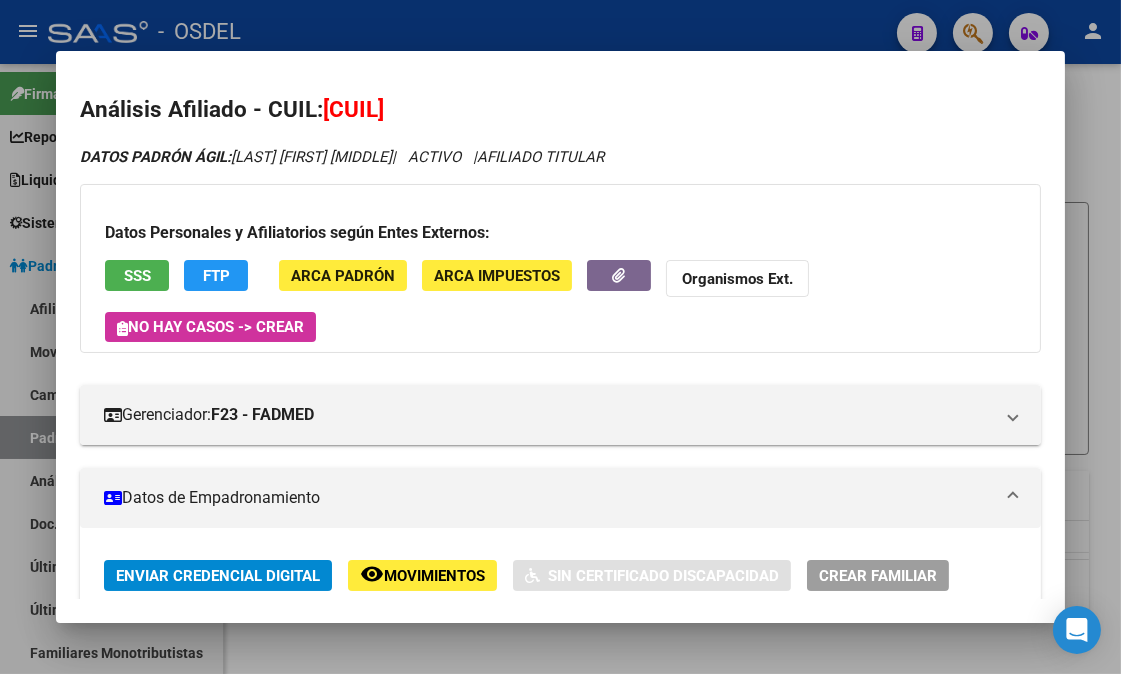 click on "FTP" 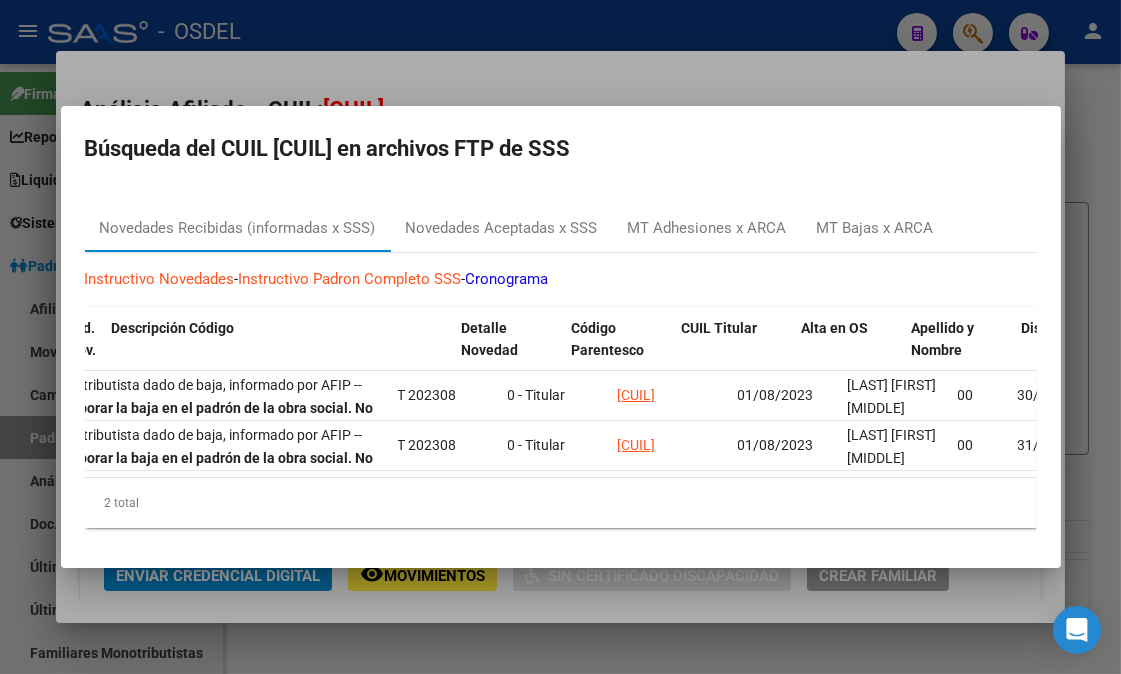 scroll, scrollTop: 0, scrollLeft: 0, axis: both 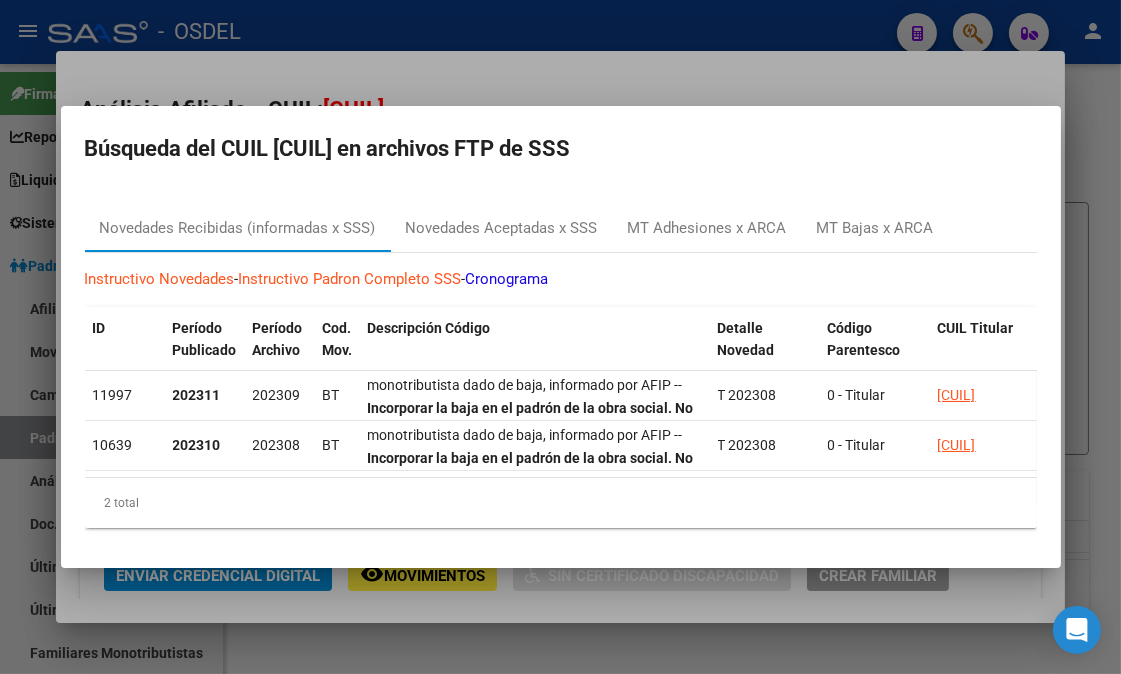click at bounding box center [560, 337] 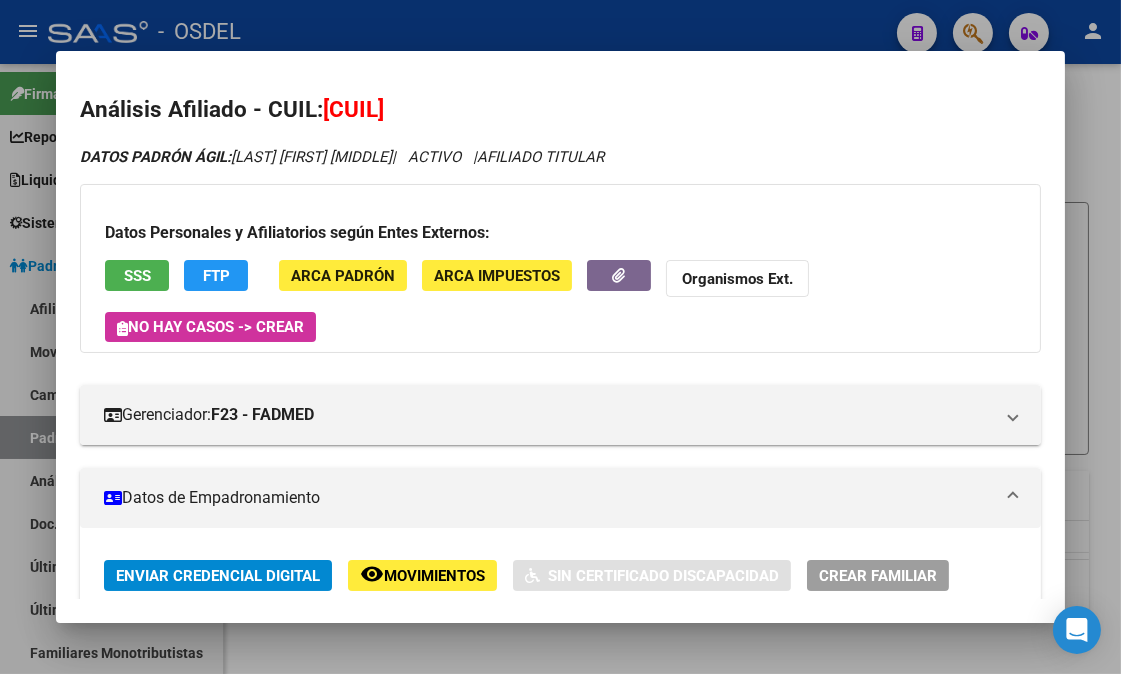 click at bounding box center [560, 337] 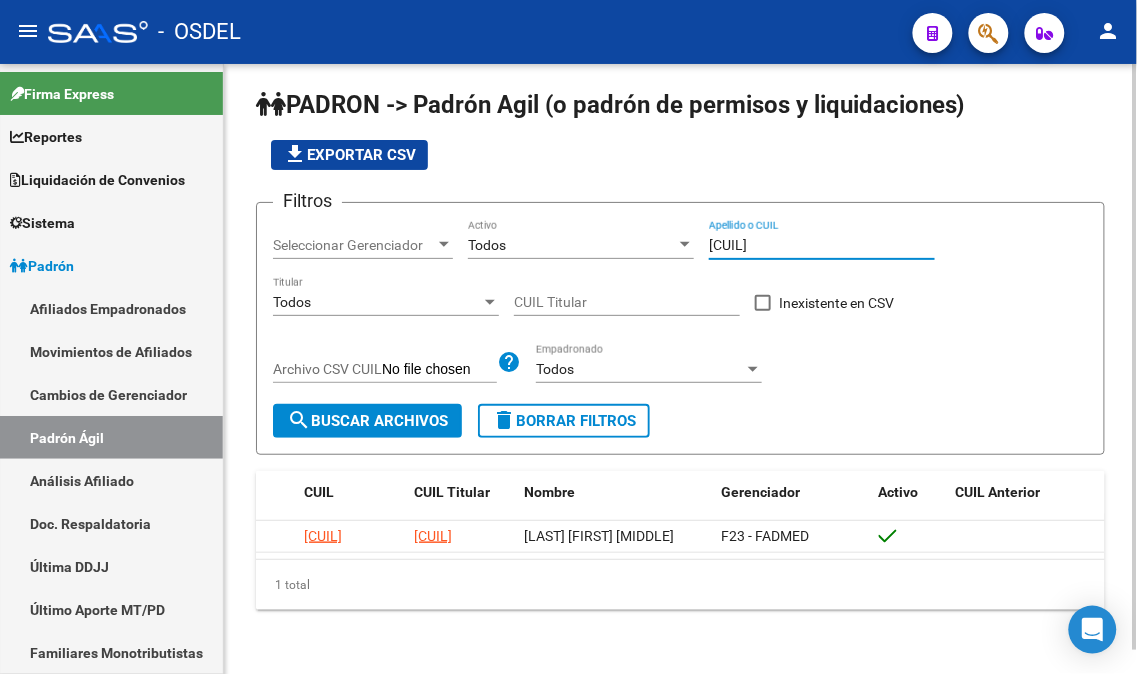 drag, startPoint x: 731, startPoint y: 245, endPoint x: 576, endPoint y: 235, distance: 155.32225 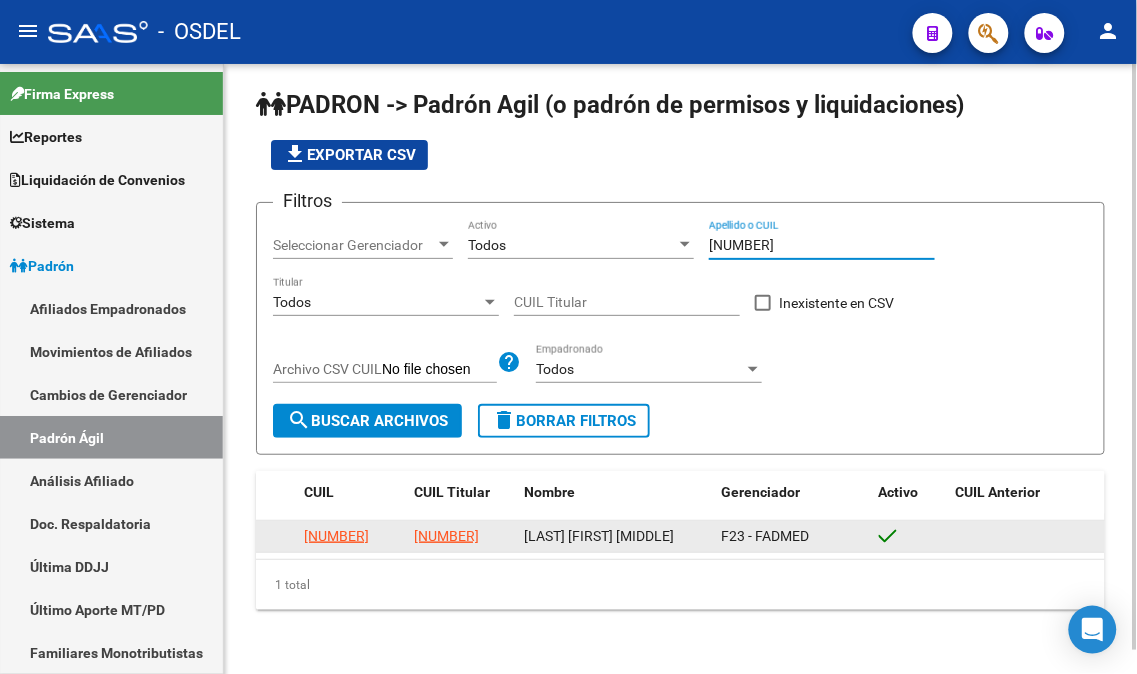 type on "[NUMBER]" 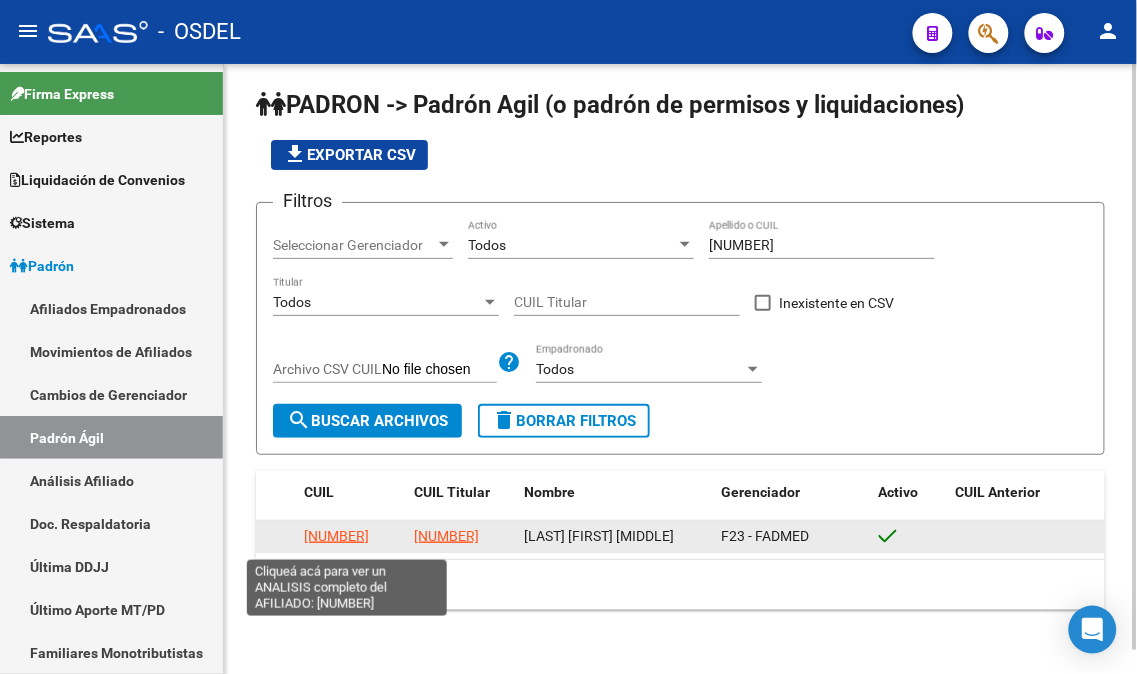 click on "[NUMBER]" 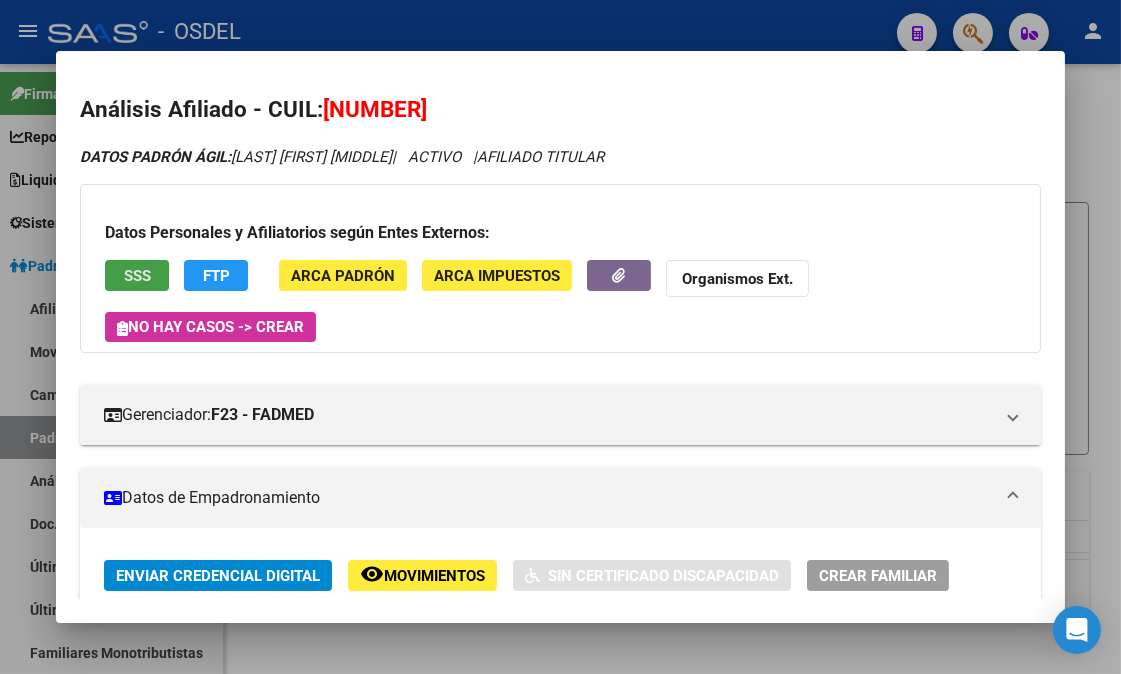 click on "SSS" at bounding box center (137, 275) 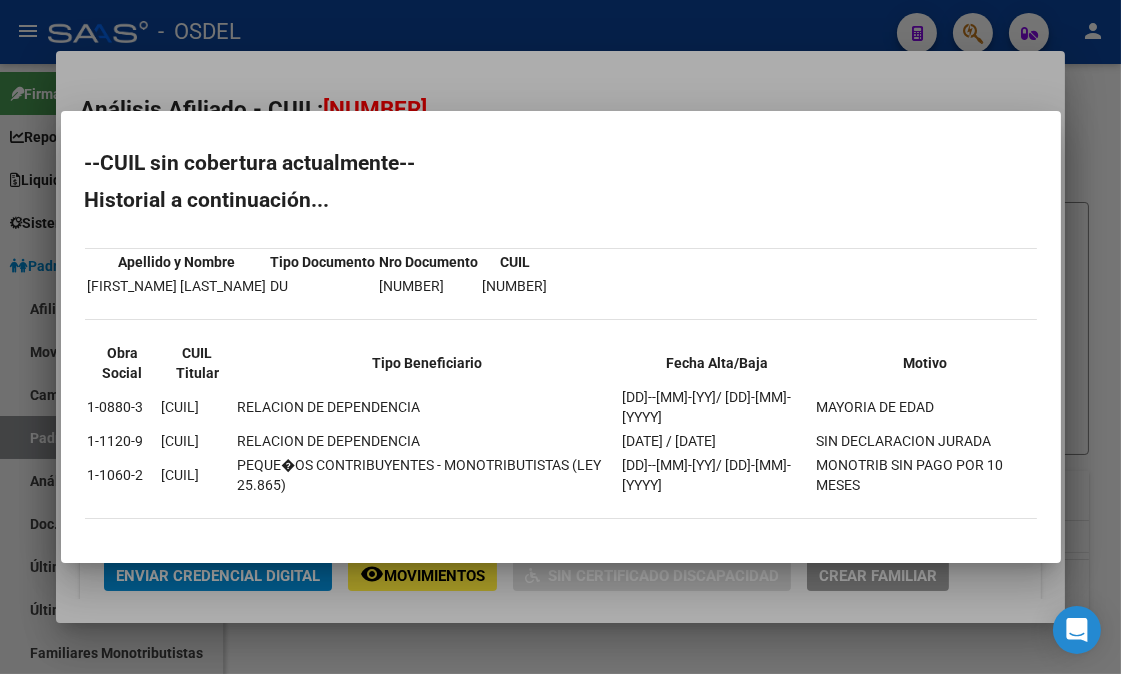 click at bounding box center (560, 337) 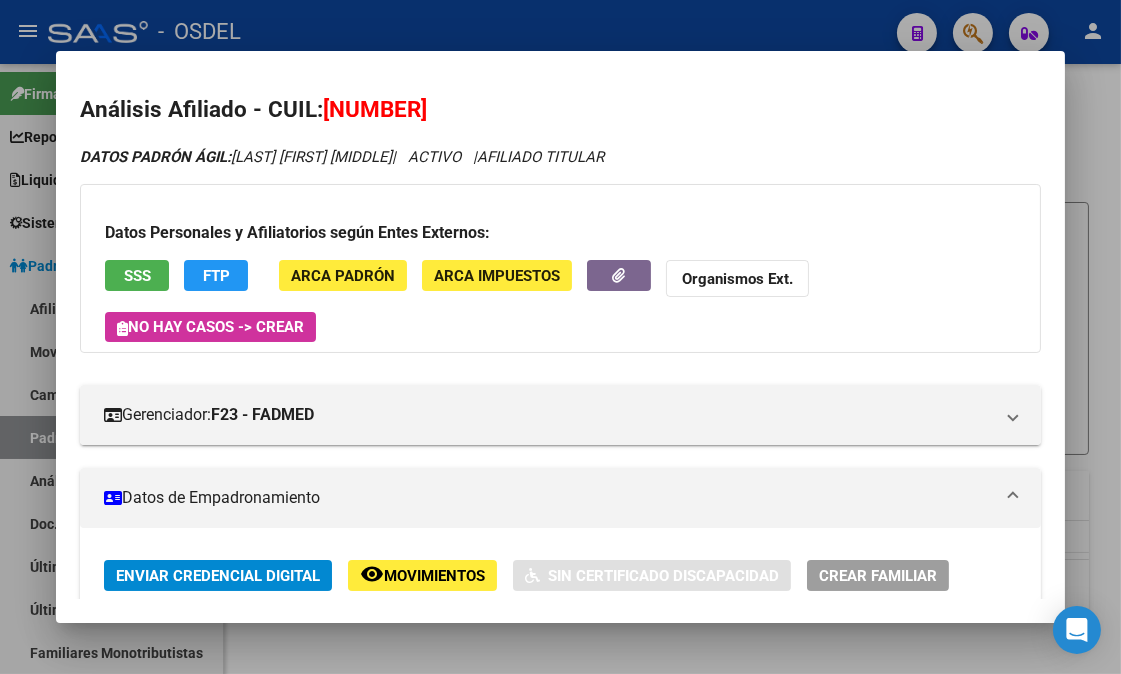 click on "FTP" 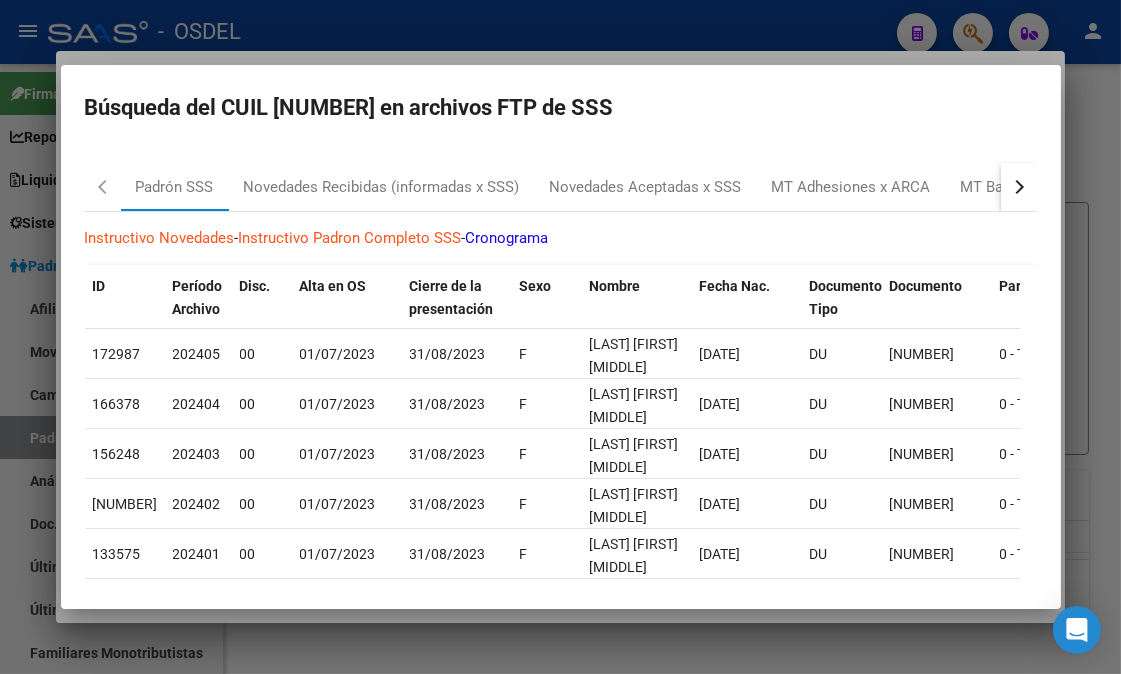 click at bounding box center (560, 337) 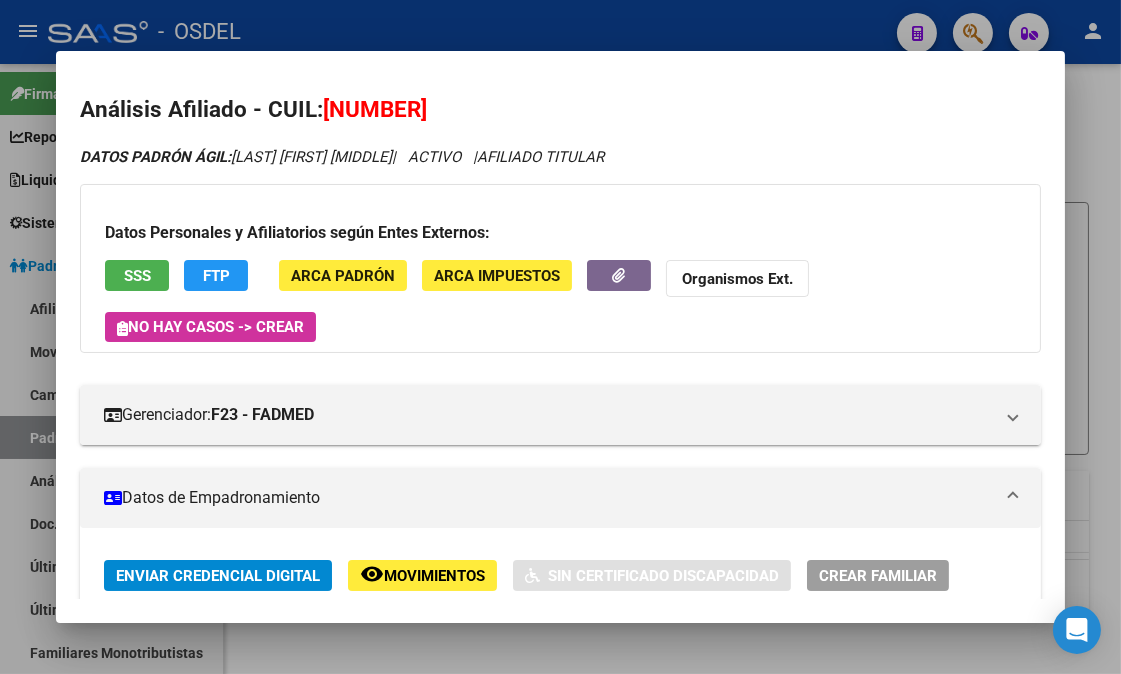 click on "SSS" at bounding box center [137, 276] 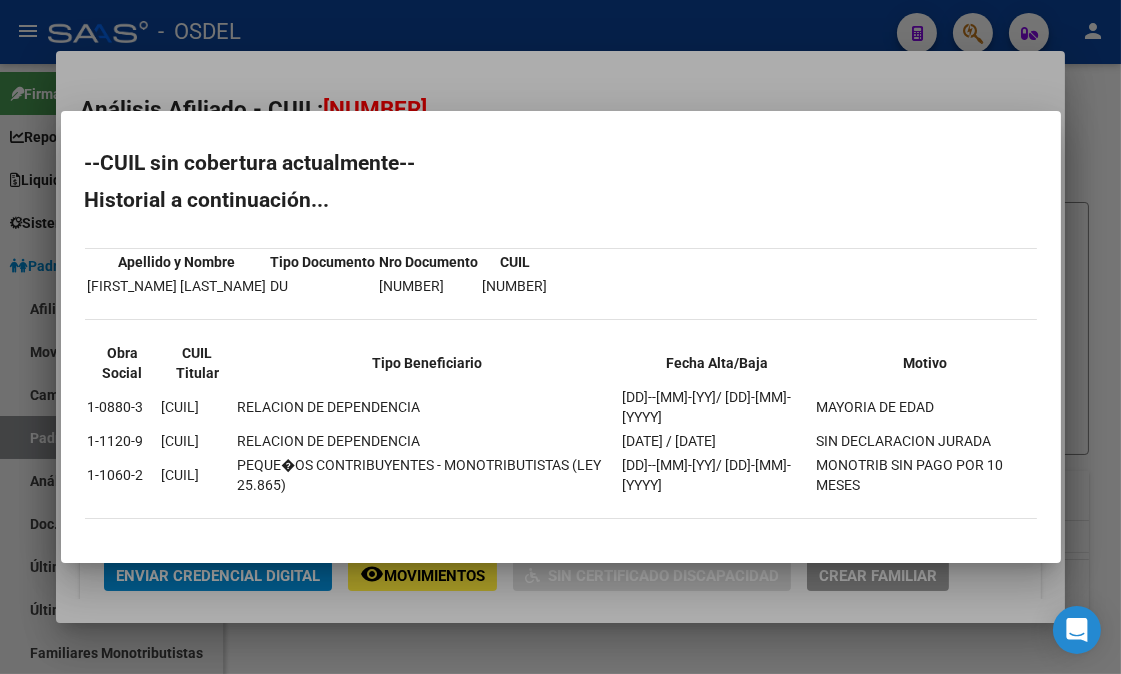 click at bounding box center (560, 337) 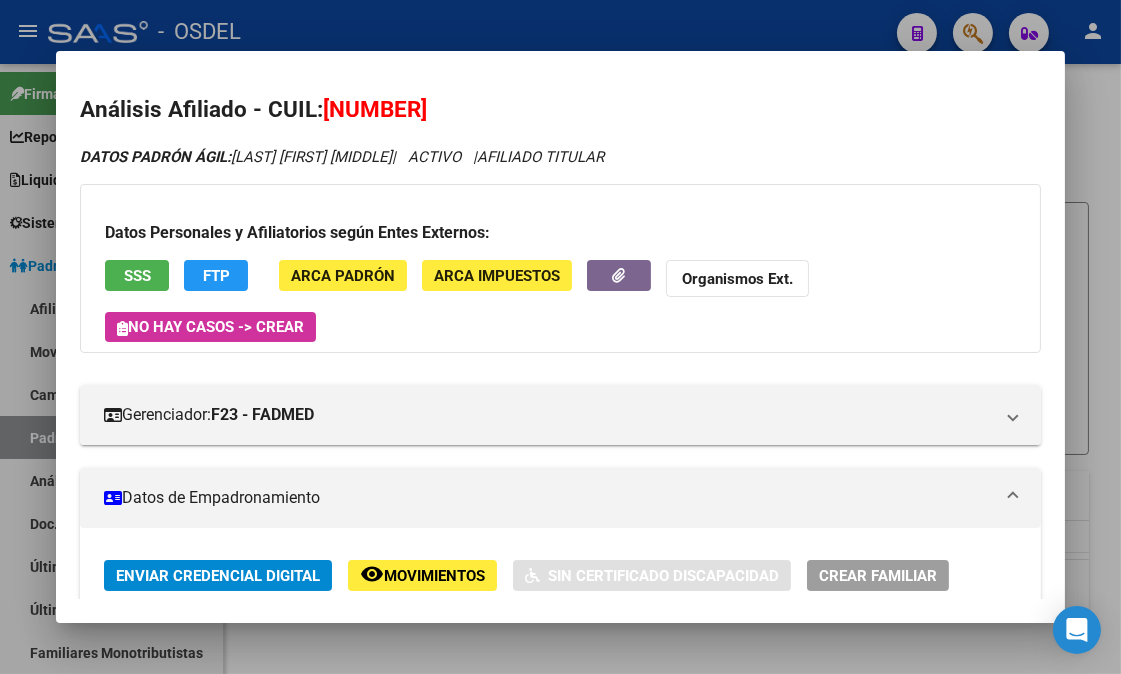 click at bounding box center (560, 337) 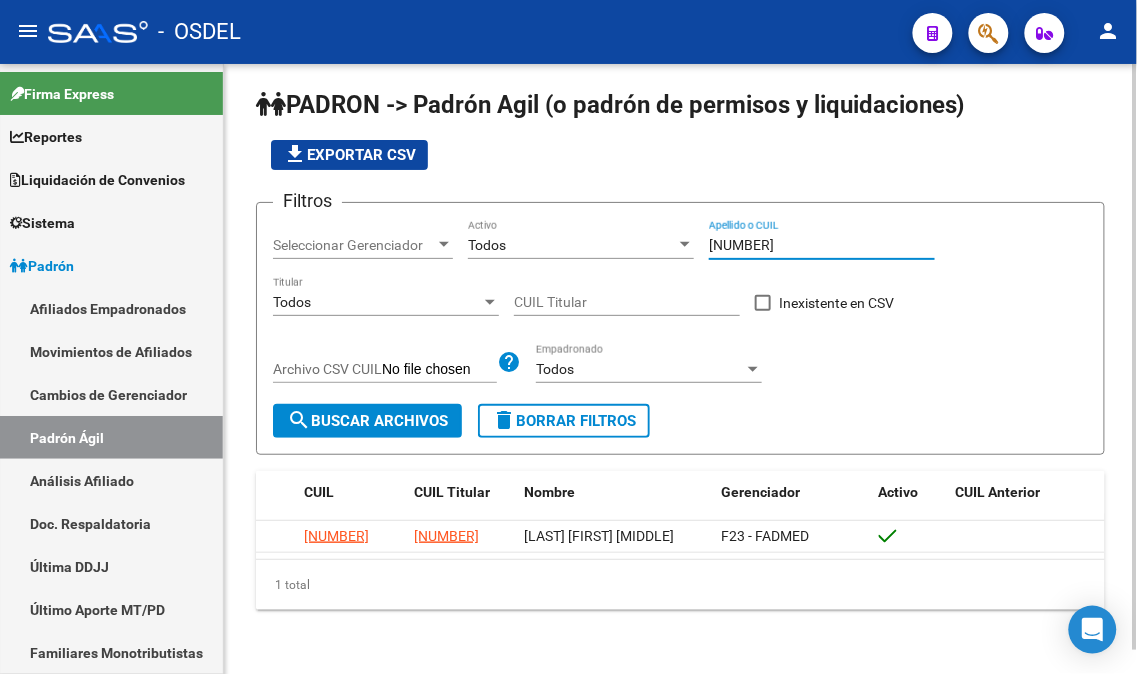 drag, startPoint x: 770, startPoint y: 250, endPoint x: 564, endPoint y: 238, distance: 206.34921 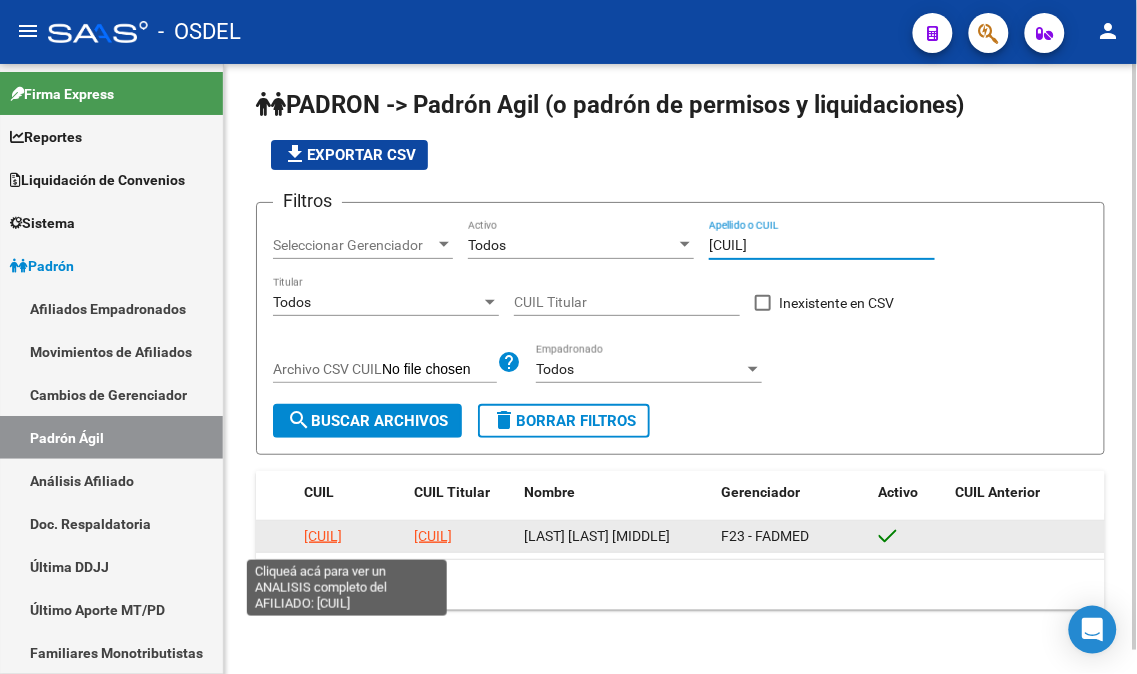 type on "[CUIL]" 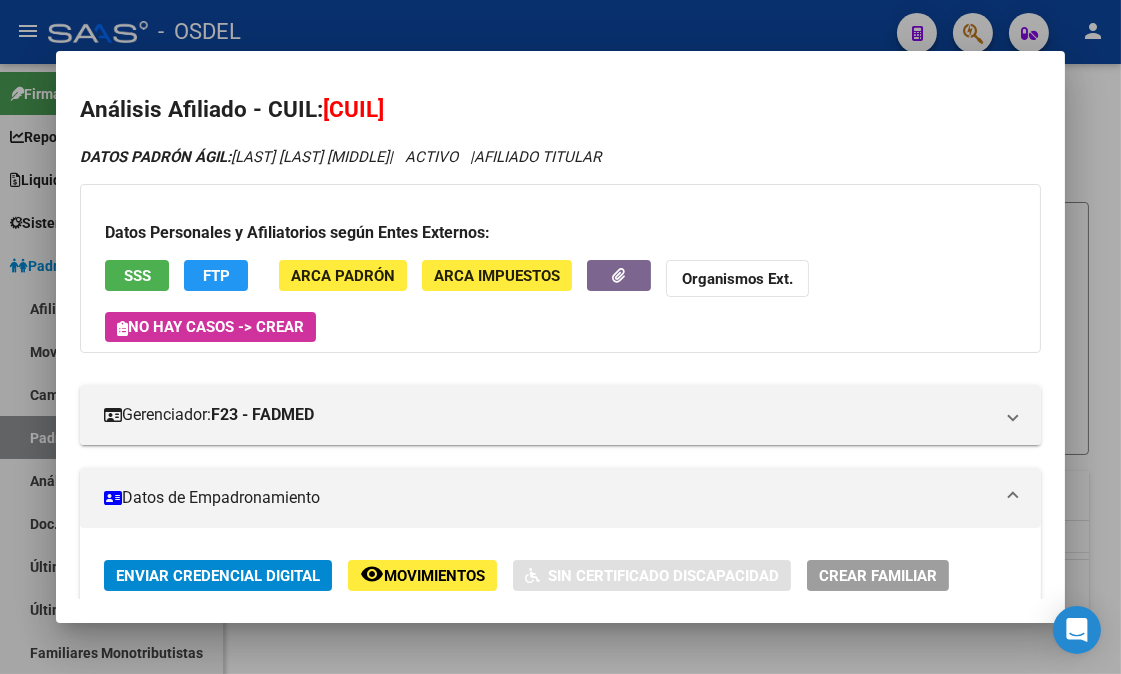 click on "SSS" at bounding box center [137, 276] 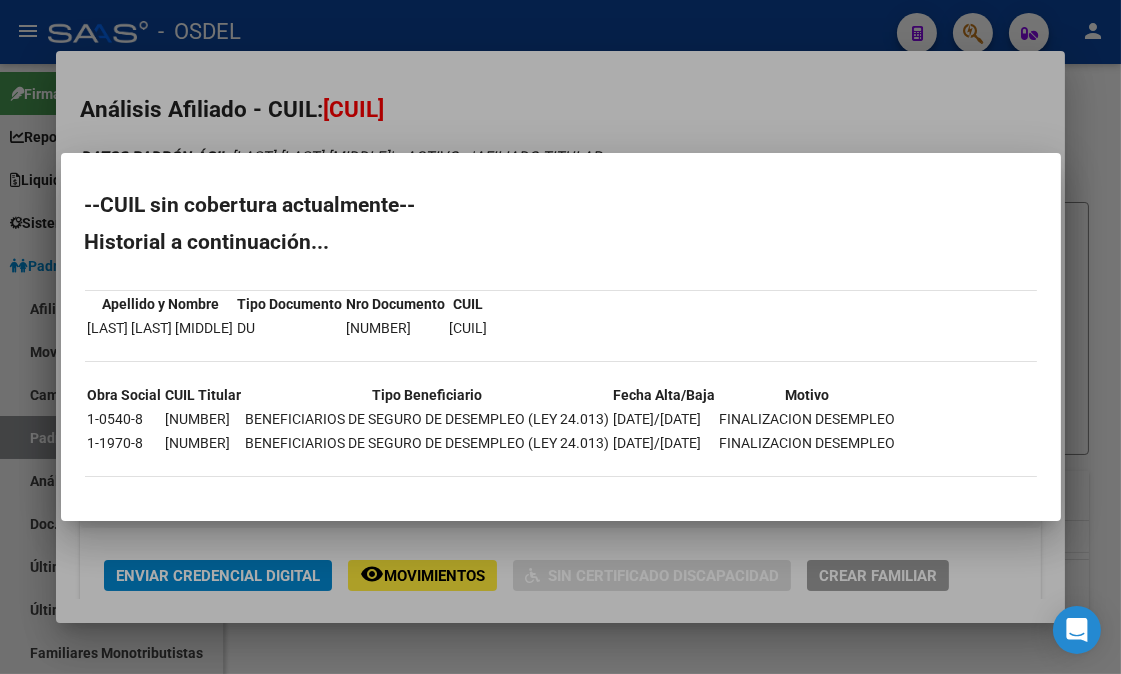 click at bounding box center (560, 337) 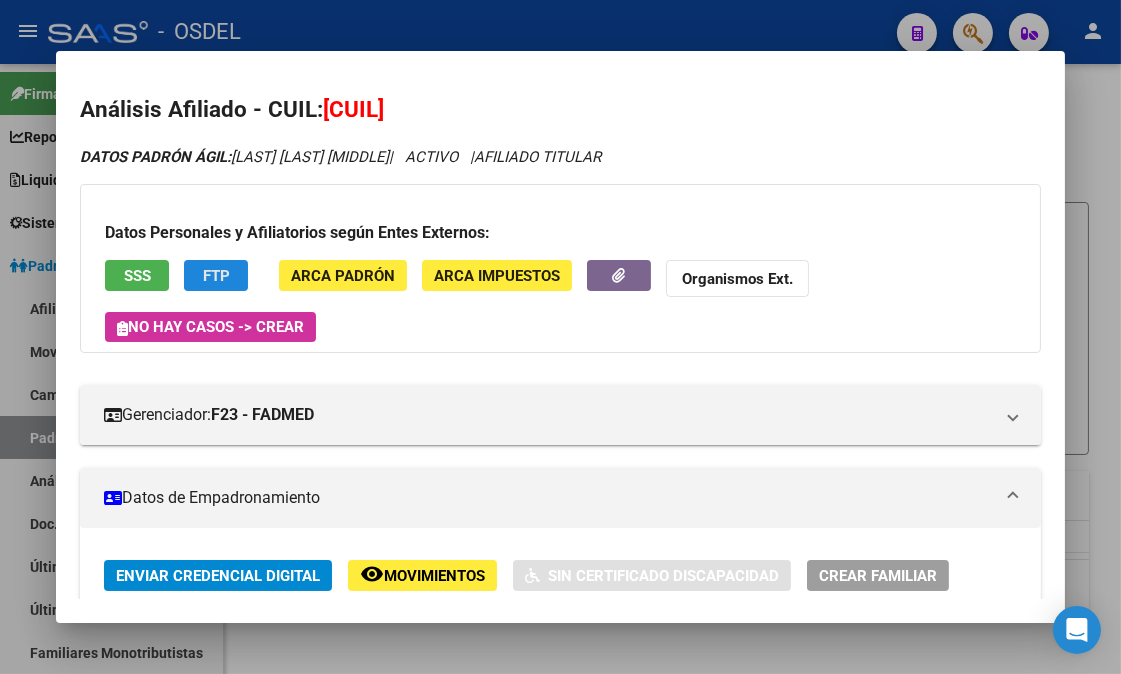 click on "FTP" 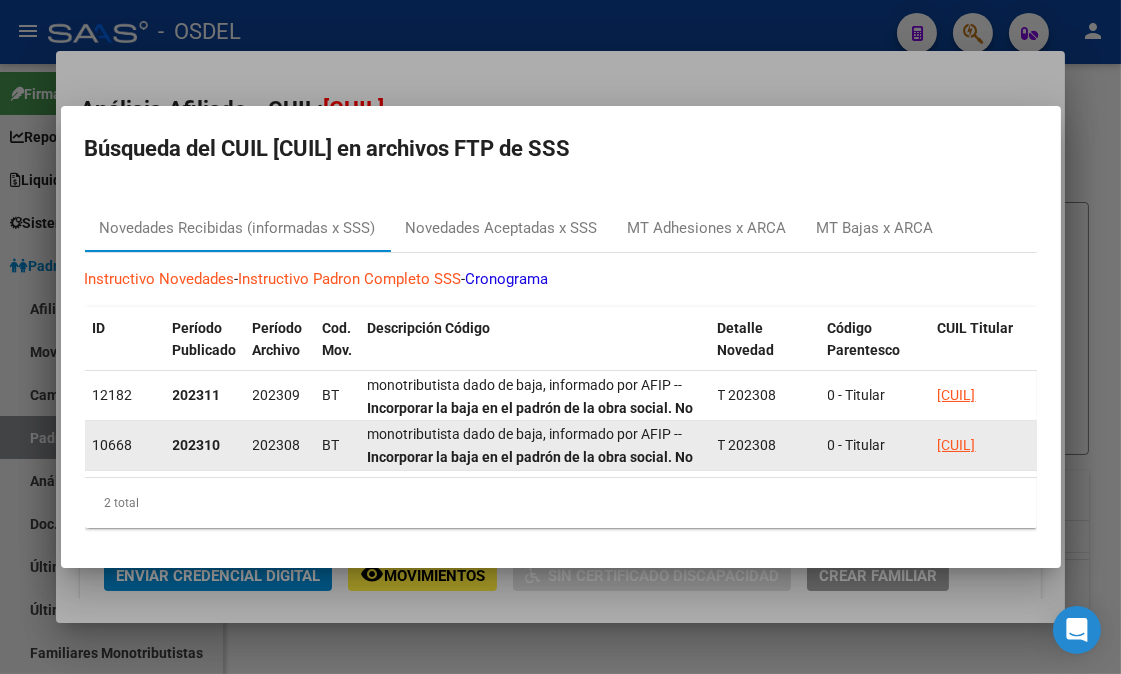 scroll, scrollTop: 0, scrollLeft: 0, axis: both 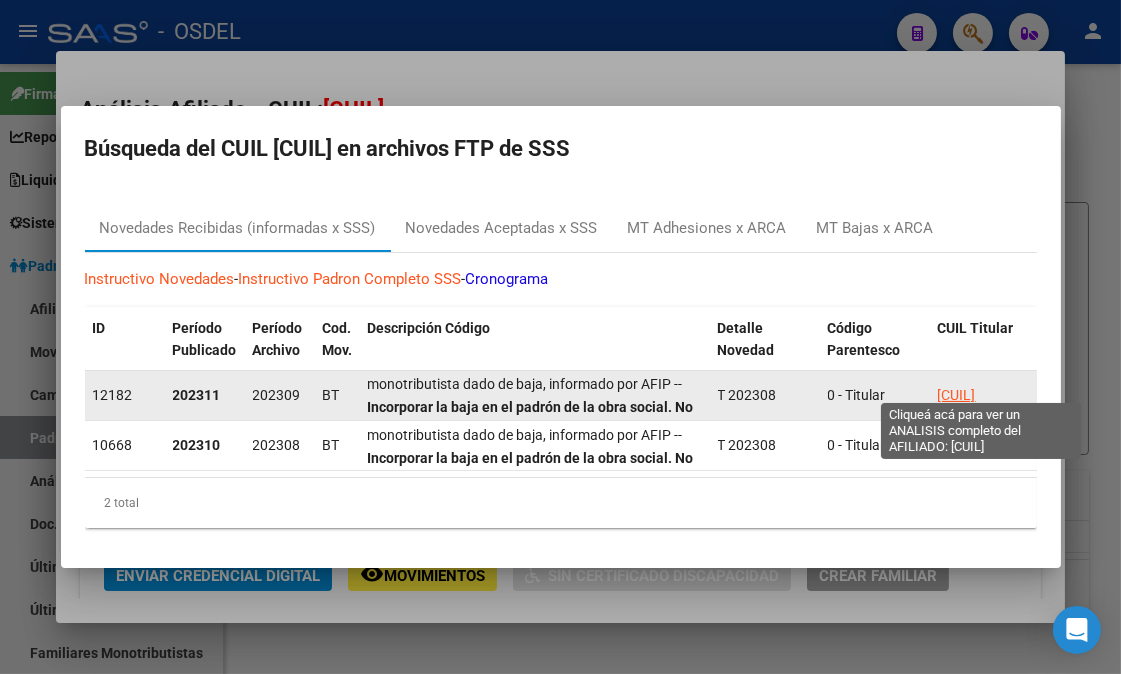 click on "[CUIL]" 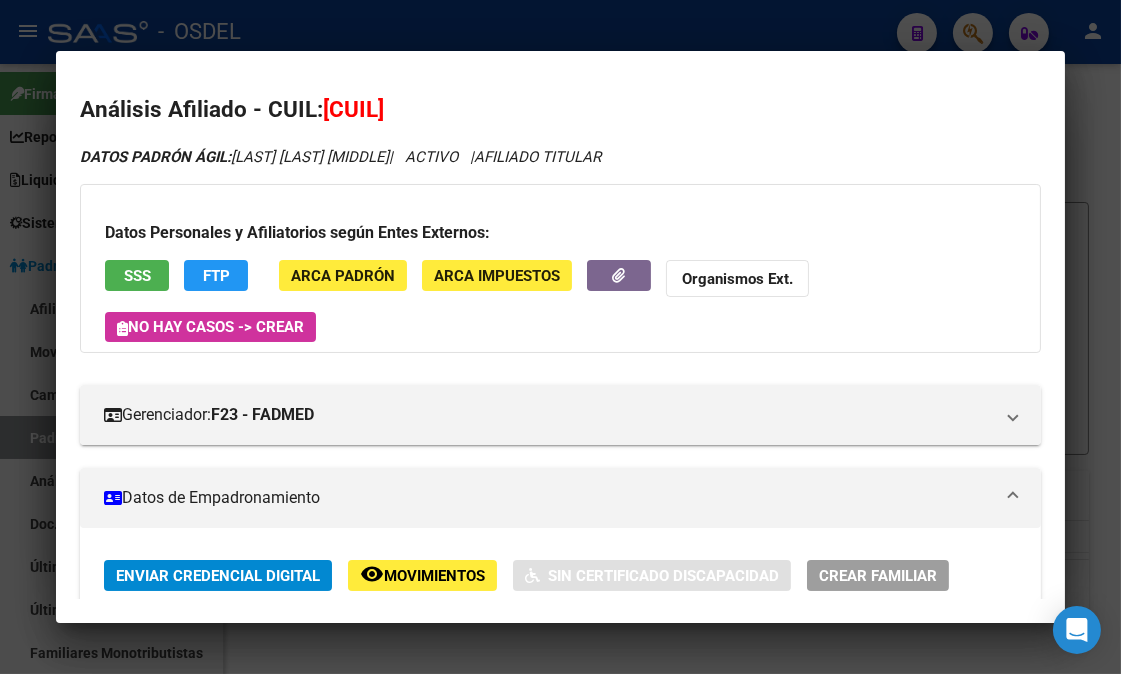click on "FTP" 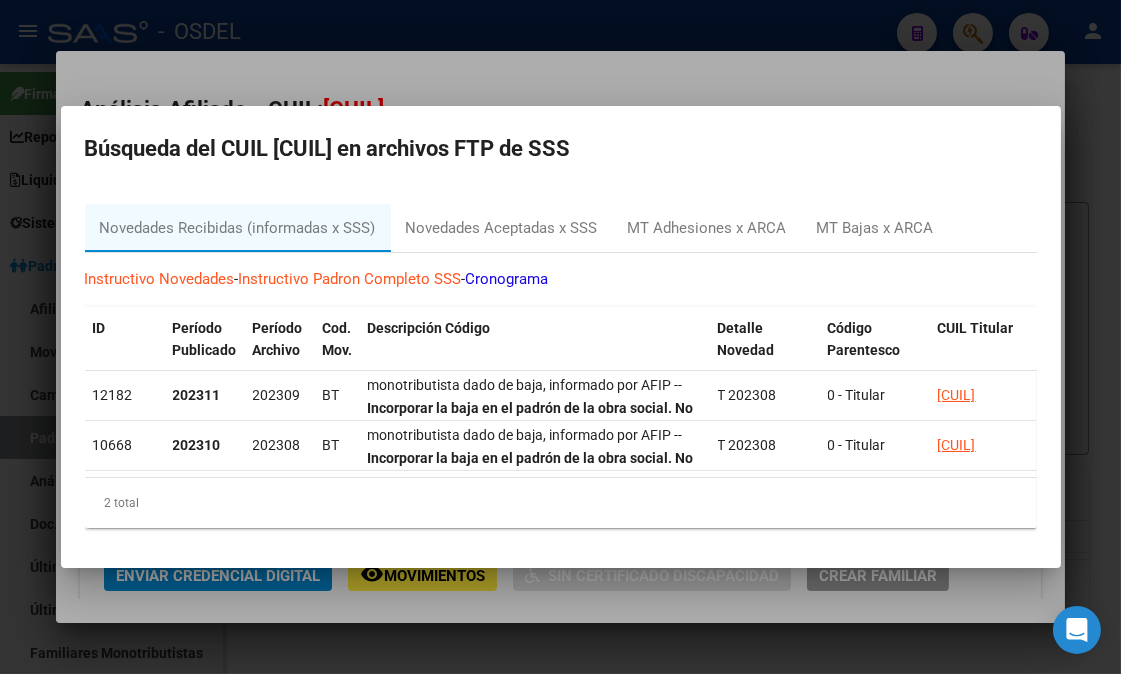 click at bounding box center (560, 337) 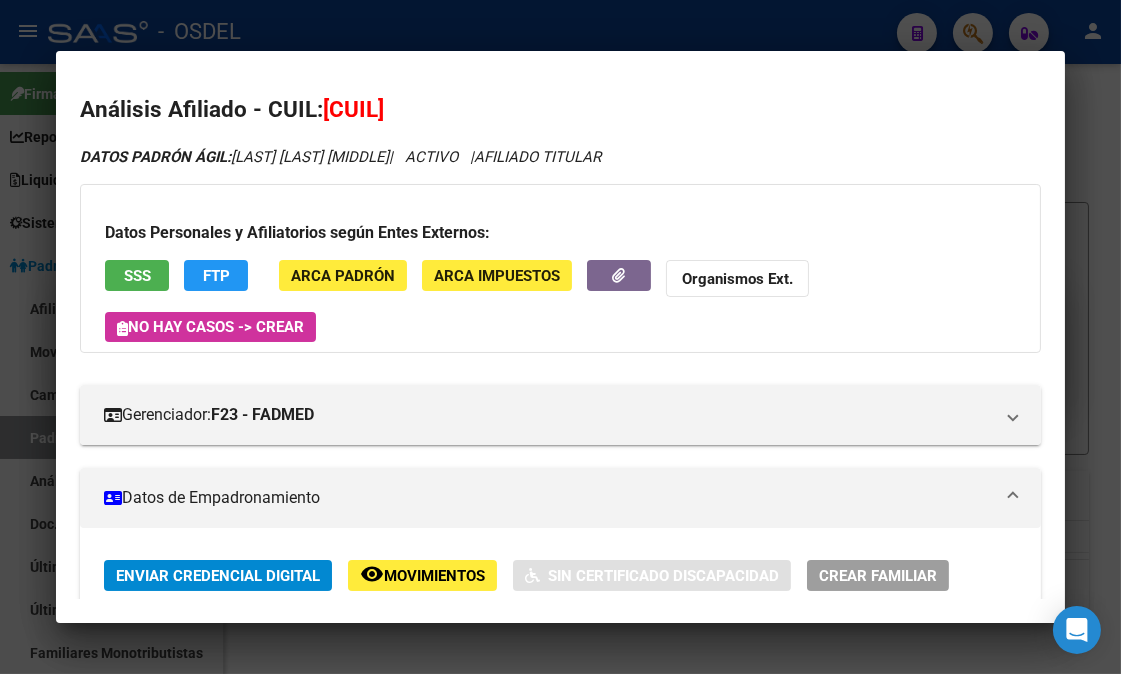 click at bounding box center (560, 337) 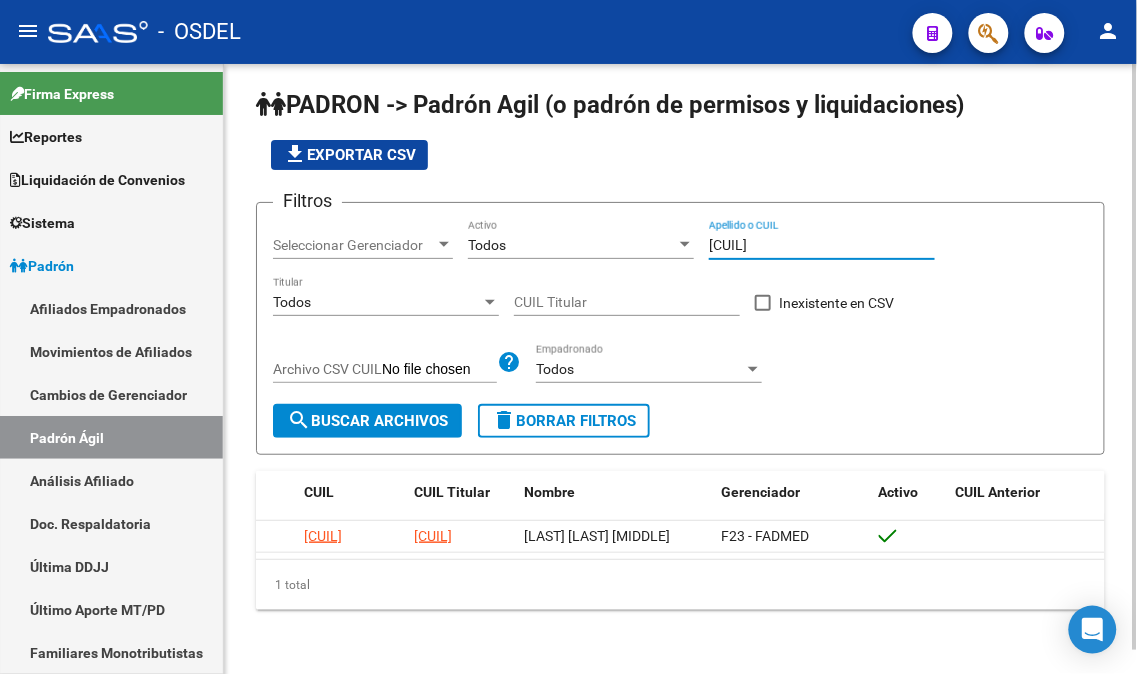 drag, startPoint x: 805, startPoint y: 242, endPoint x: 632, endPoint y: 233, distance: 173.23395 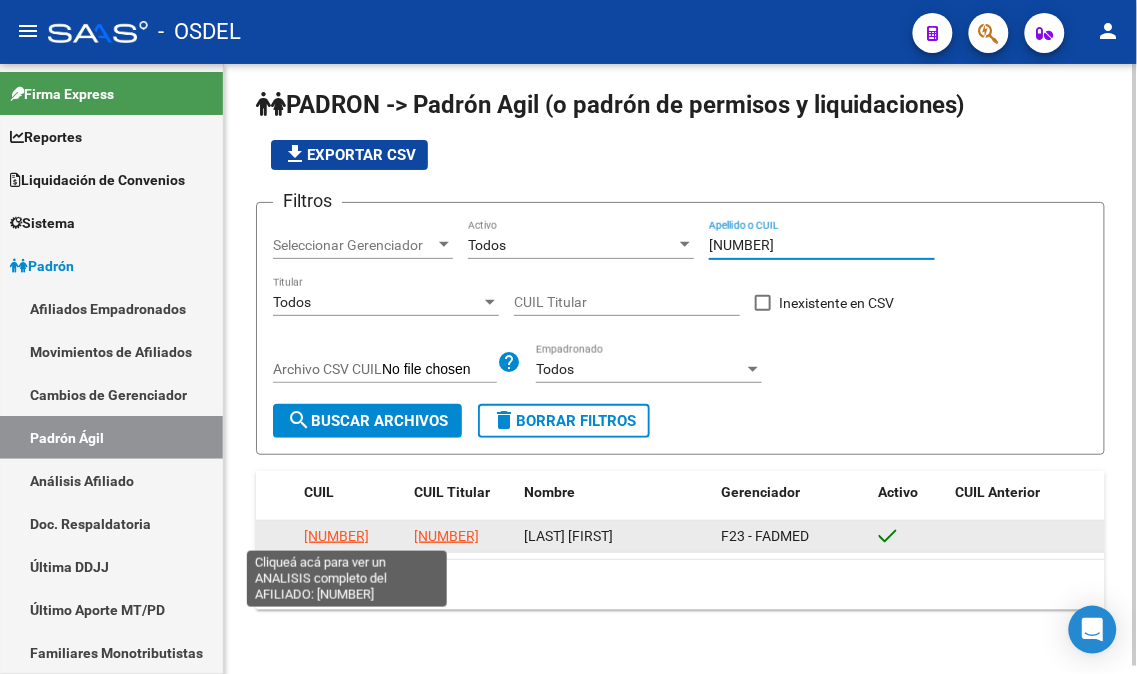 type on "[NUMBER]" 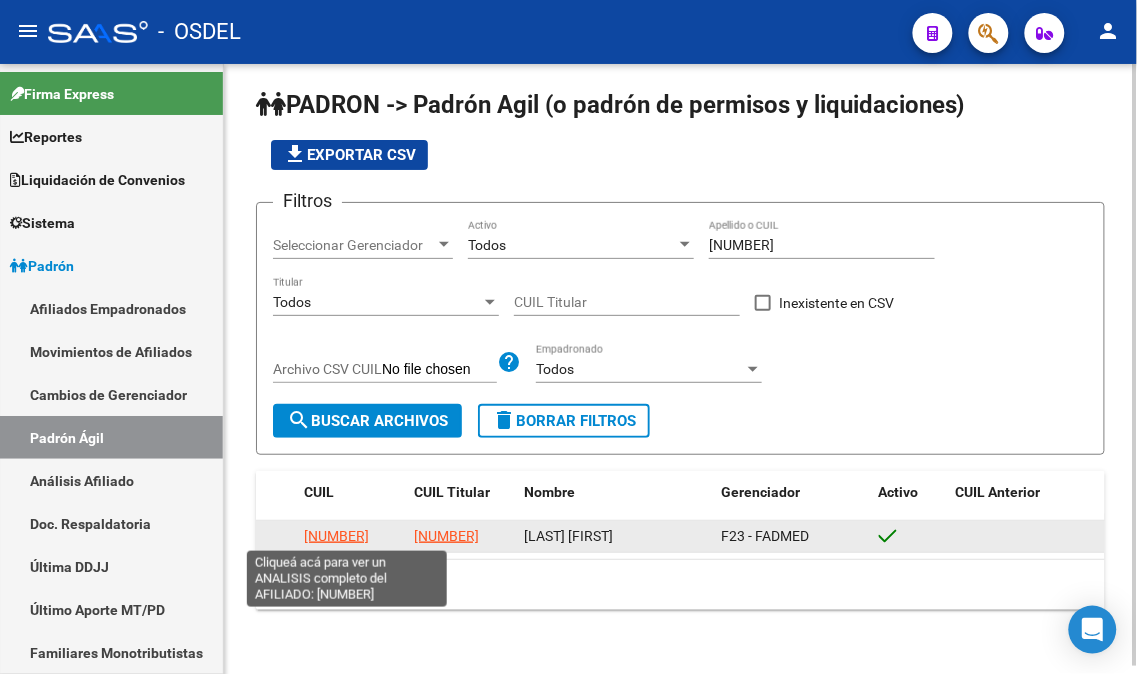 click on "[NUMBER]" 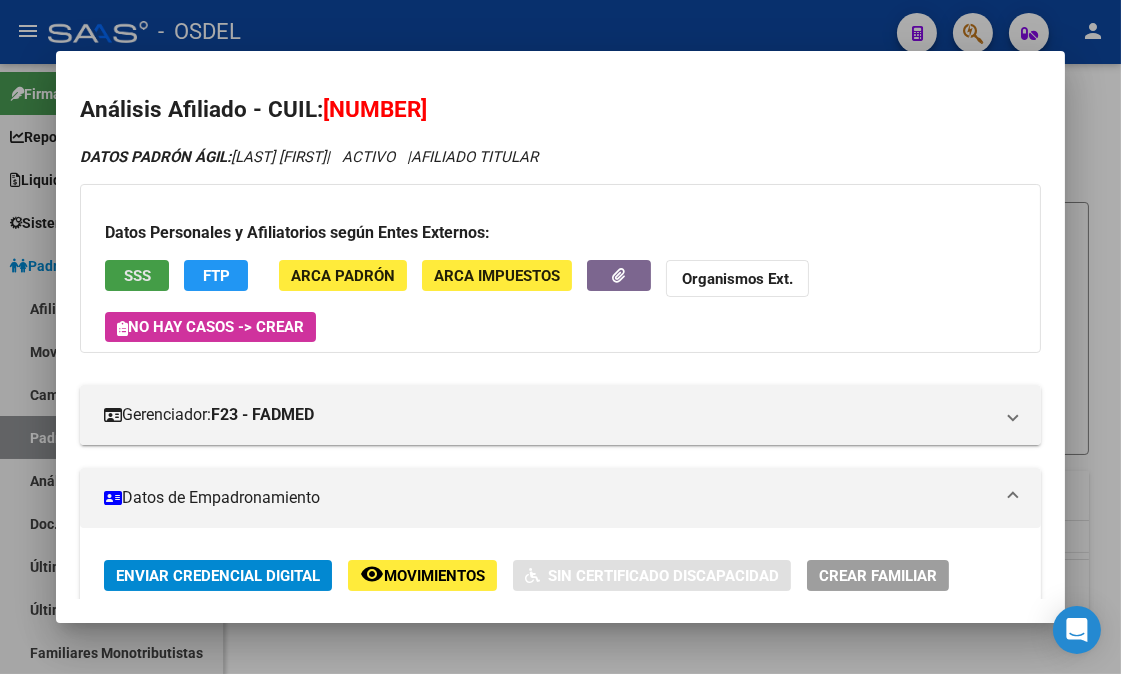 click on "SSS" at bounding box center [137, 276] 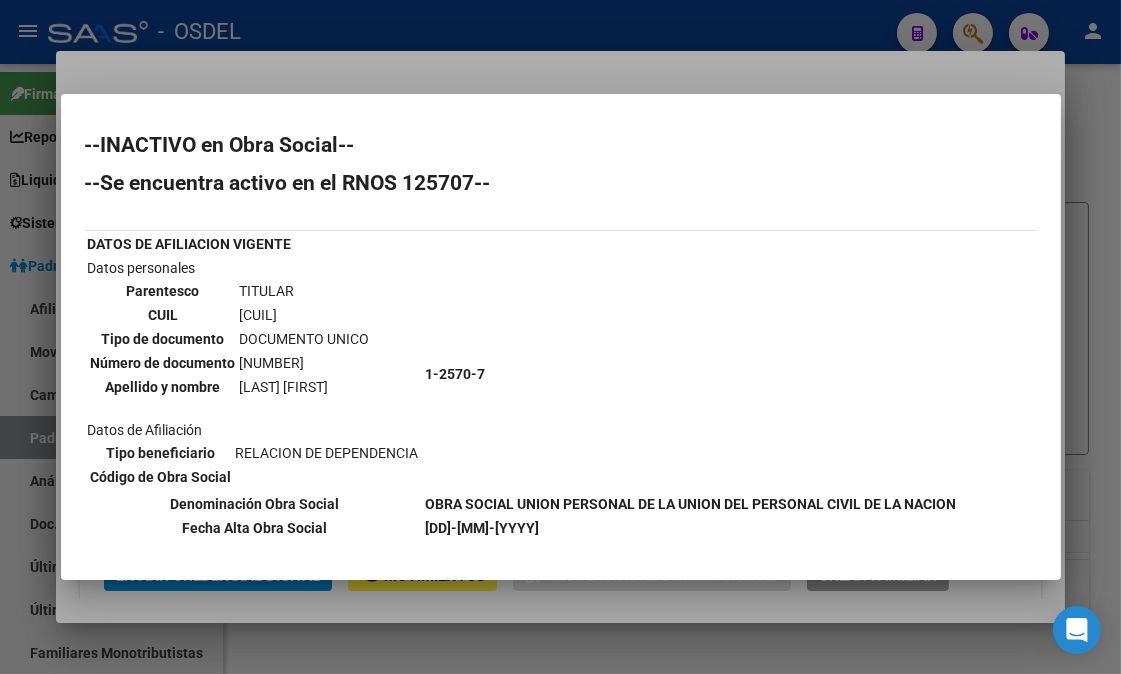 click at bounding box center [560, 337] 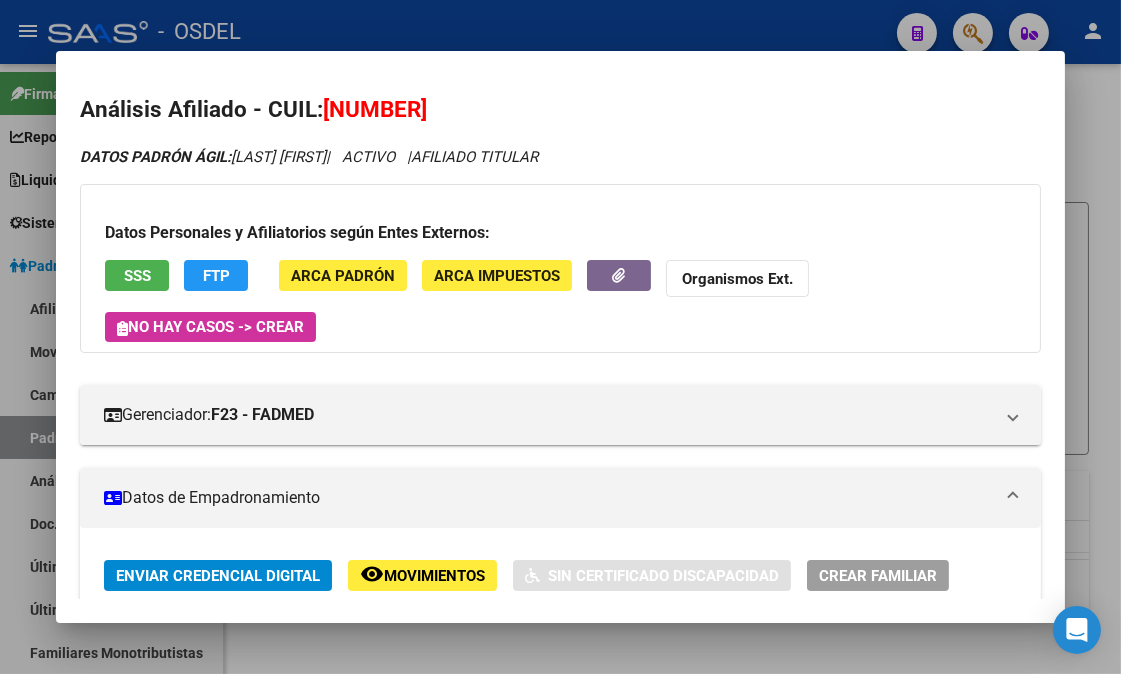 click on "FTP" 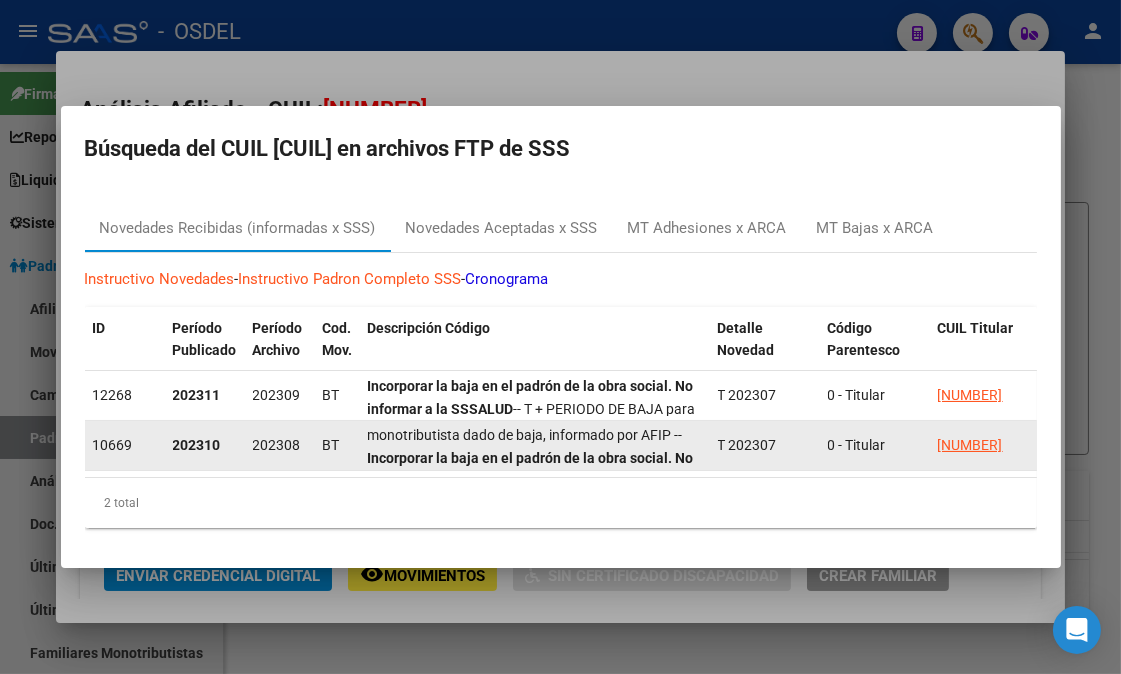 scroll, scrollTop: 0, scrollLeft: 0, axis: both 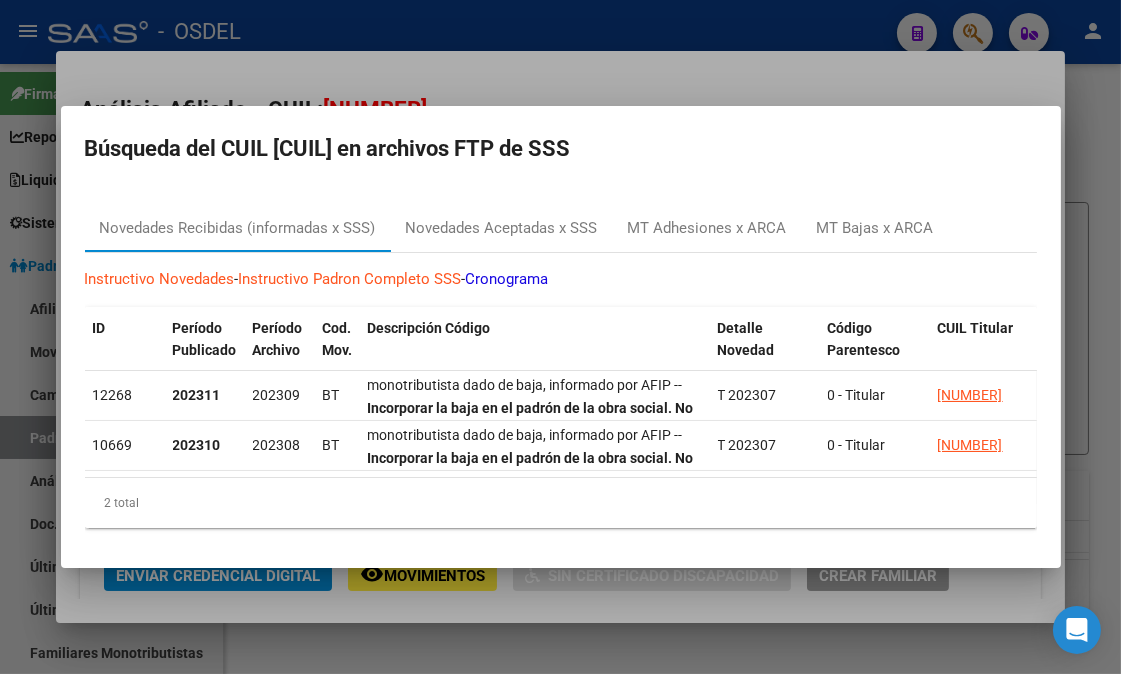 click at bounding box center (560, 337) 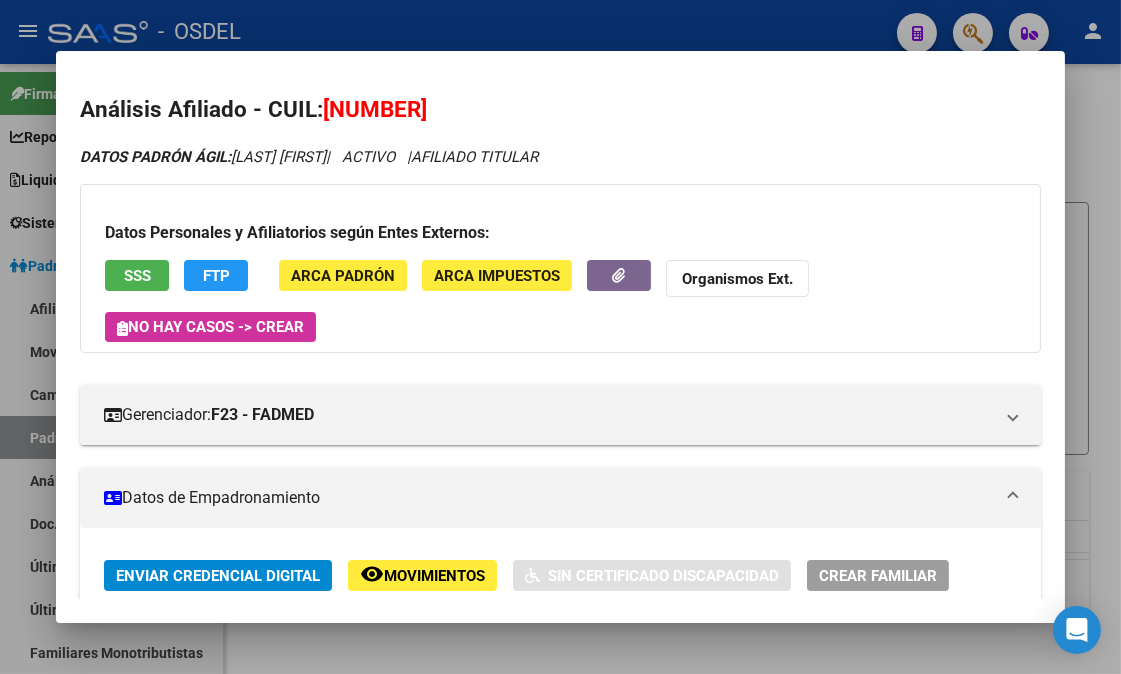 type 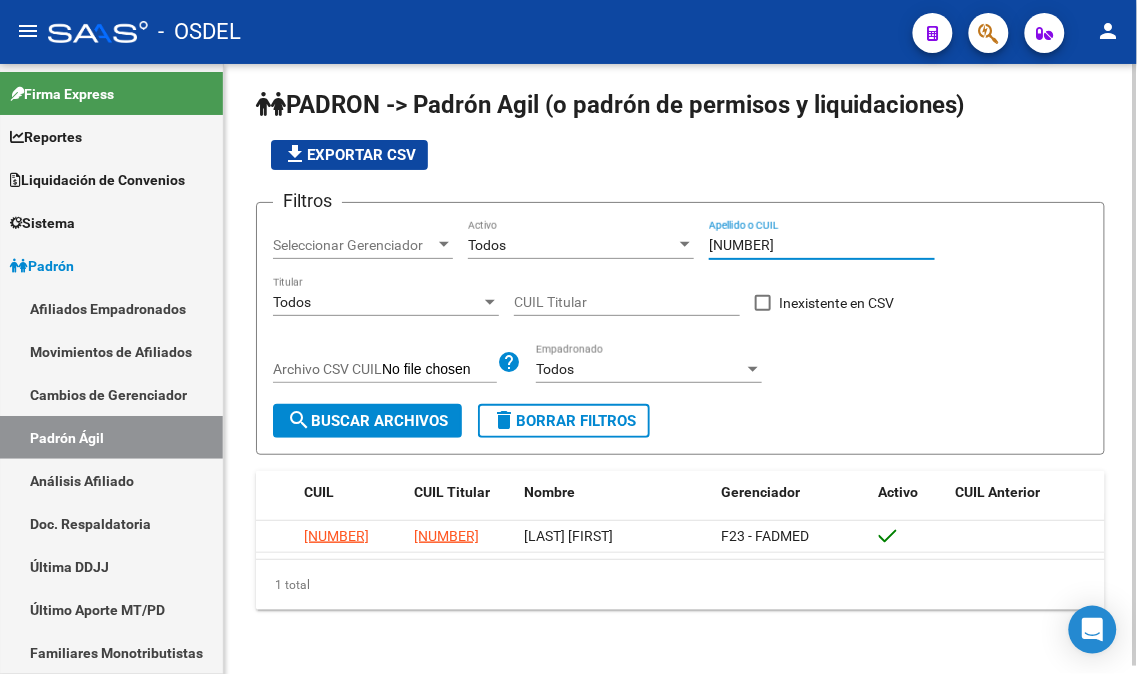 drag, startPoint x: 795, startPoint y: 245, endPoint x: 675, endPoint y: 247, distance: 120.01666 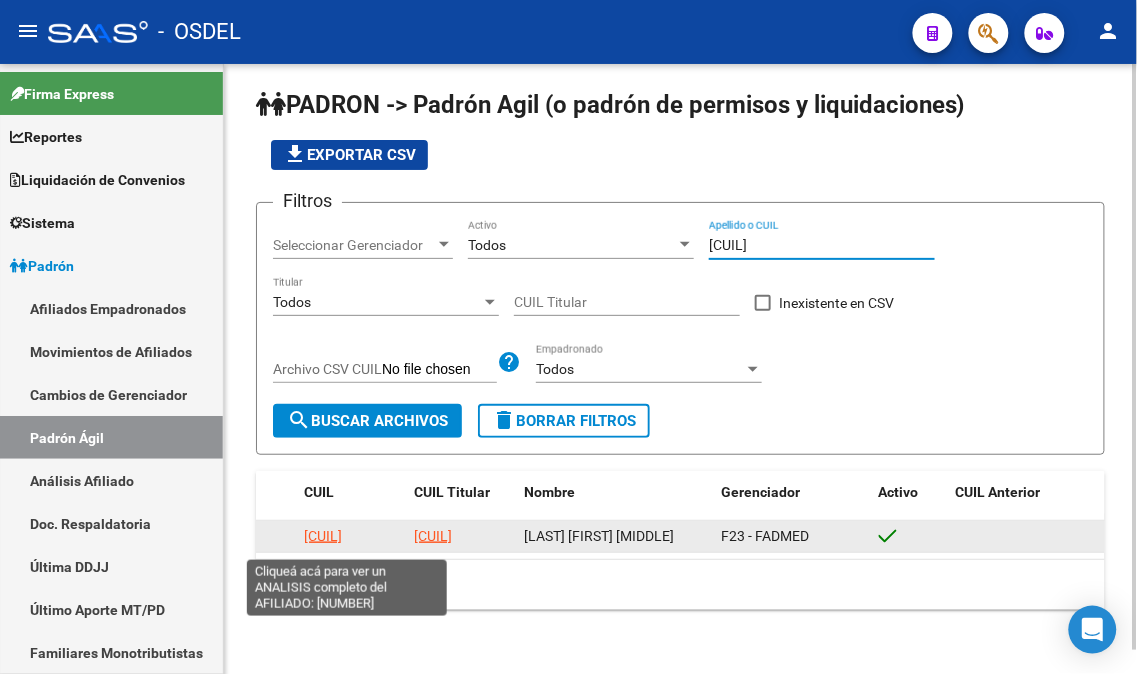 type on "[CUIL]" 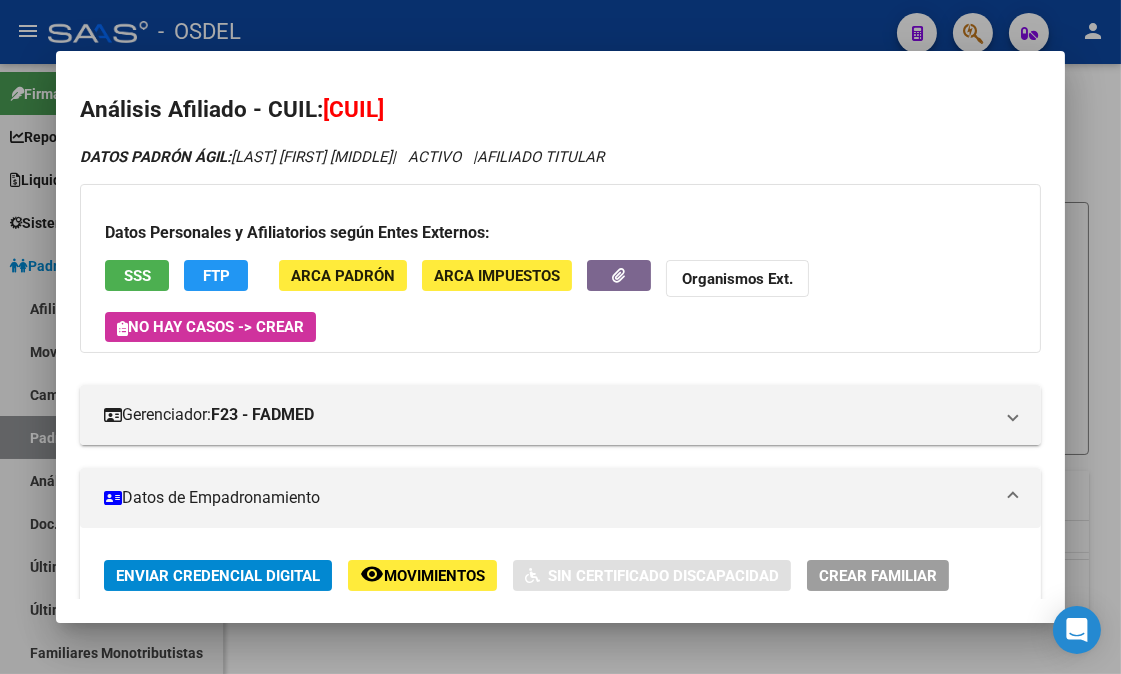 click on "SSS" at bounding box center (137, 275) 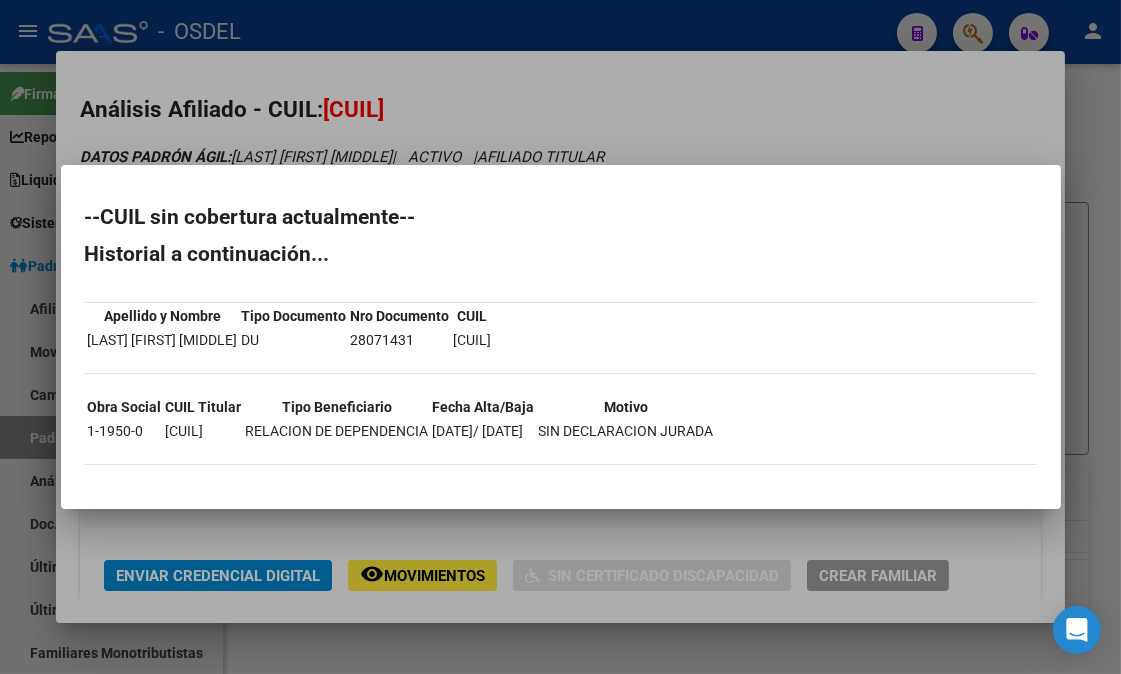 click at bounding box center [560, 337] 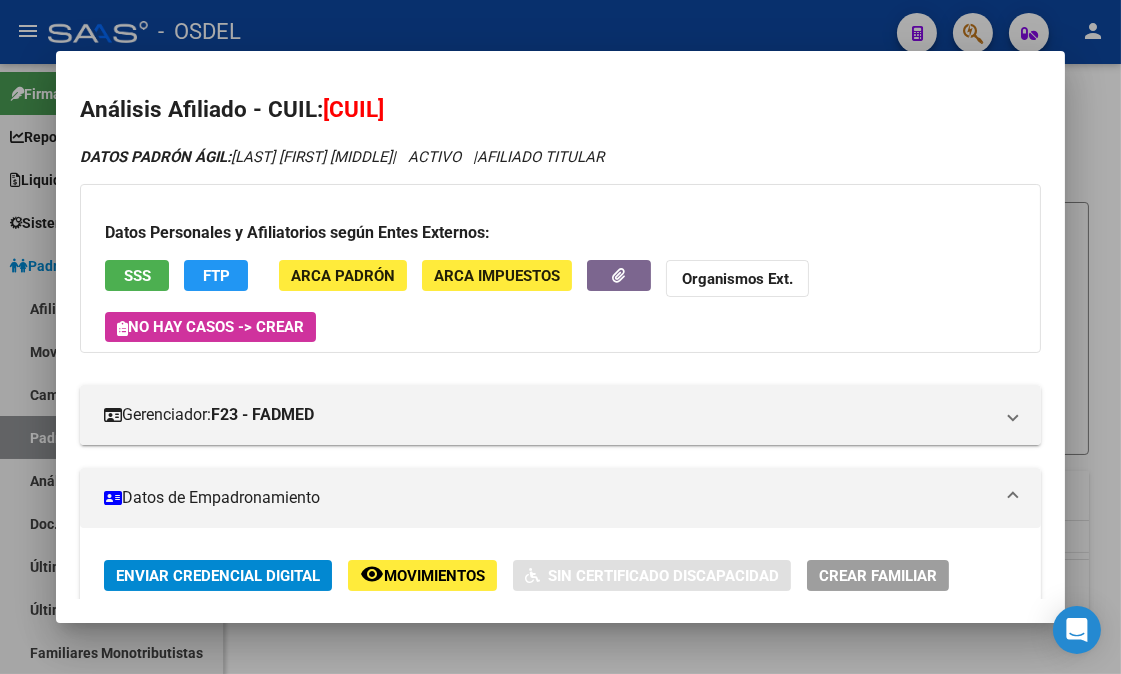 click on "FTP" 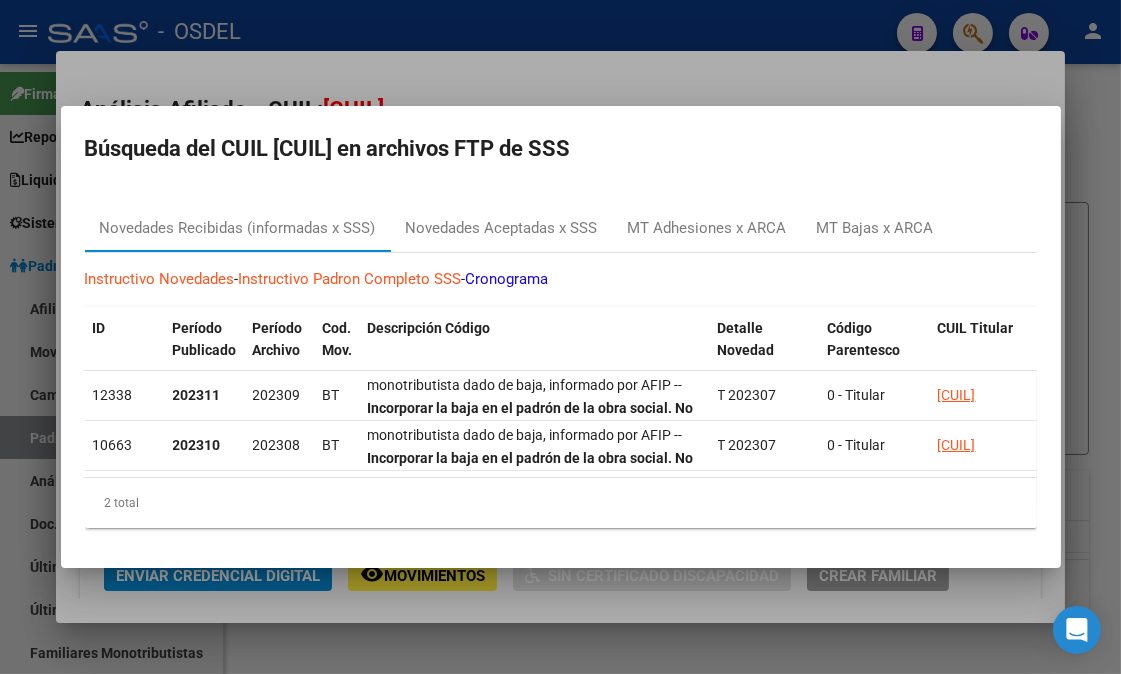 click at bounding box center [560, 337] 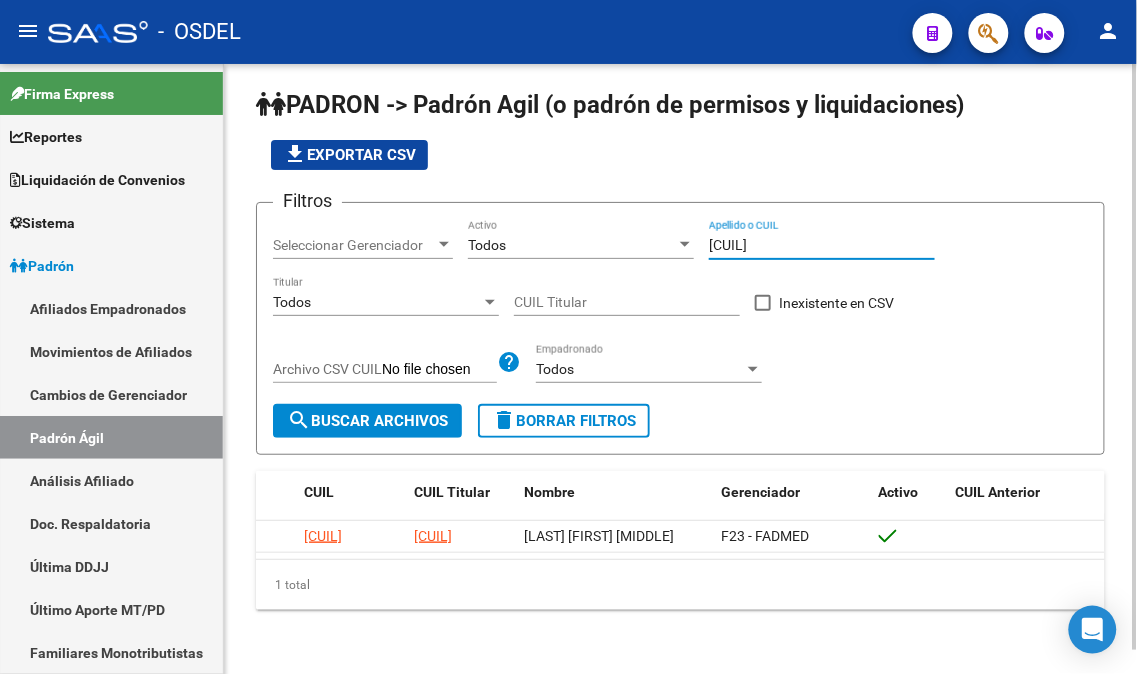 drag, startPoint x: 804, startPoint y: 243, endPoint x: 661, endPoint y: 246, distance: 143.03146 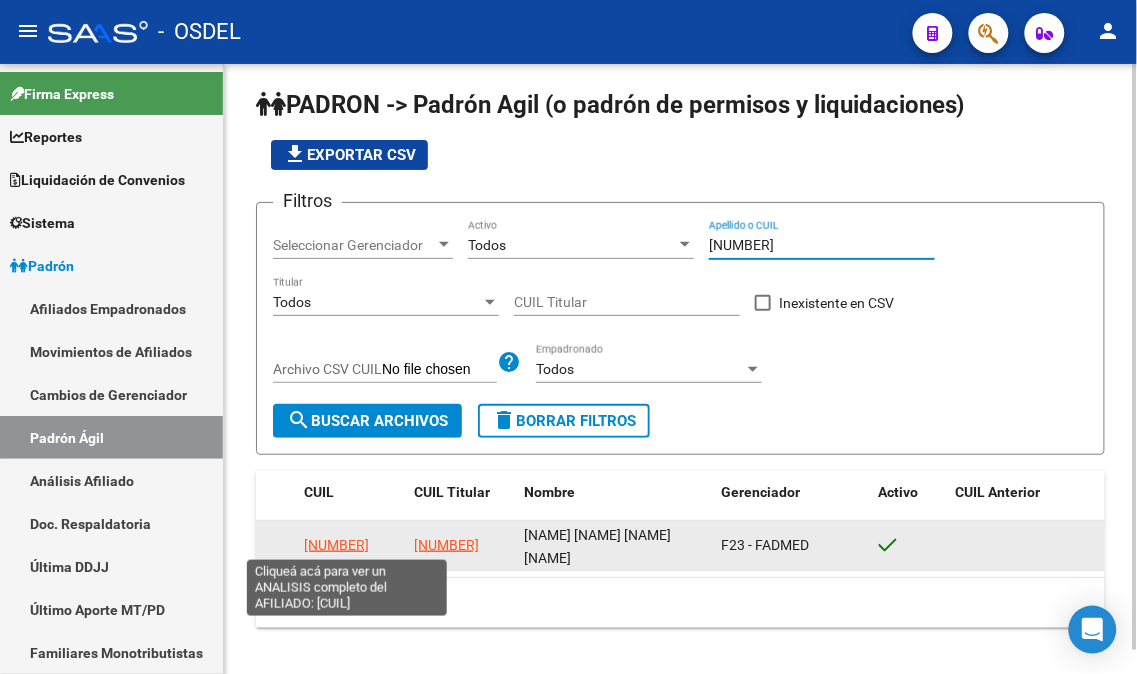 type on "[NUMBER]" 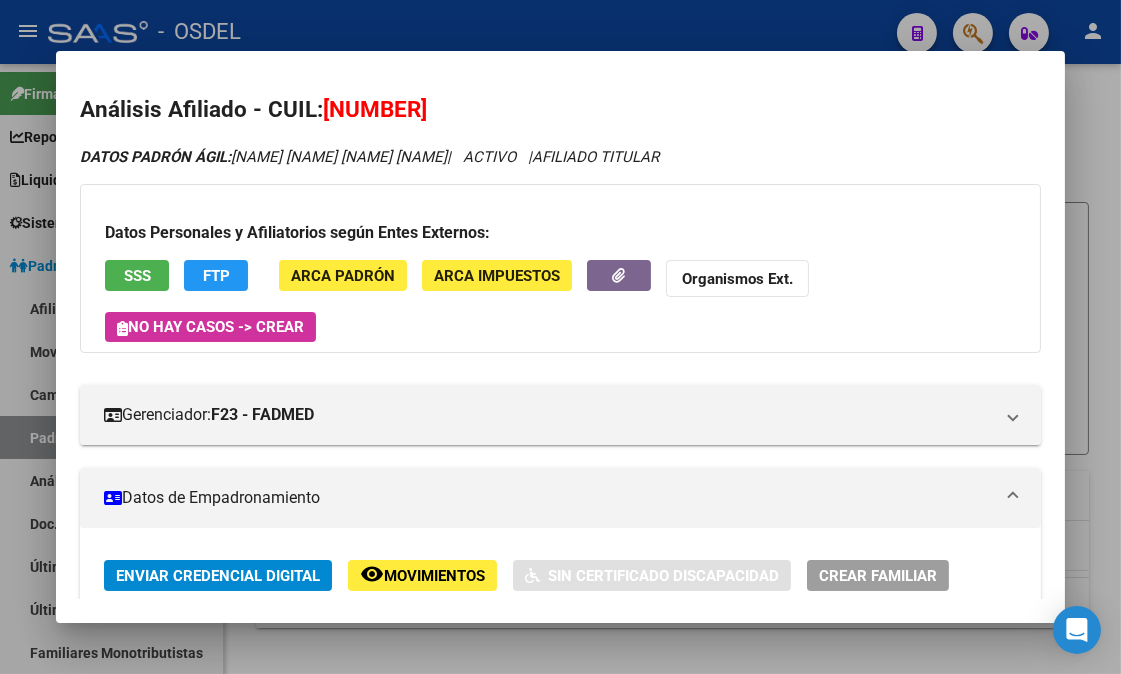 click on "SSS" at bounding box center [137, 275] 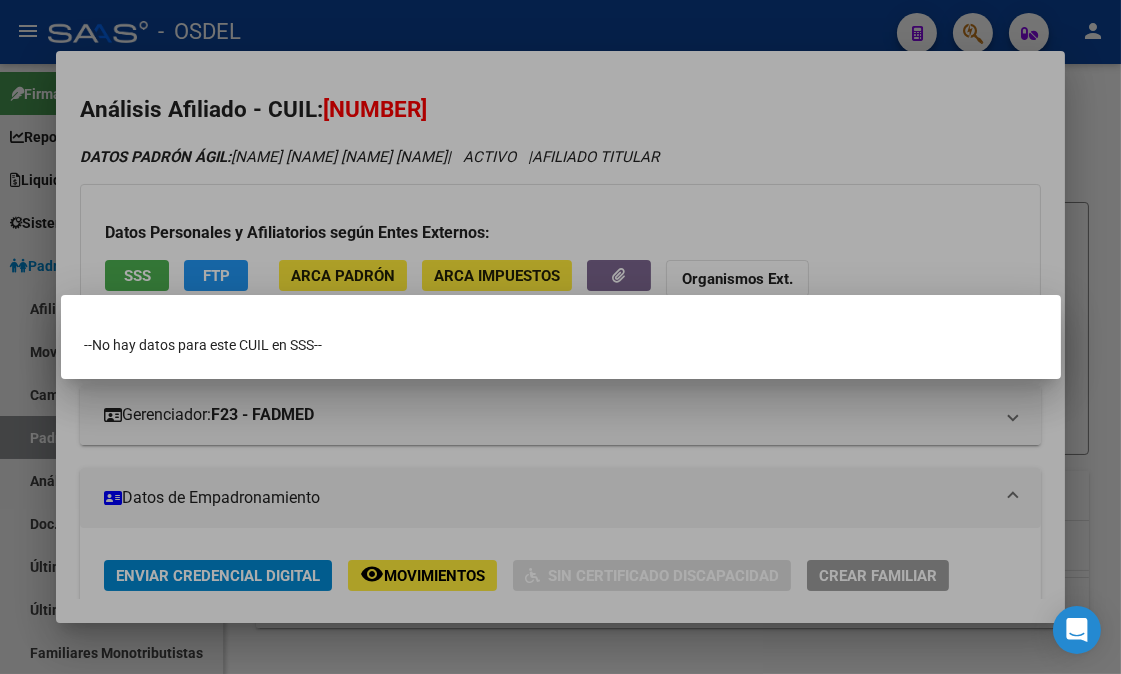 click at bounding box center [560, 337] 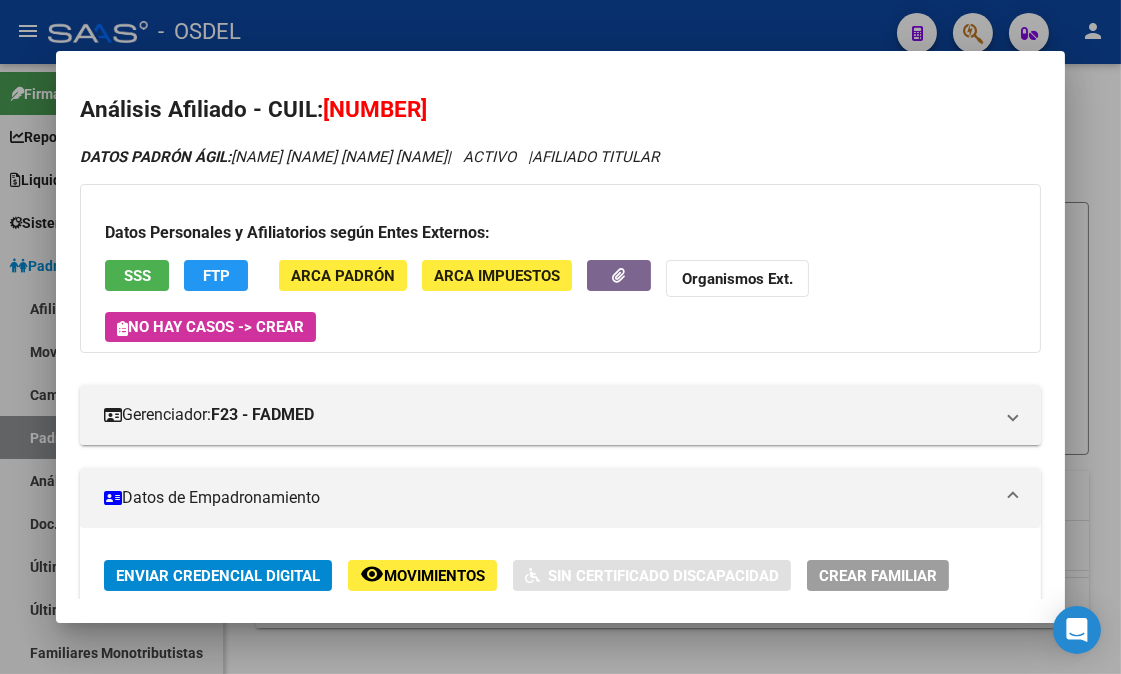 click on "FTP" 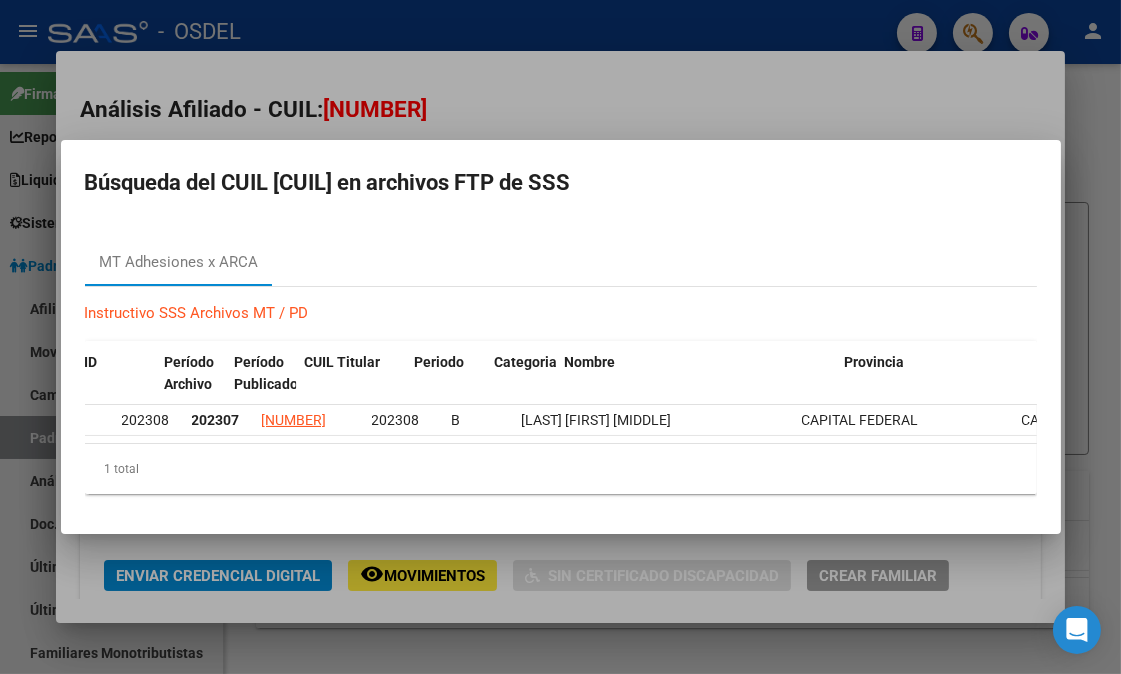 scroll, scrollTop: 0, scrollLeft: 0, axis: both 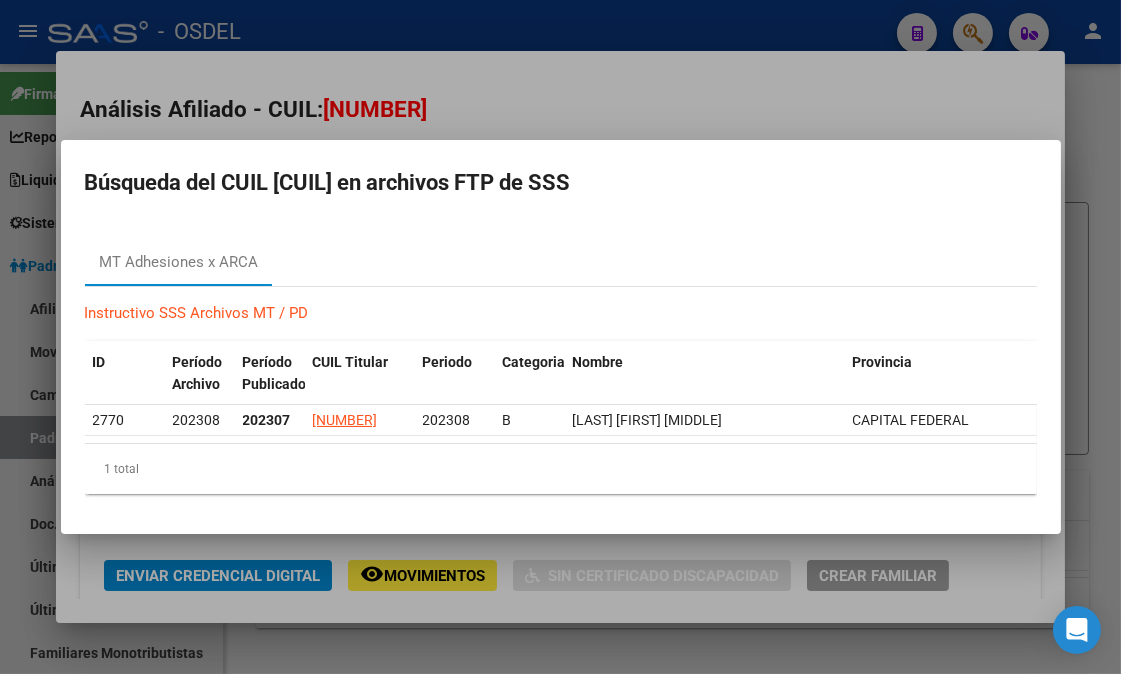 click at bounding box center (560, 337) 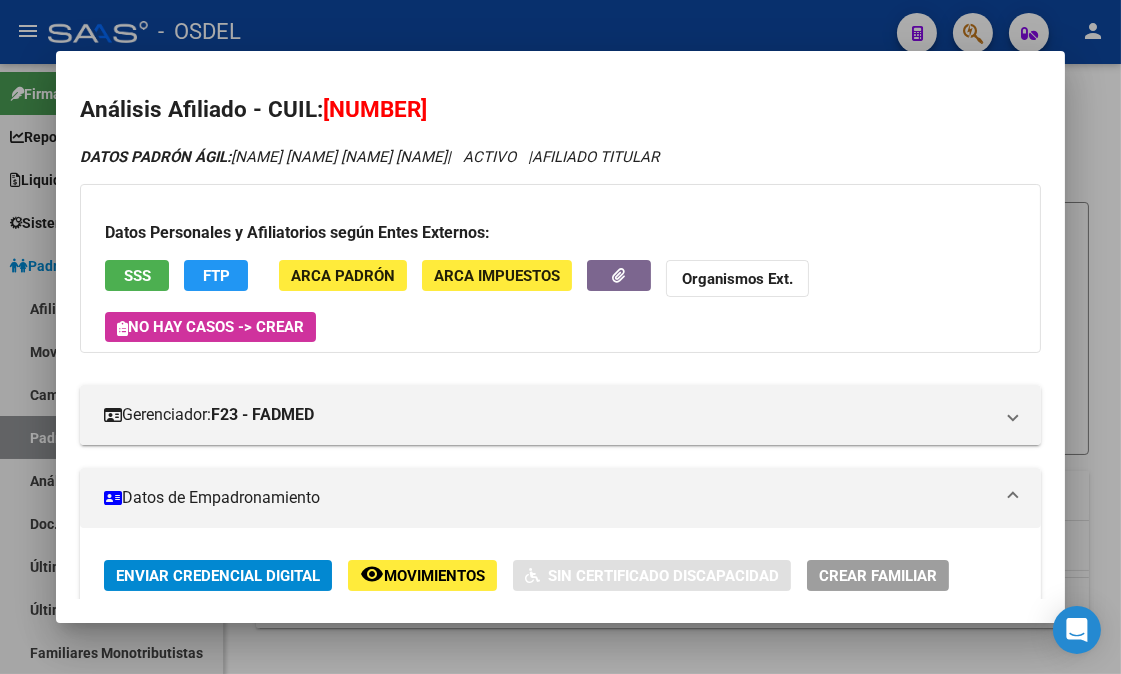 click at bounding box center (560, 337) 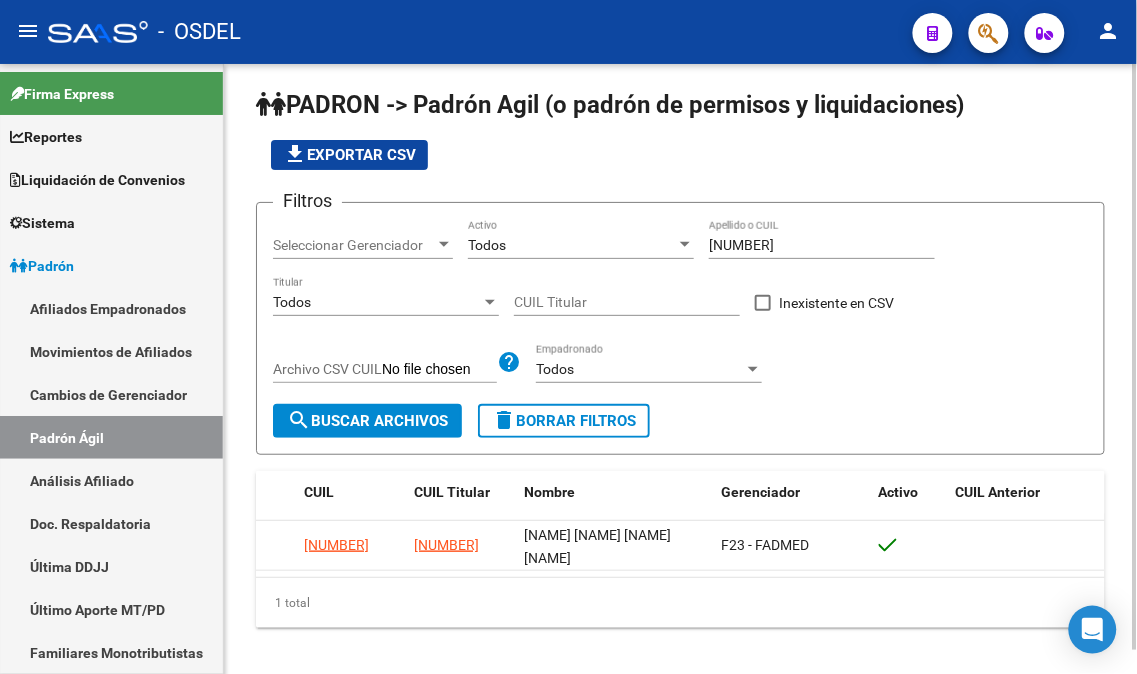drag, startPoint x: 793, startPoint y: 235, endPoint x: 721, endPoint y: 256, distance: 75 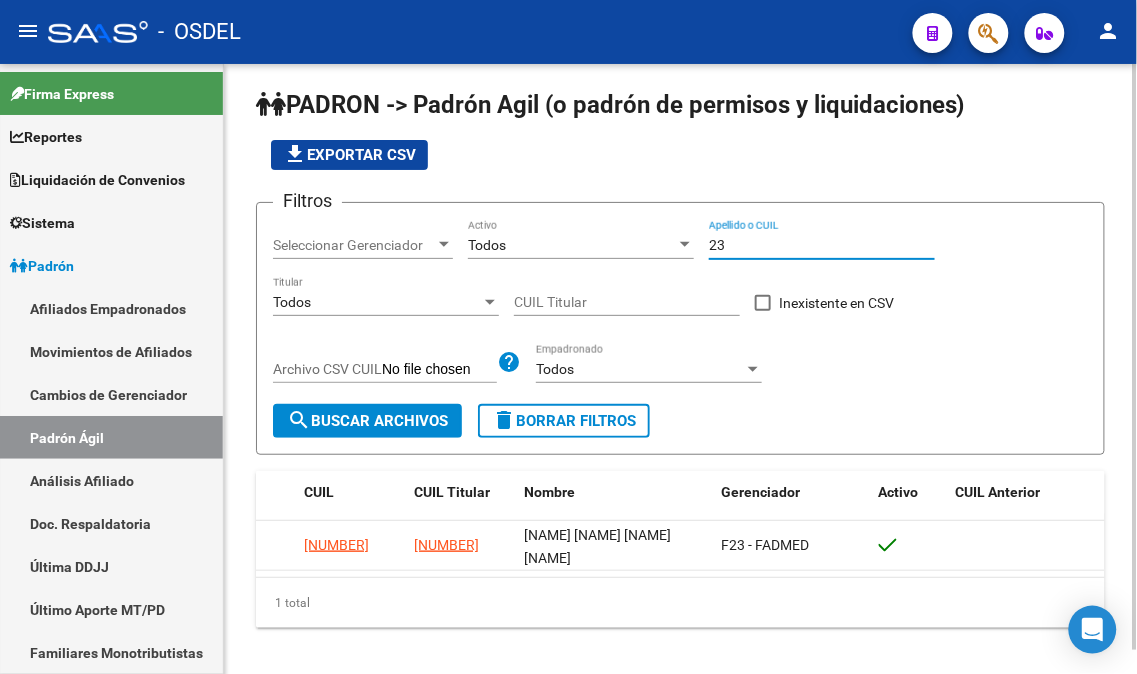 type on "2" 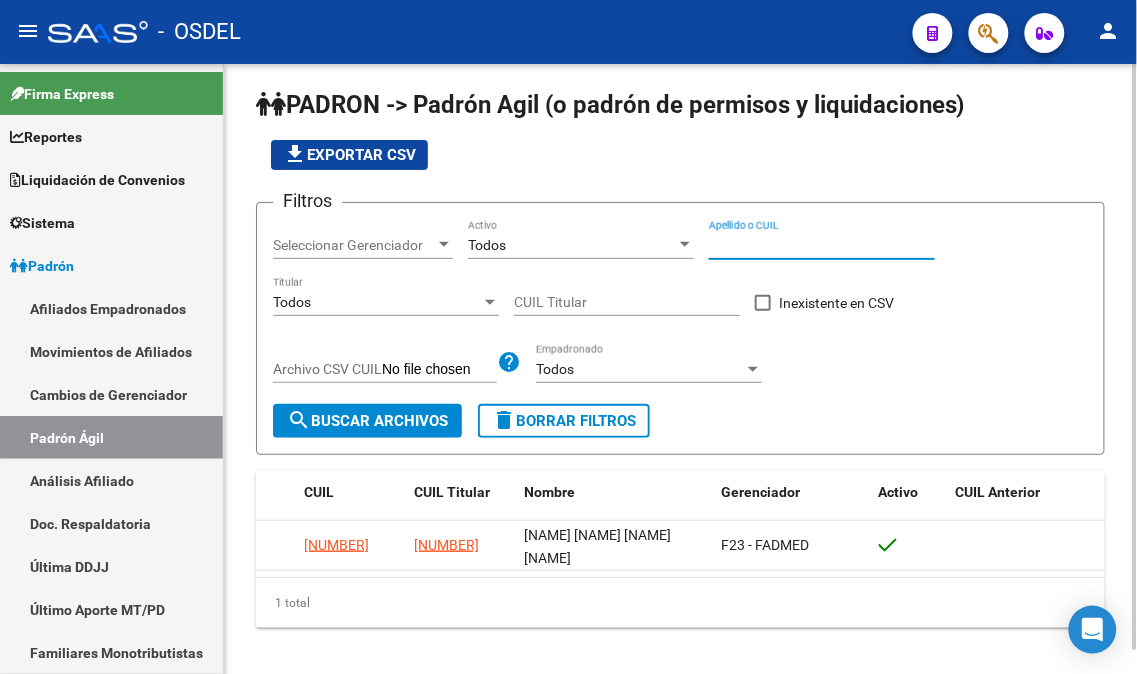 paste on "[CUIL]" 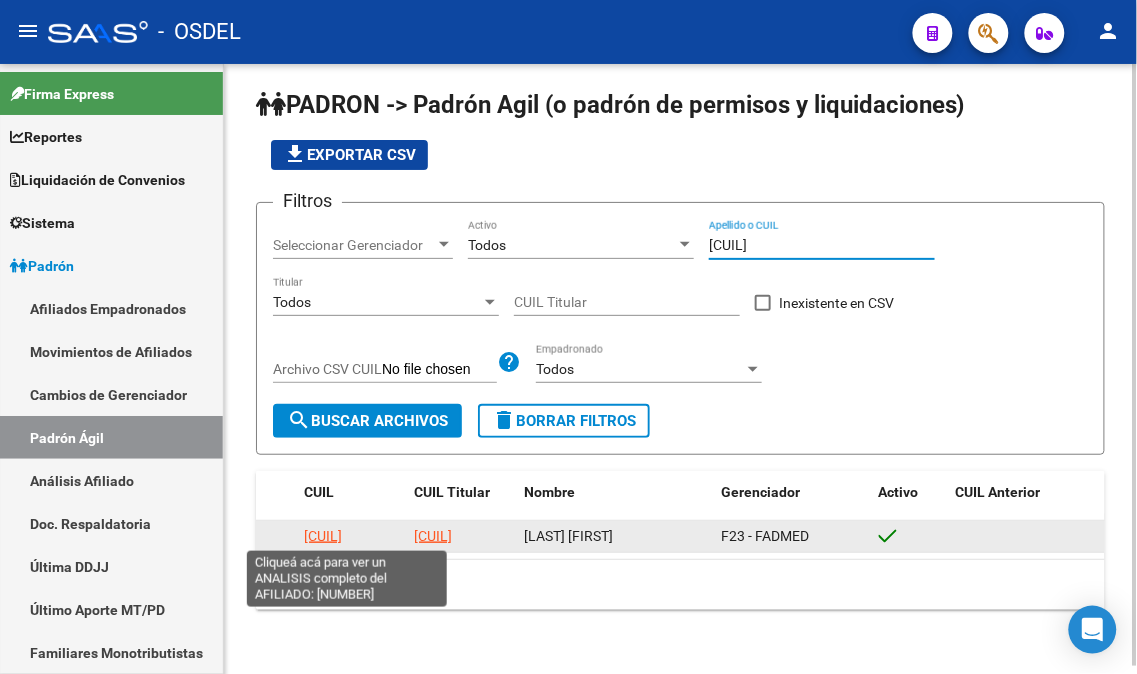type on "[CUIL]" 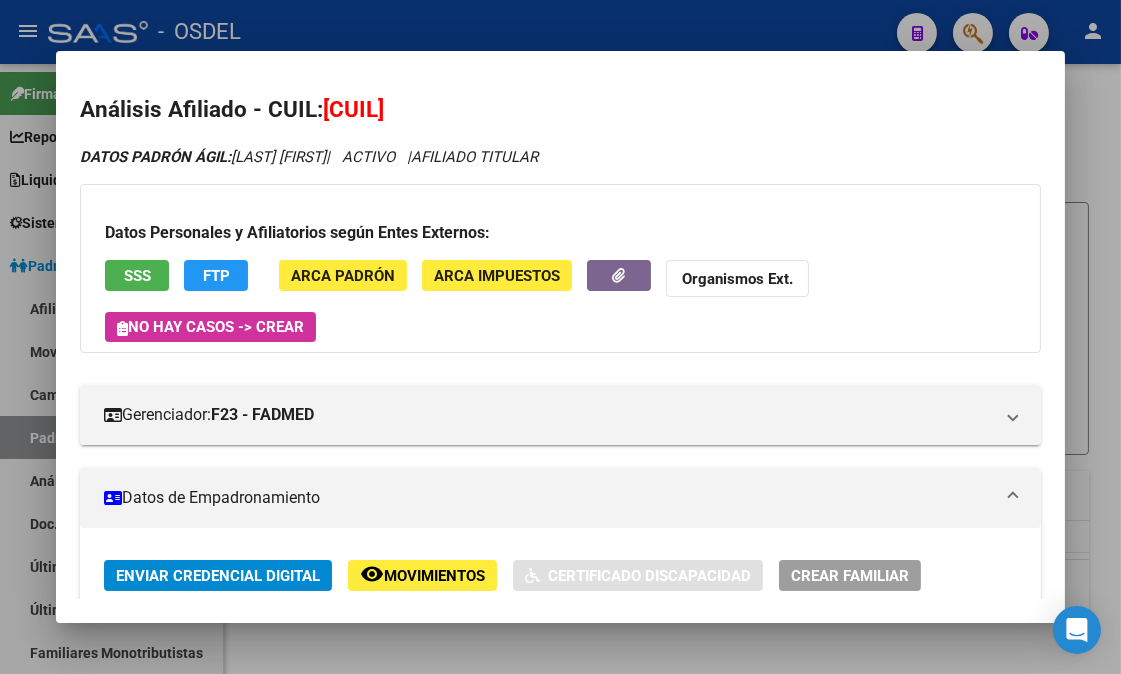 click on "SSS" at bounding box center (137, 276) 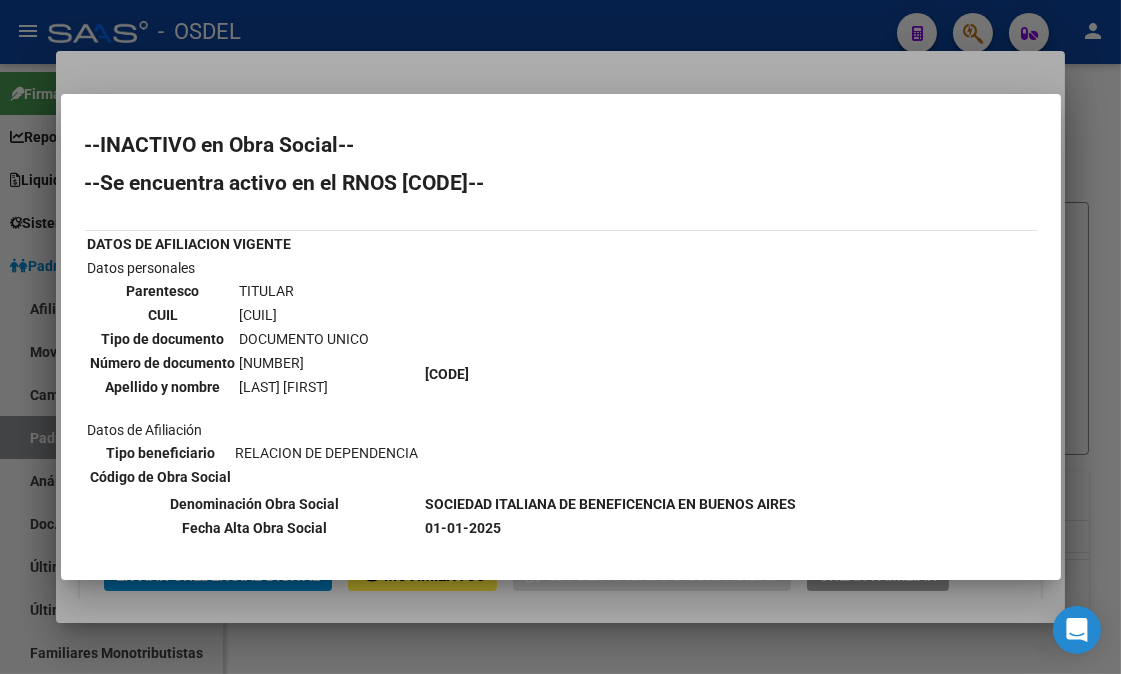 click at bounding box center (560, 337) 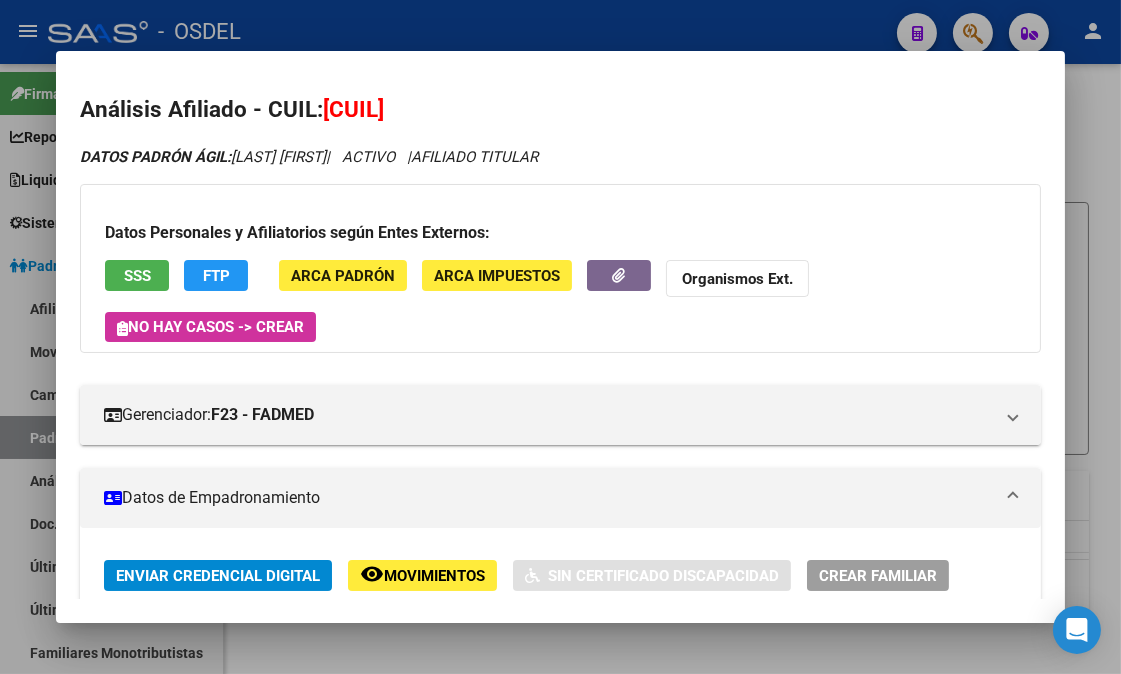 click on "FTP" 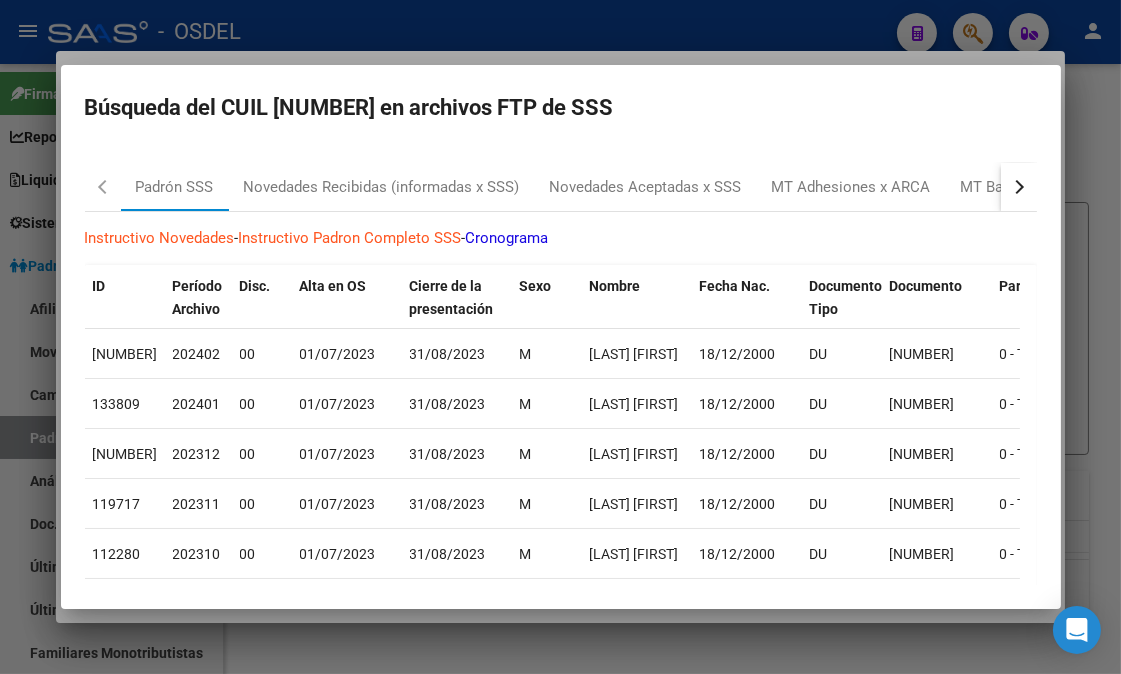 click at bounding box center (560, 337) 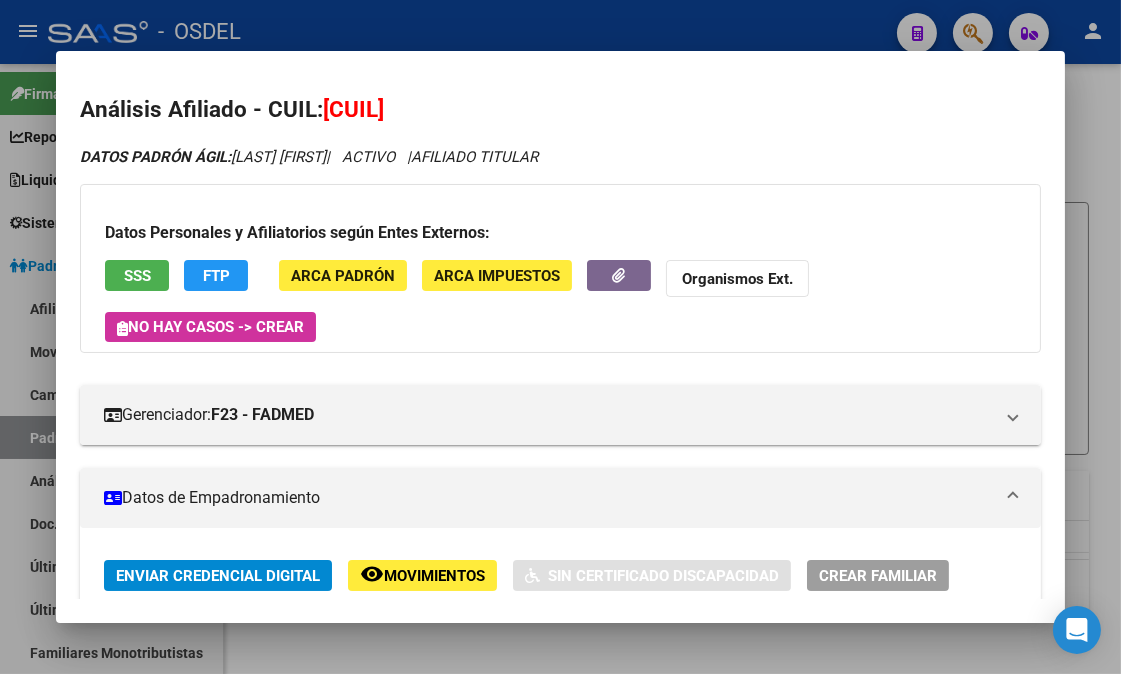 click at bounding box center (560, 337) 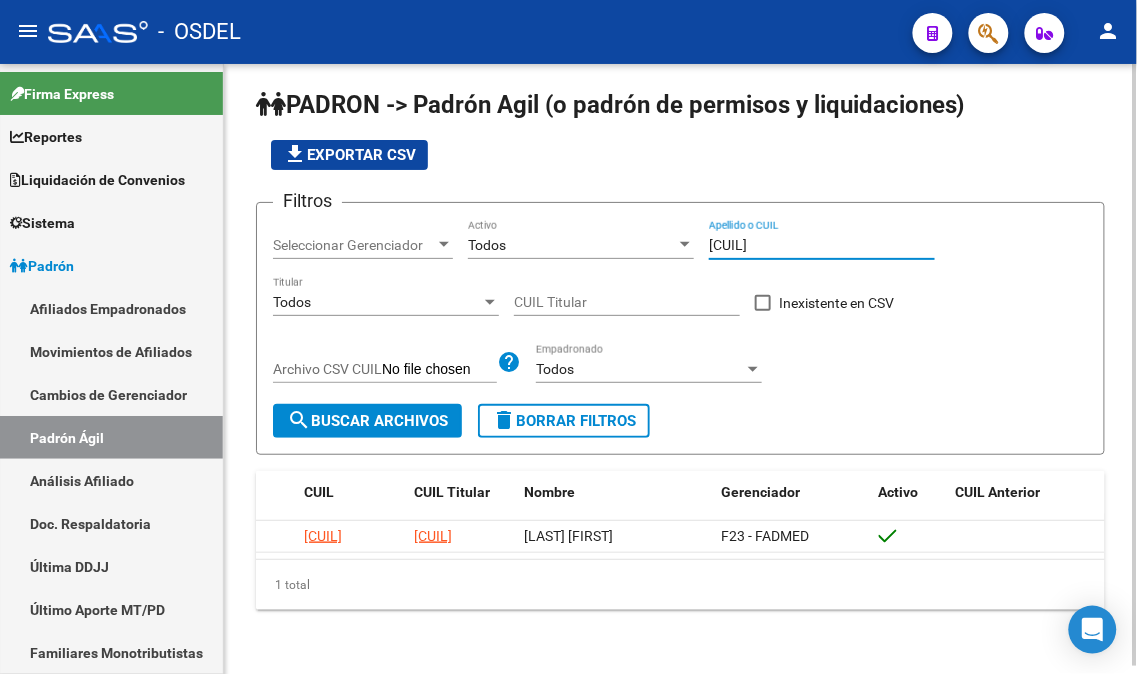 click on "[CUIL]" at bounding box center [822, 245] 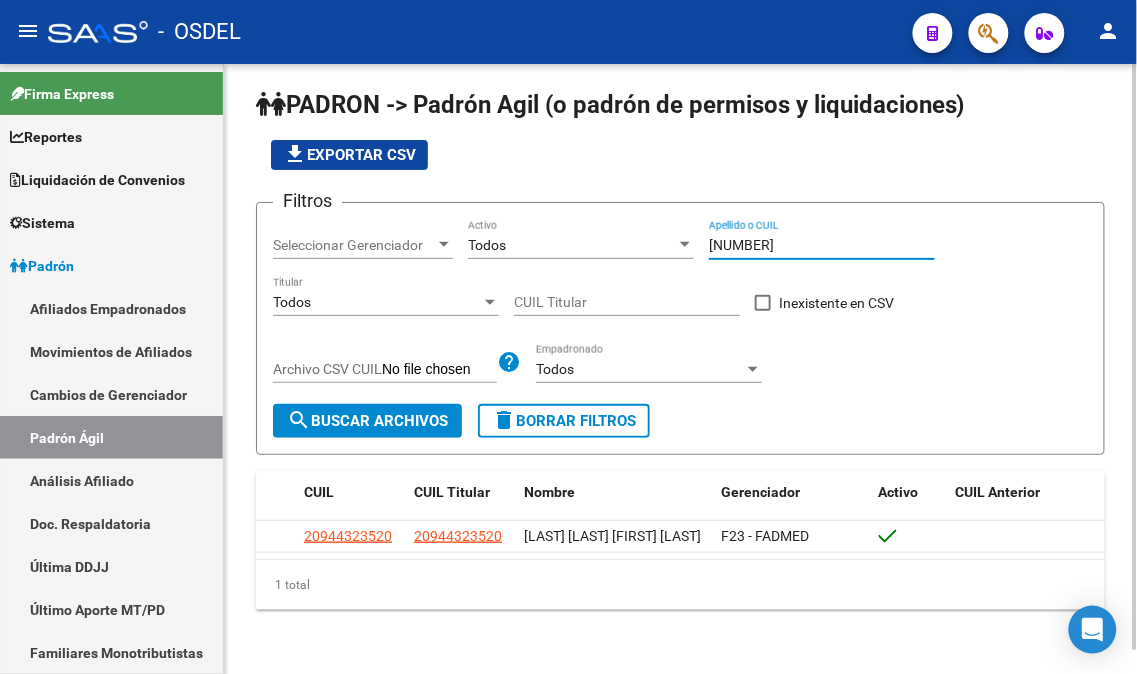 drag, startPoint x: 794, startPoint y: 242, endPoint x: 678, endPoint y: 235, distance: 116.21101 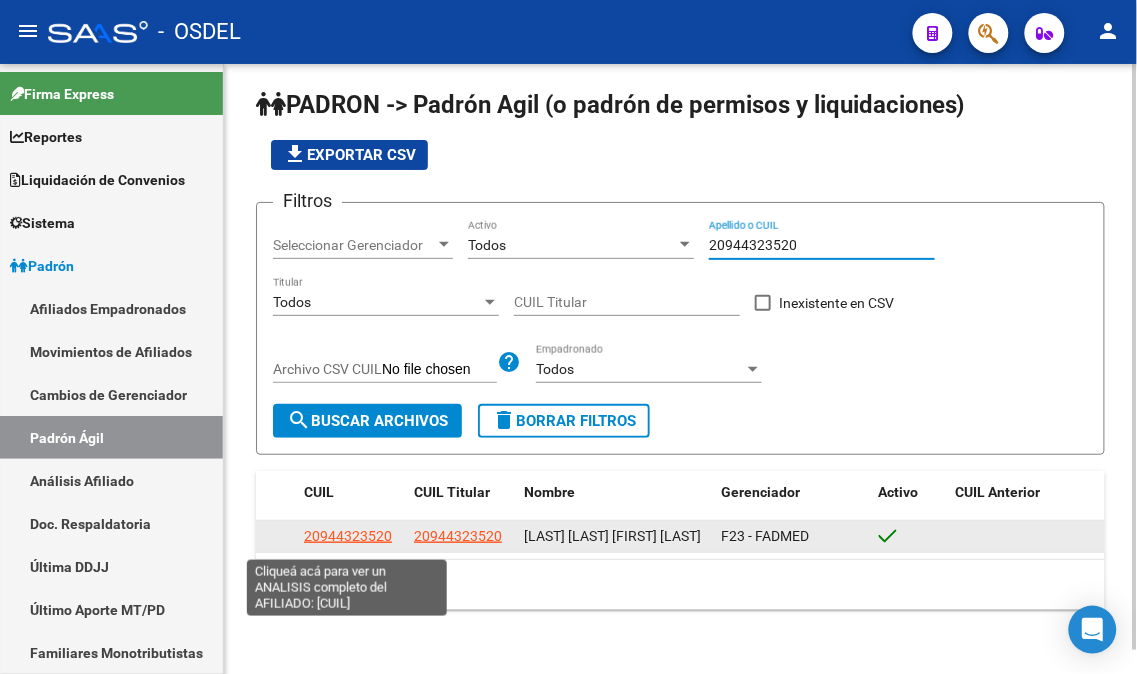 type on "20944323520" 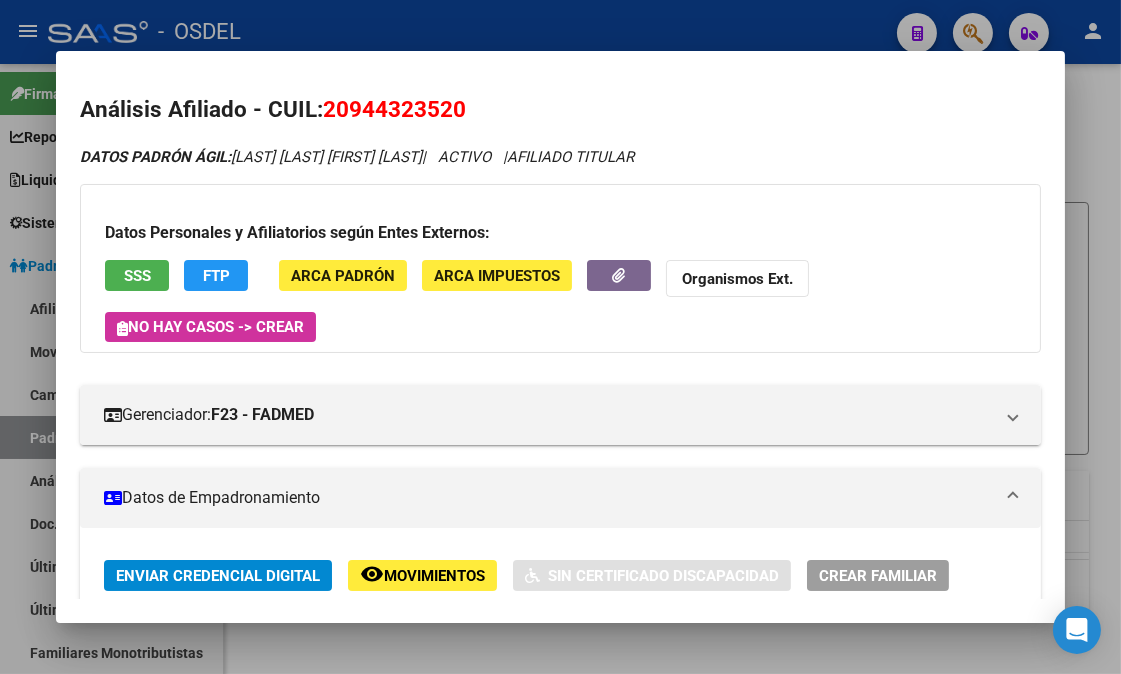 click on "SSS" at bounding box center [137, 276] 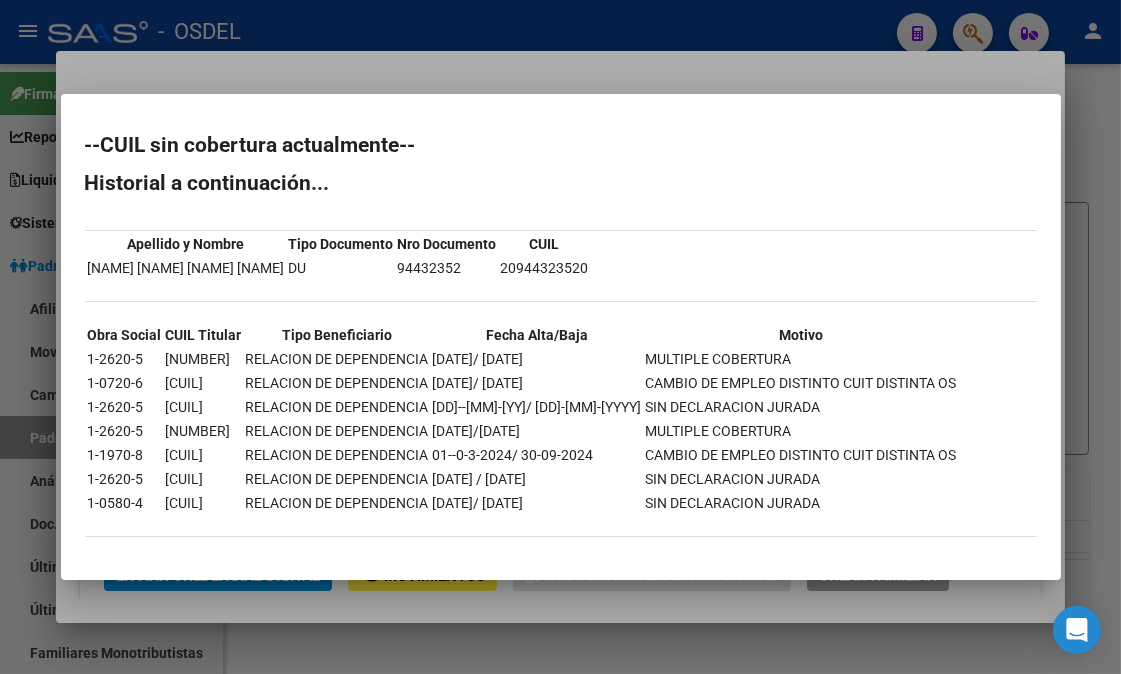 click at bounding box center [560, 337] 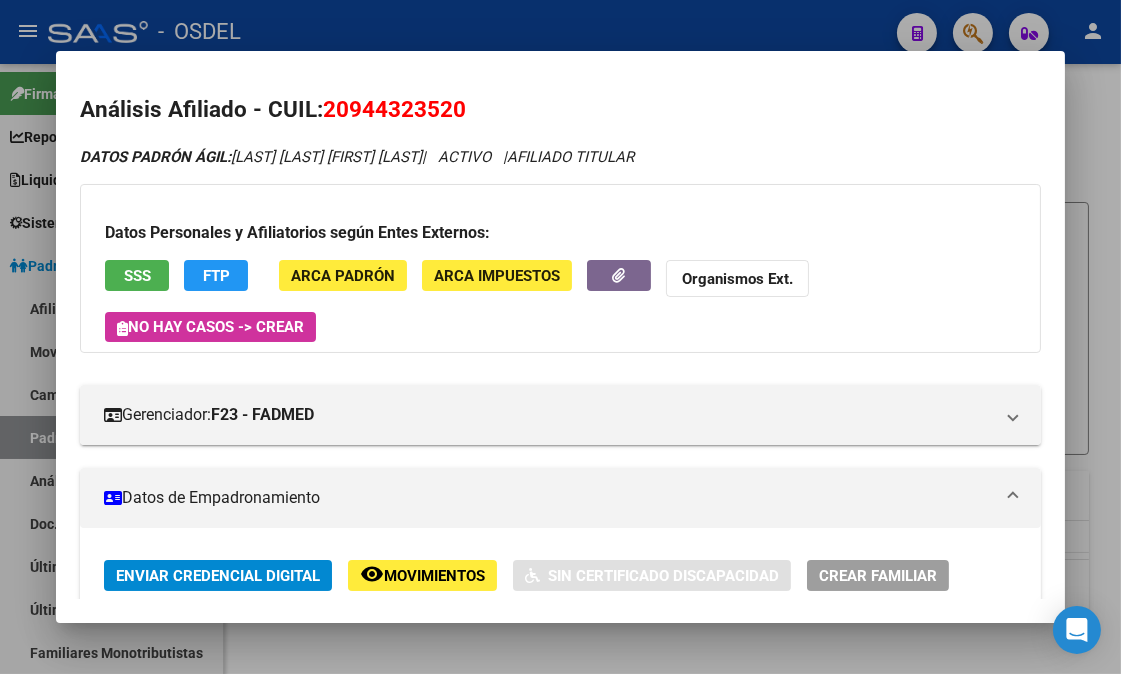 click on "FTP" 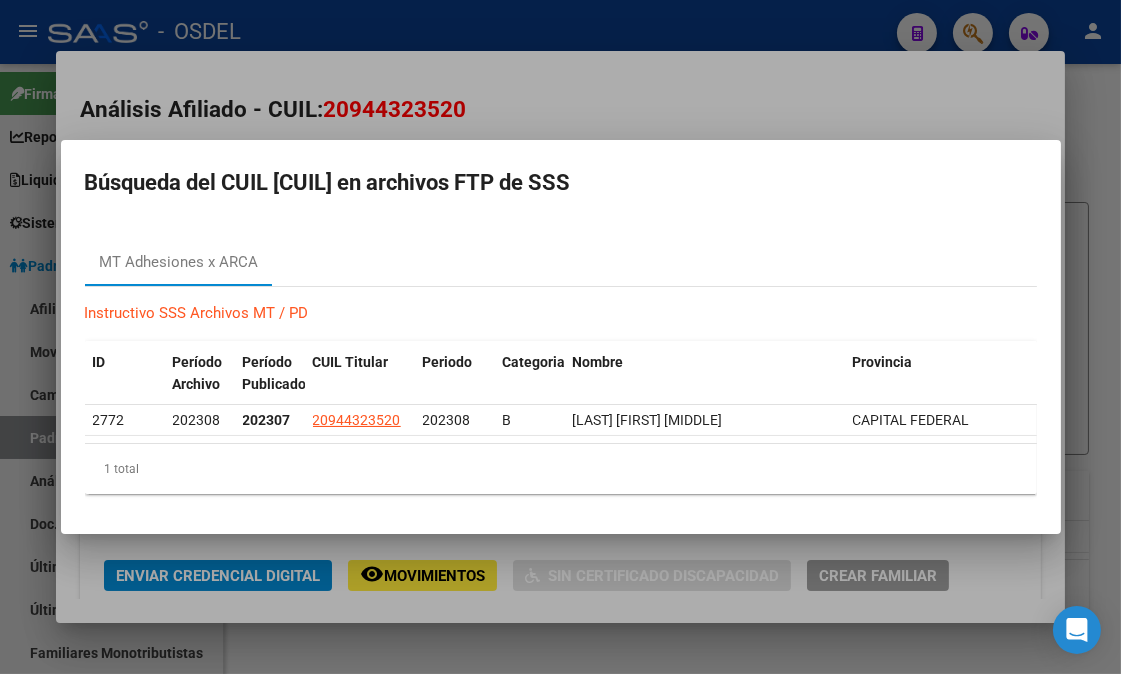 click at bounding box center [560, 337] 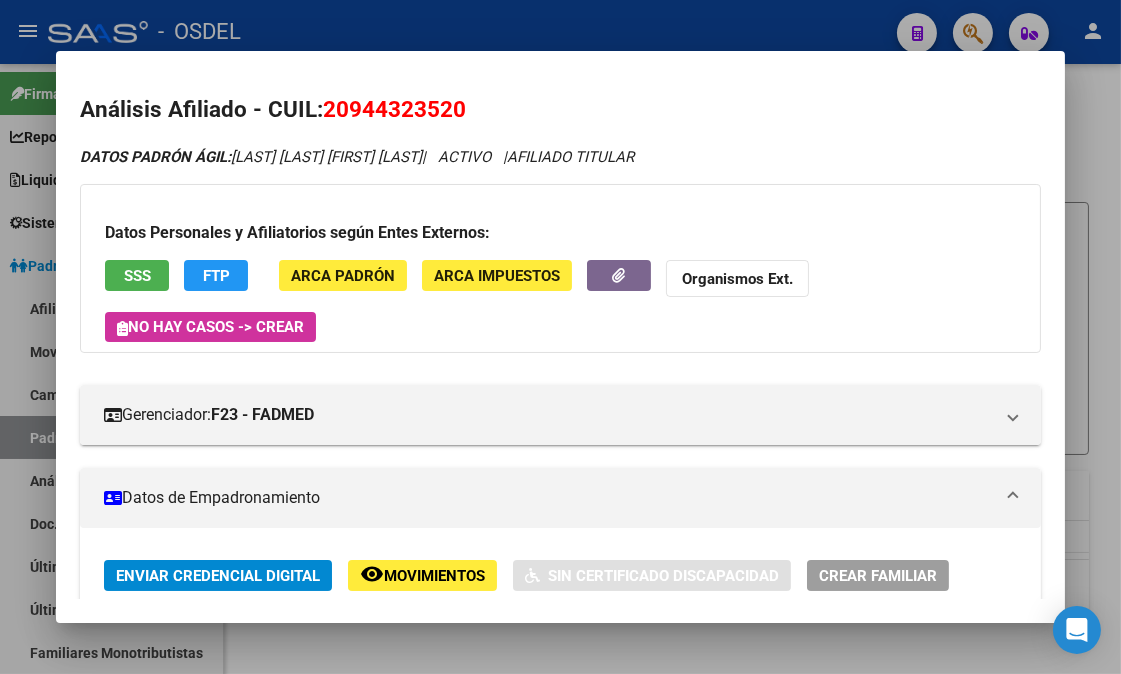 click at bounding box center [560, 337] 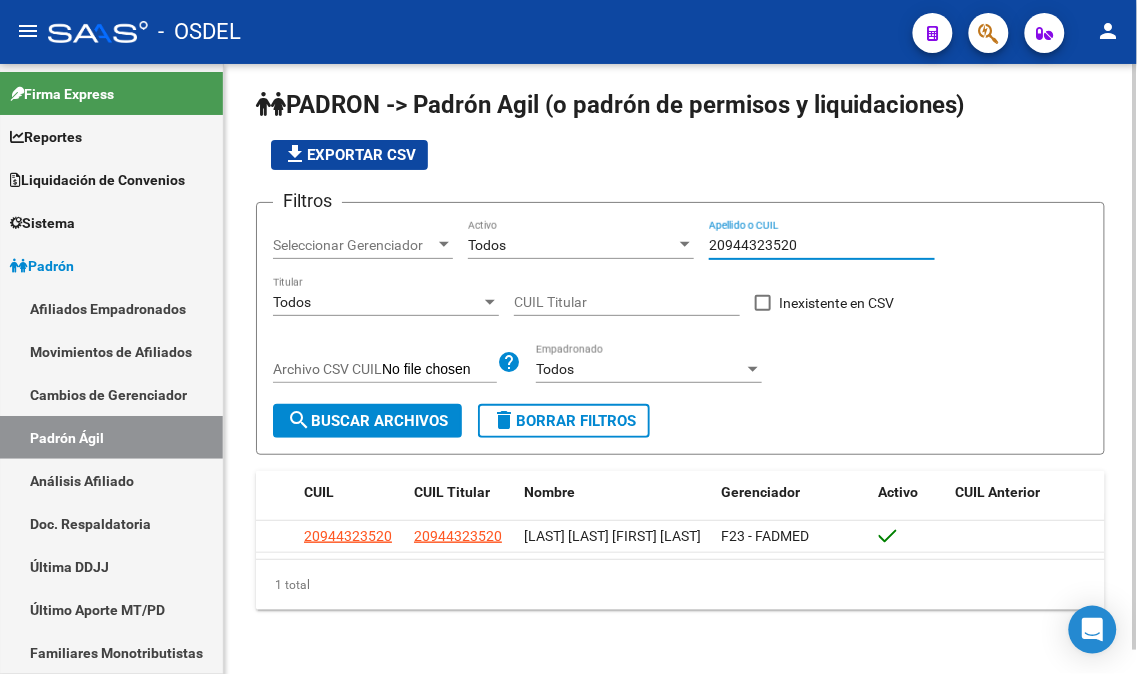 drag, startPoint x: 794, startPoint y: 242, endPoint x: 697, endPoint y: 247, distance: 97.128784 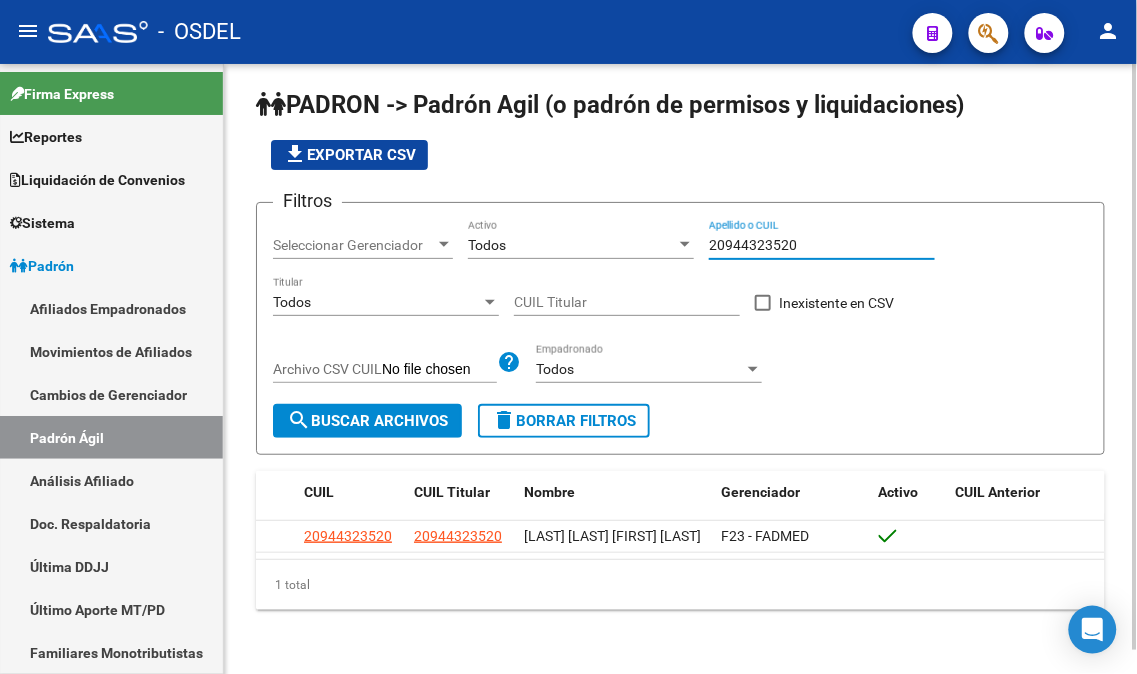 paste on "[NUMBER]" 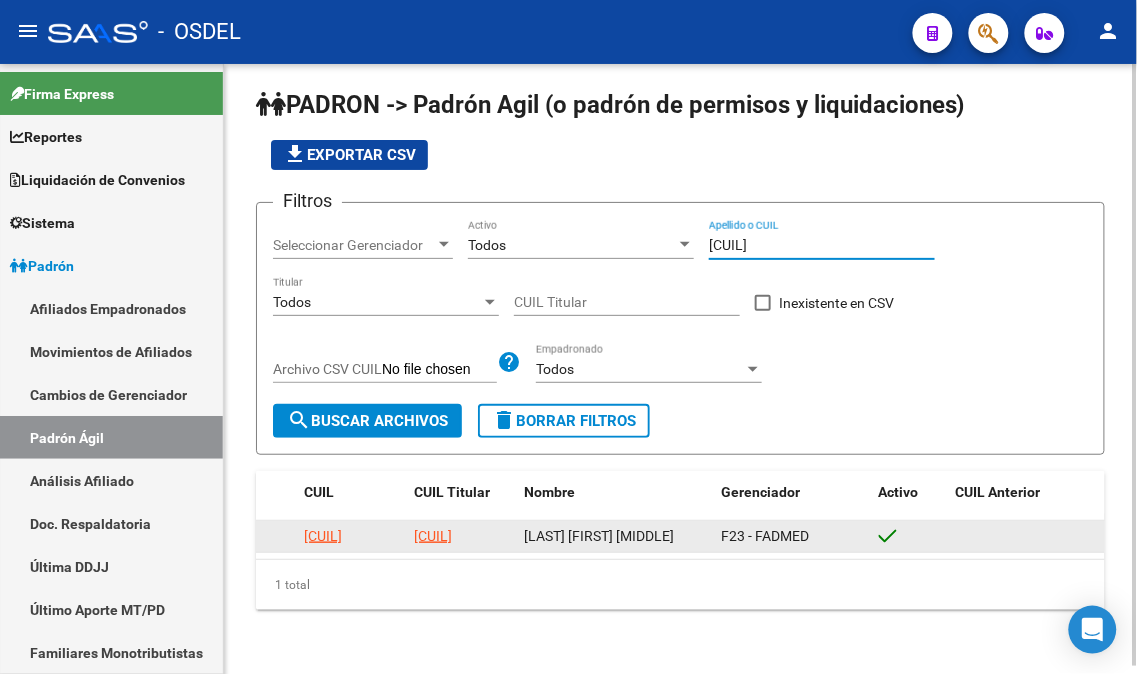 type on "[CUIL]" 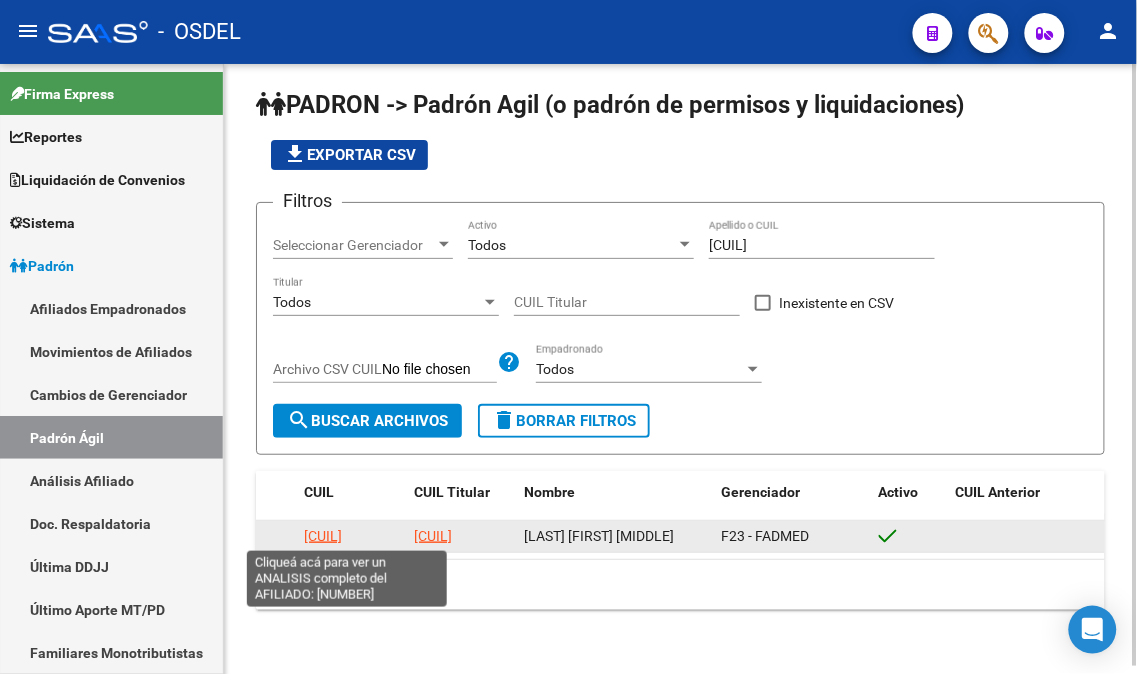 click on "[CUIL]" 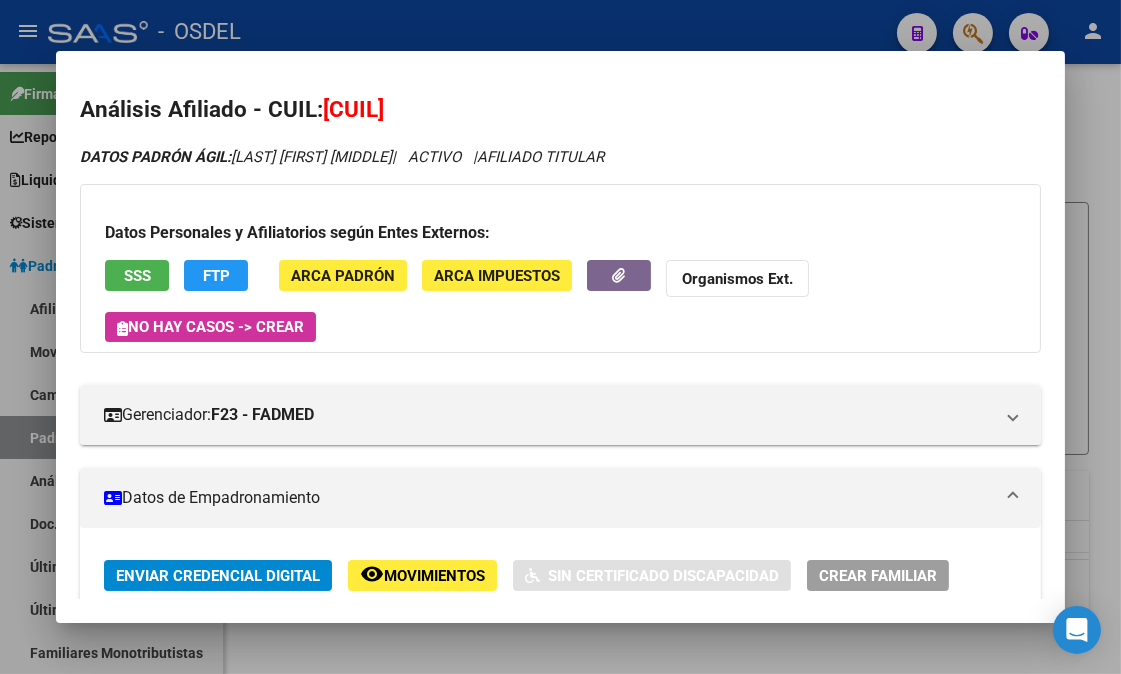 click on "SSS" at bounding box center (137, 276) 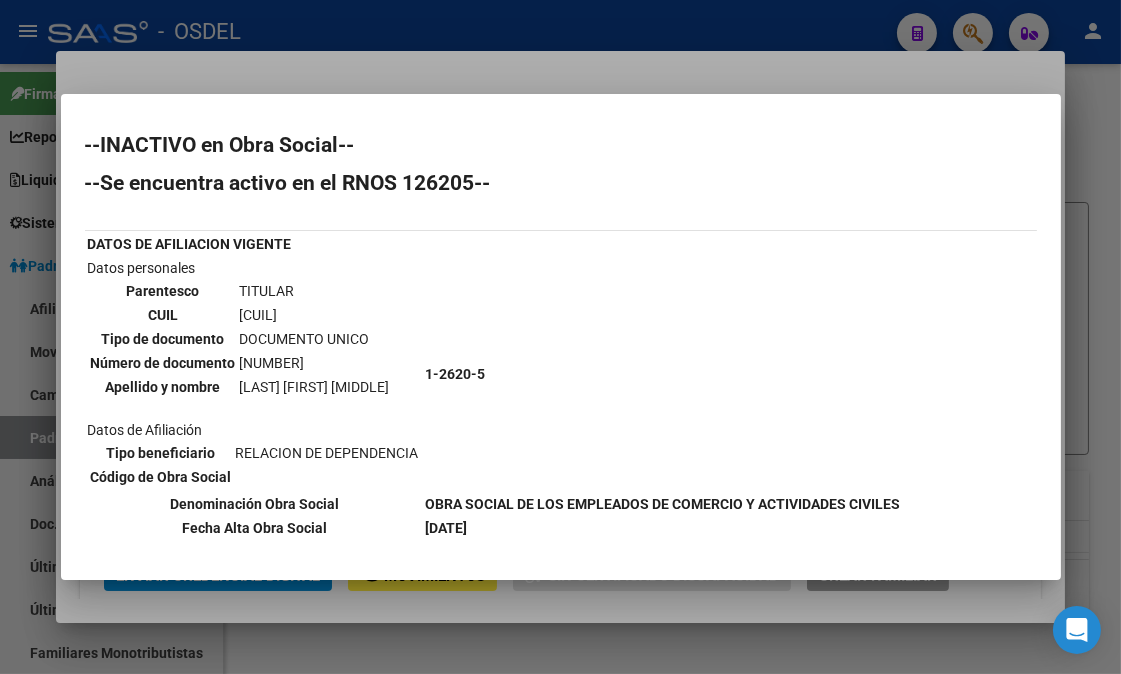 click at bounding box center [560, 337] 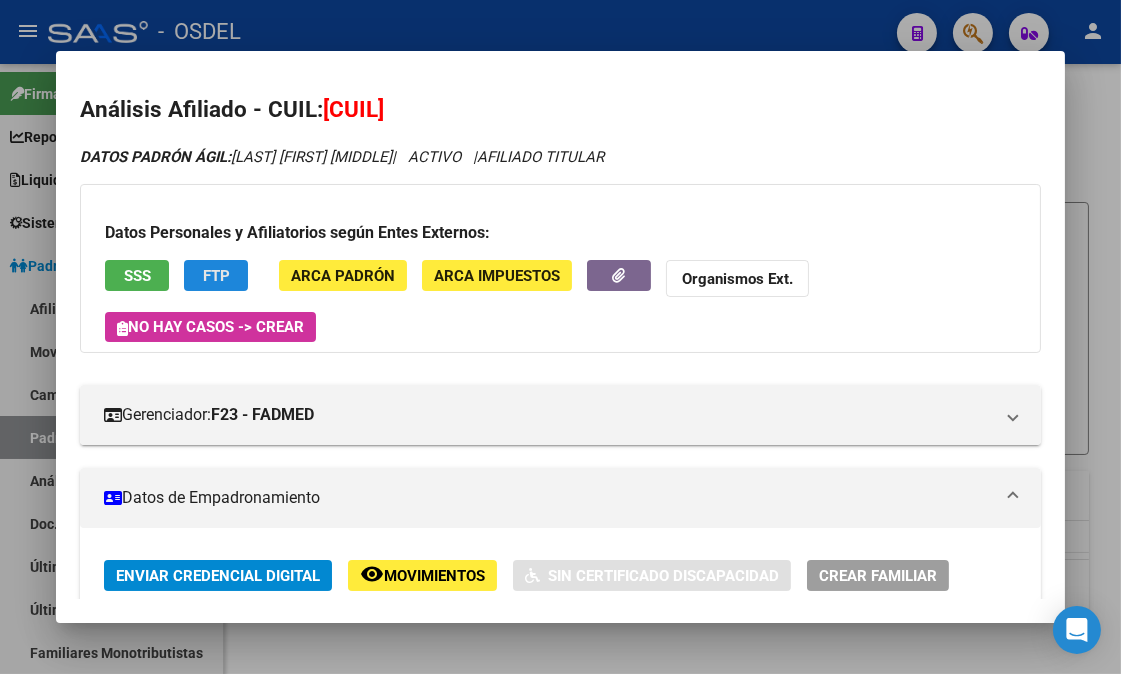 click on "FTP" 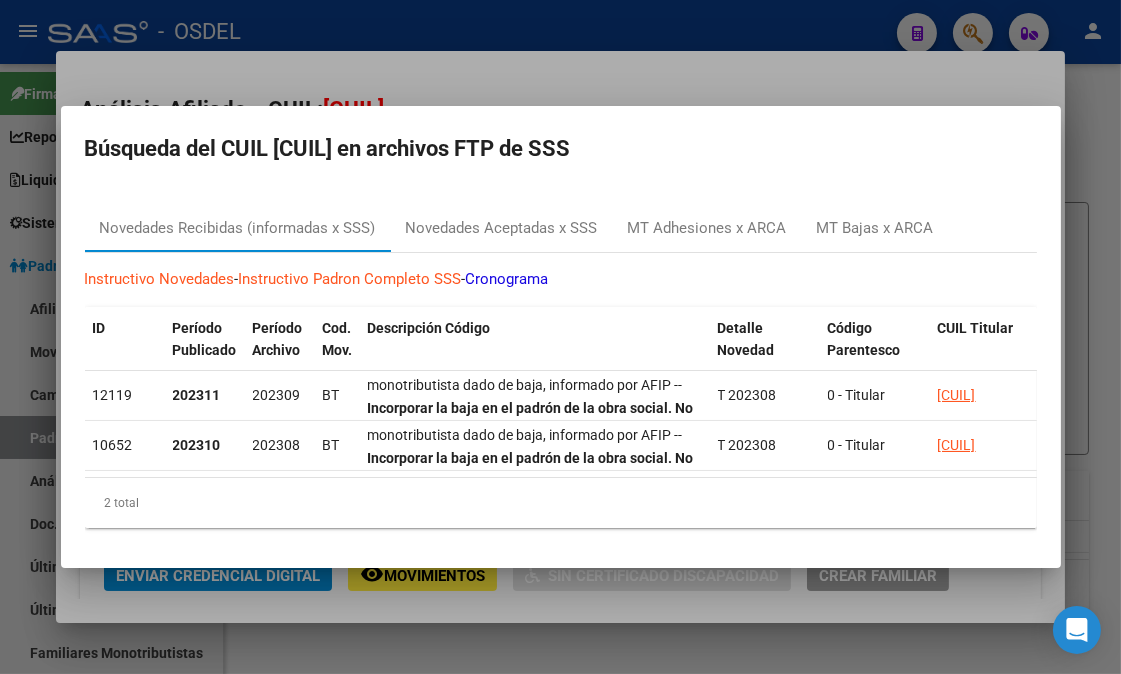 click at bounding box center [560, 337] 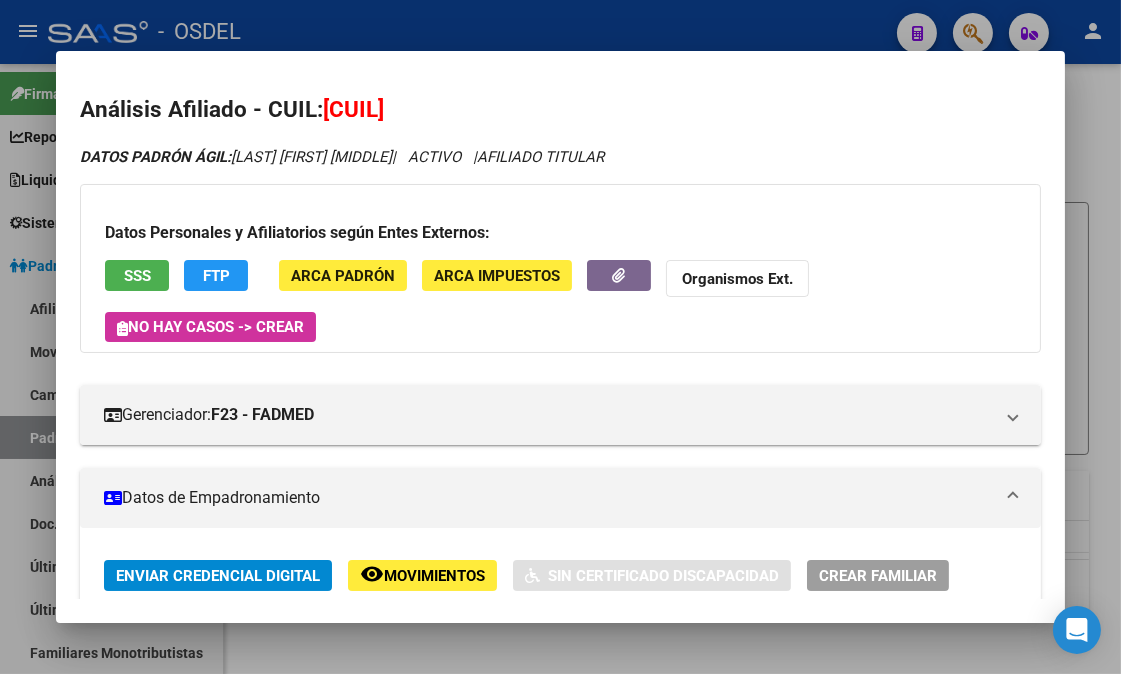 click on "SSS" at bounding box center (137, 276) 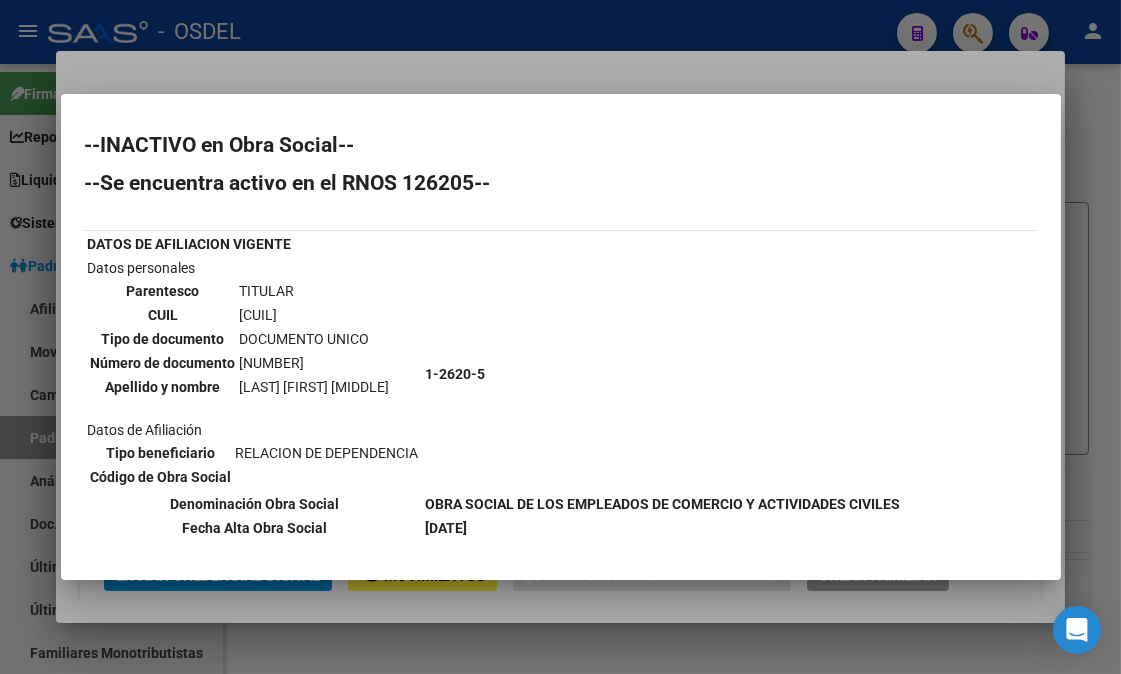 click at bounding box center [560, 337] 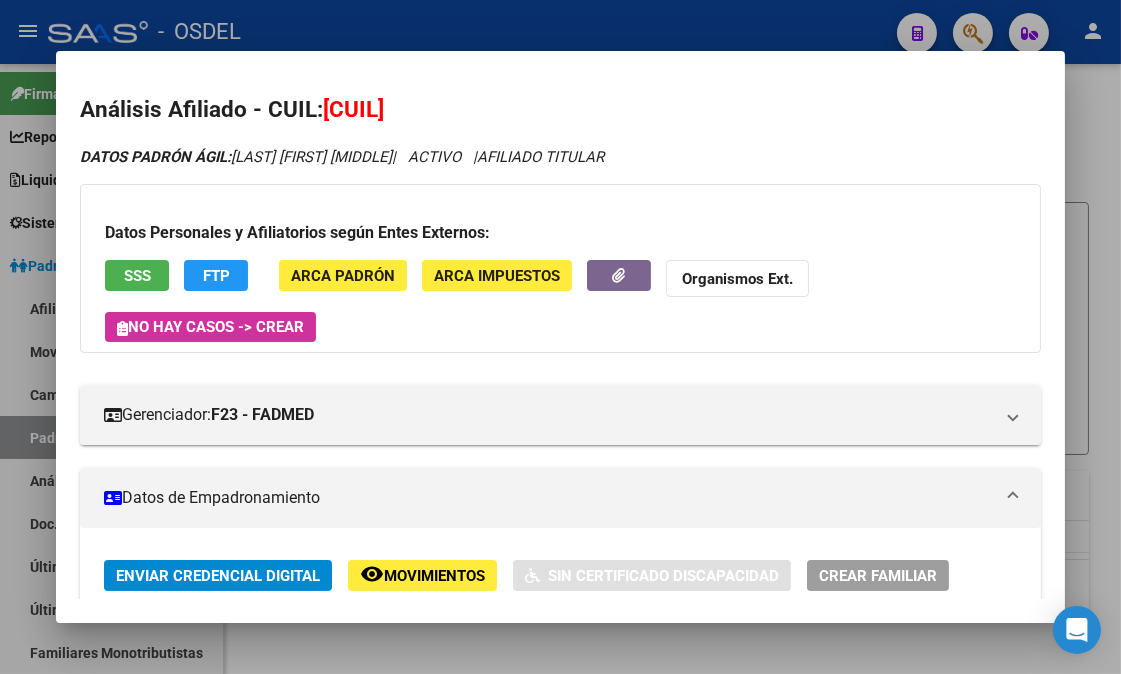 click at bounding box center (560, 337) 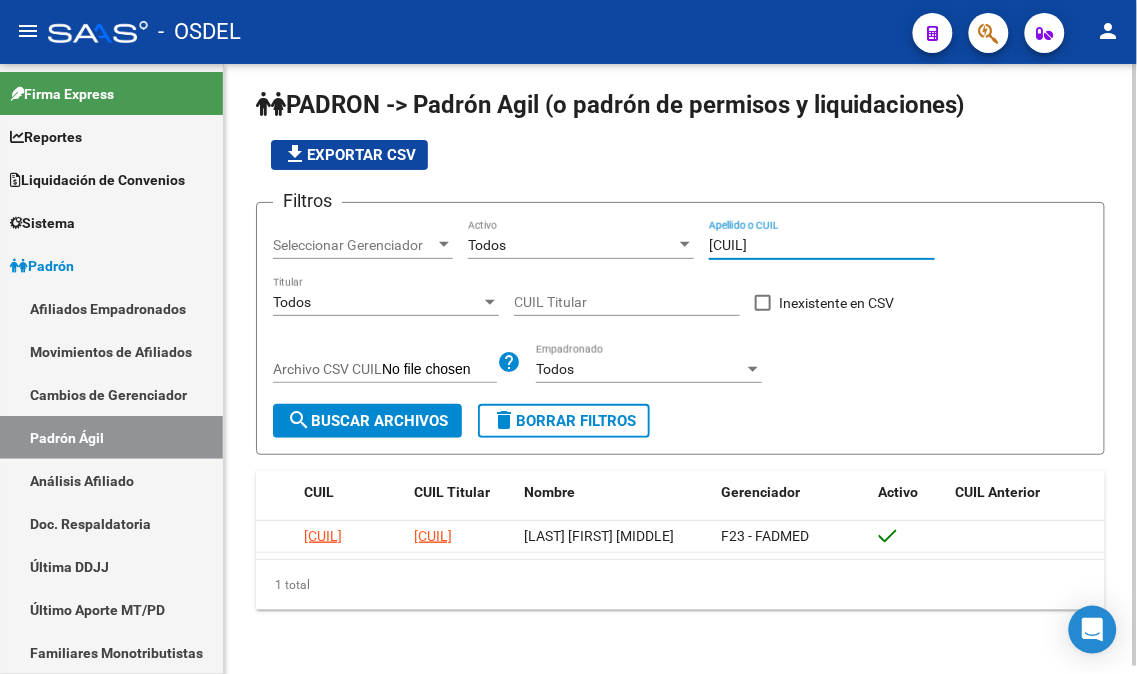 drag, startPoint x: 803, startPoint y: 251, endPoint x: 698, endPoint y: 254, distance: 105.04285 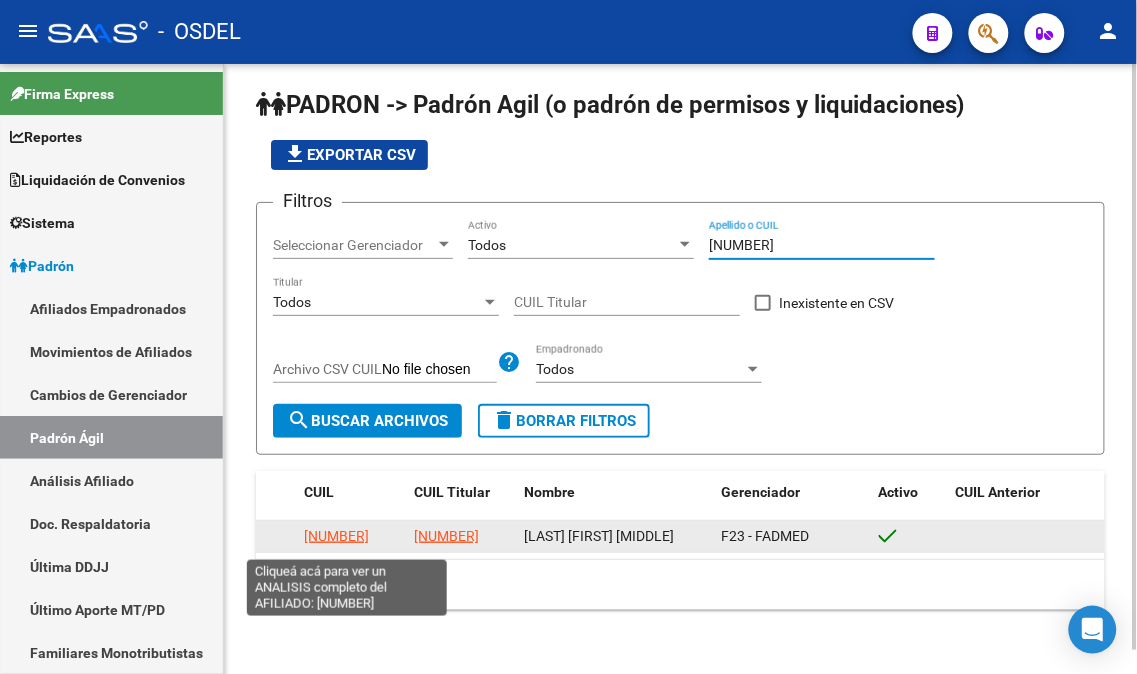 type on "[NUMBER]" 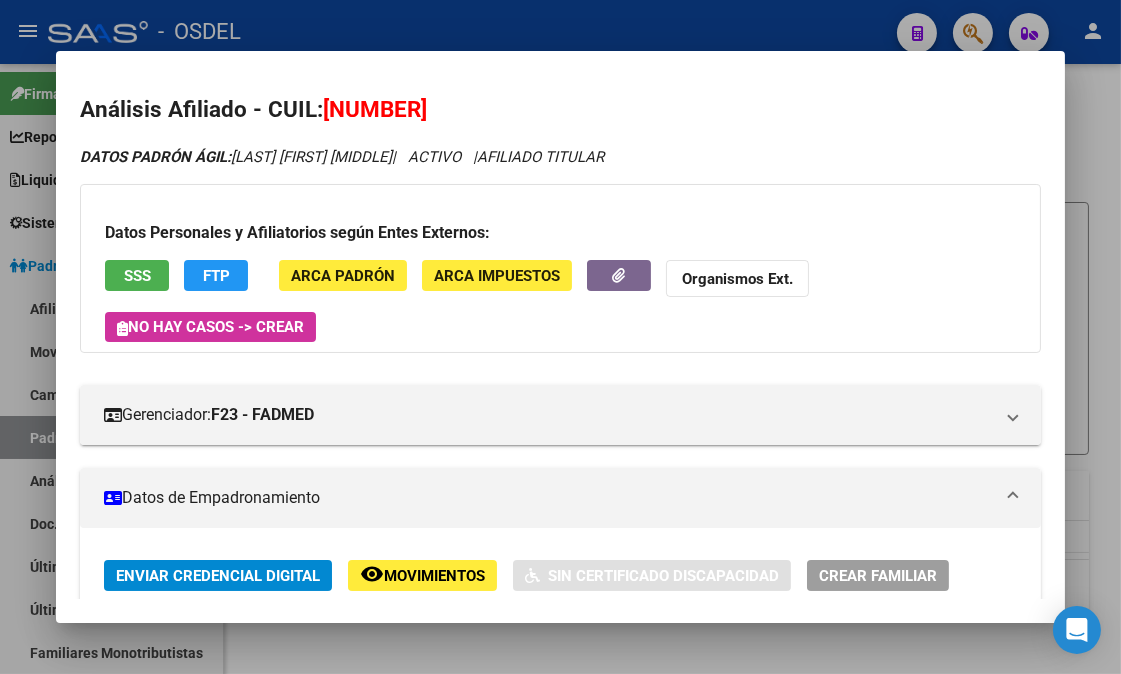 click on "SSS" at bounding box center [137, 276] 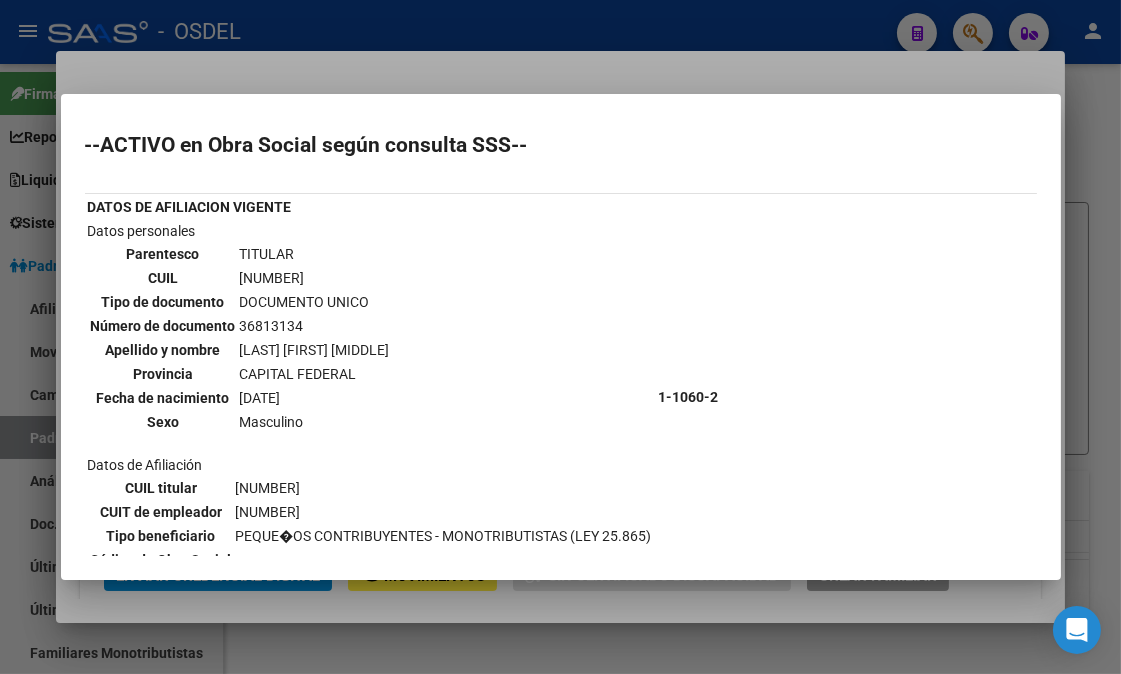 click at bounding box center (560, 337) 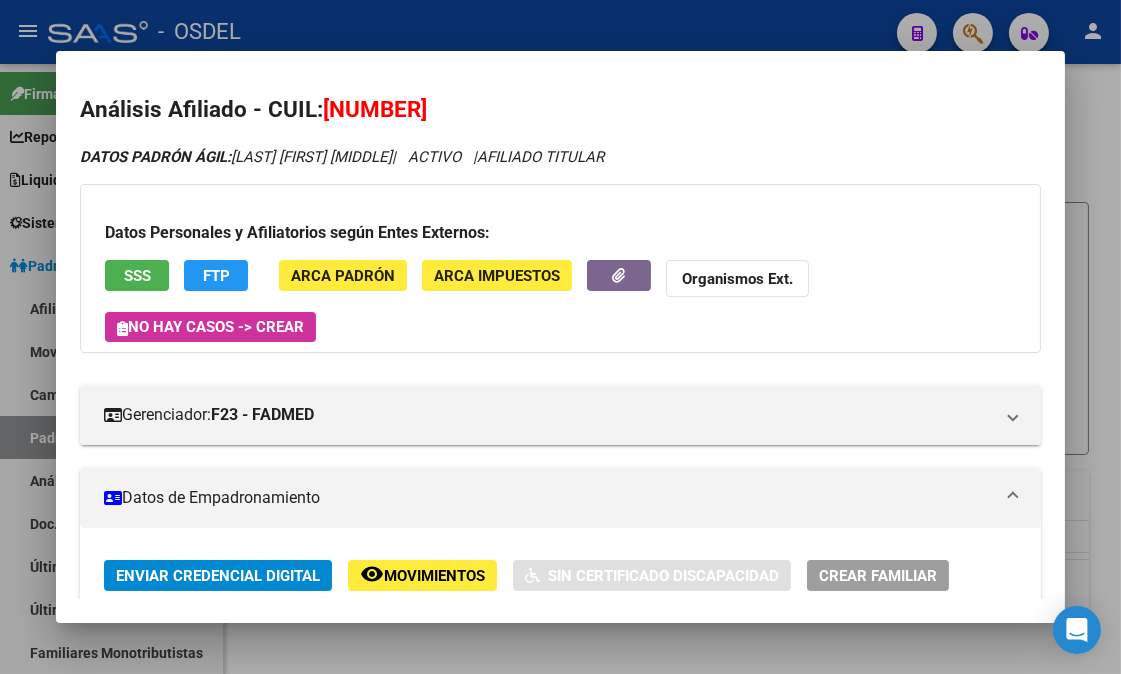 click on "FTP" 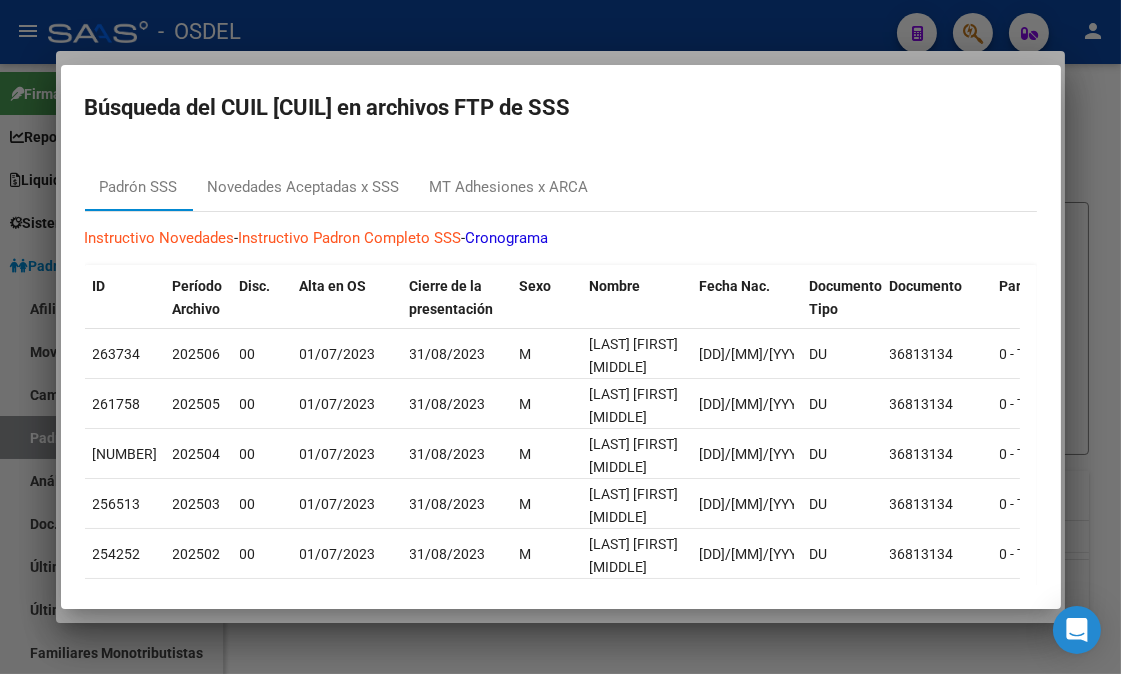 click at bounding box center [560, 337] 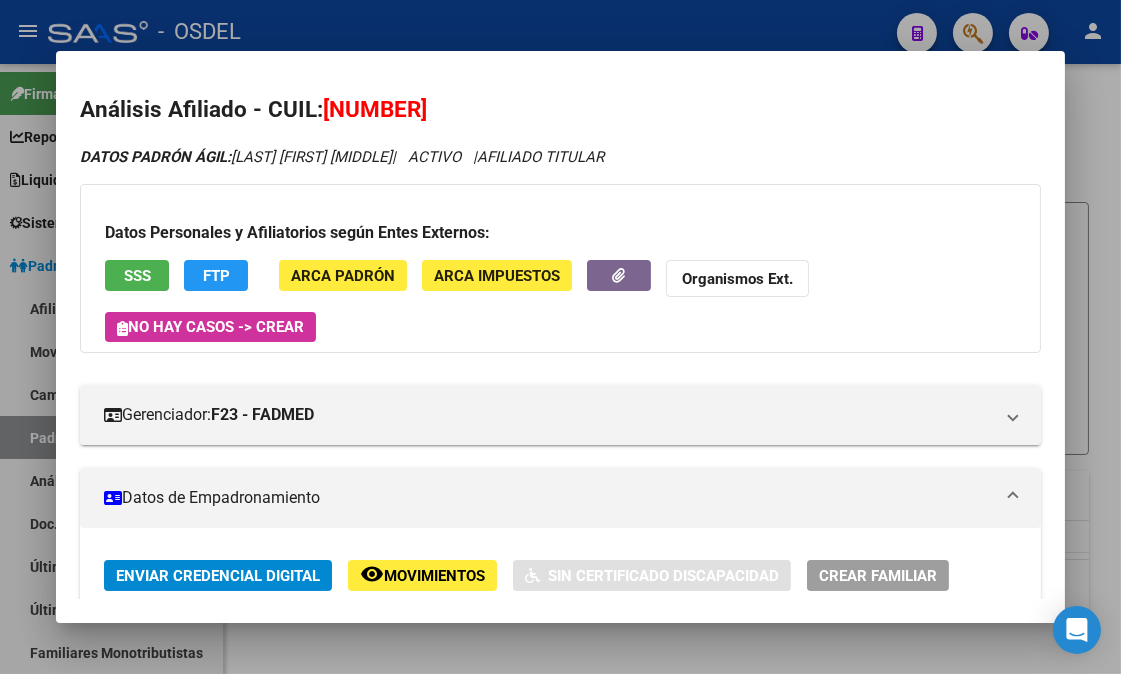 click at bounding box center (560, 337) 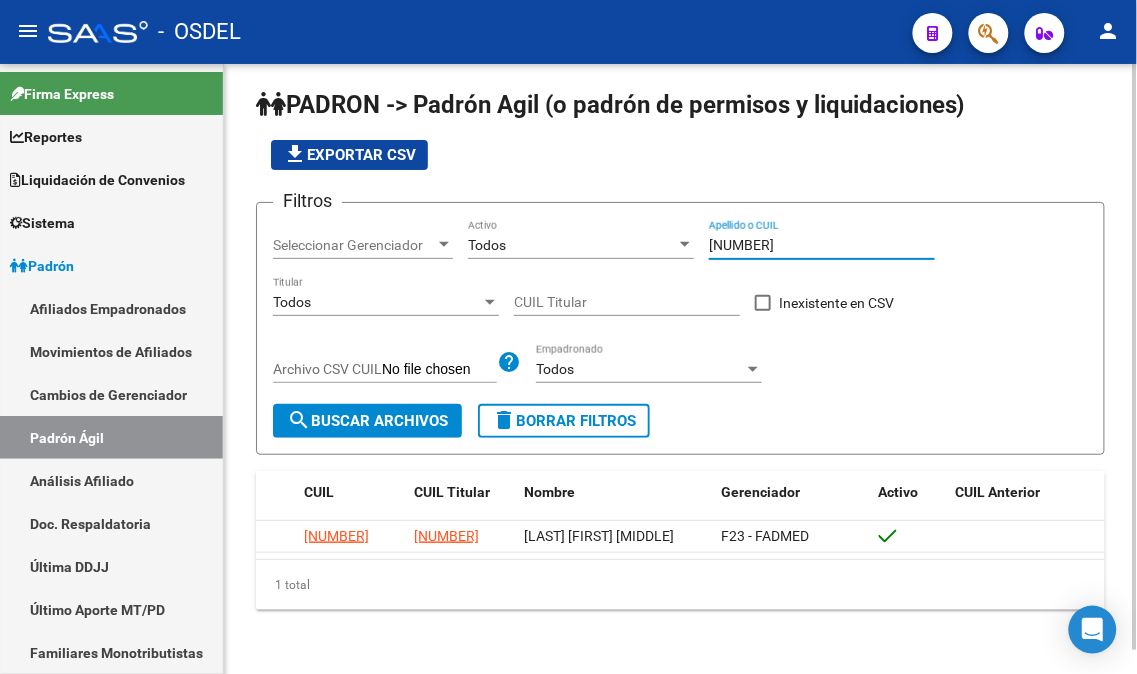 drag, startPoint x: 810, startPoint y: 250, endPoint x: 675, endPoint y: 250, distance: 135 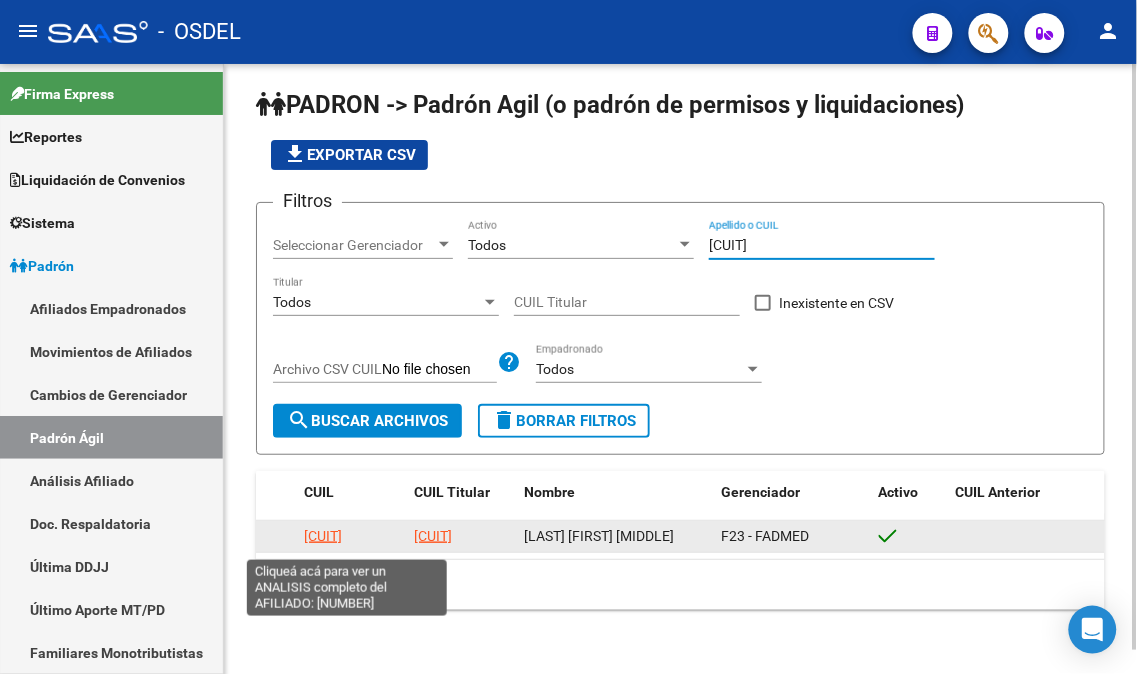 type on "[CUIT]" 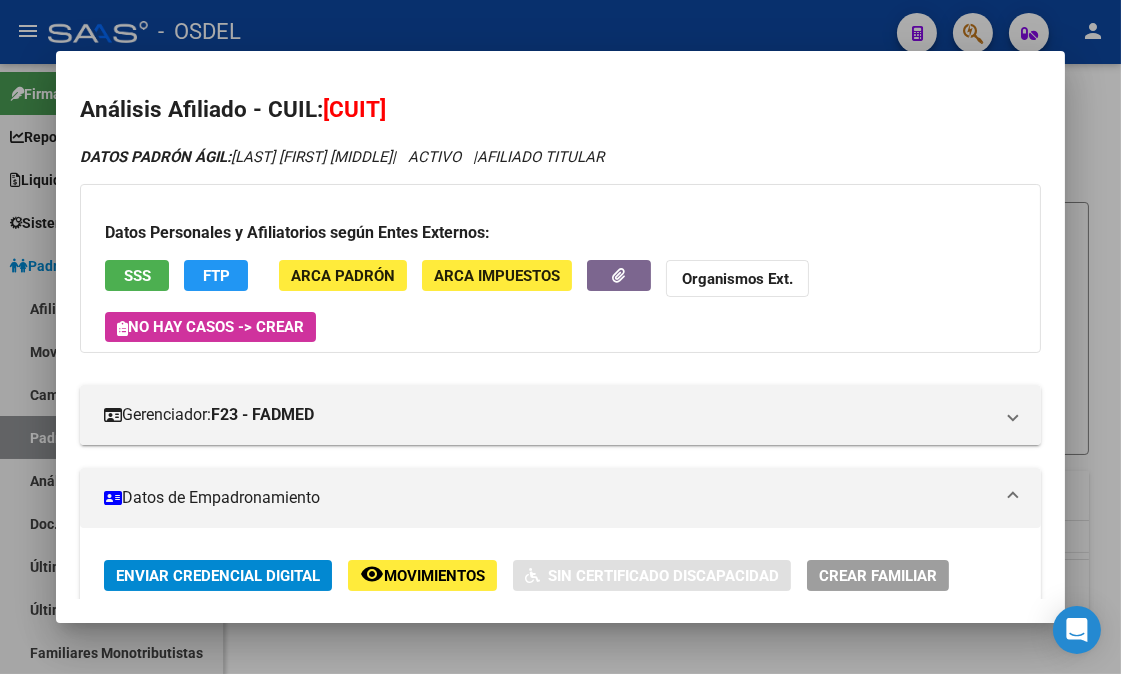click on "SSS" at bounding box center (137, 276) 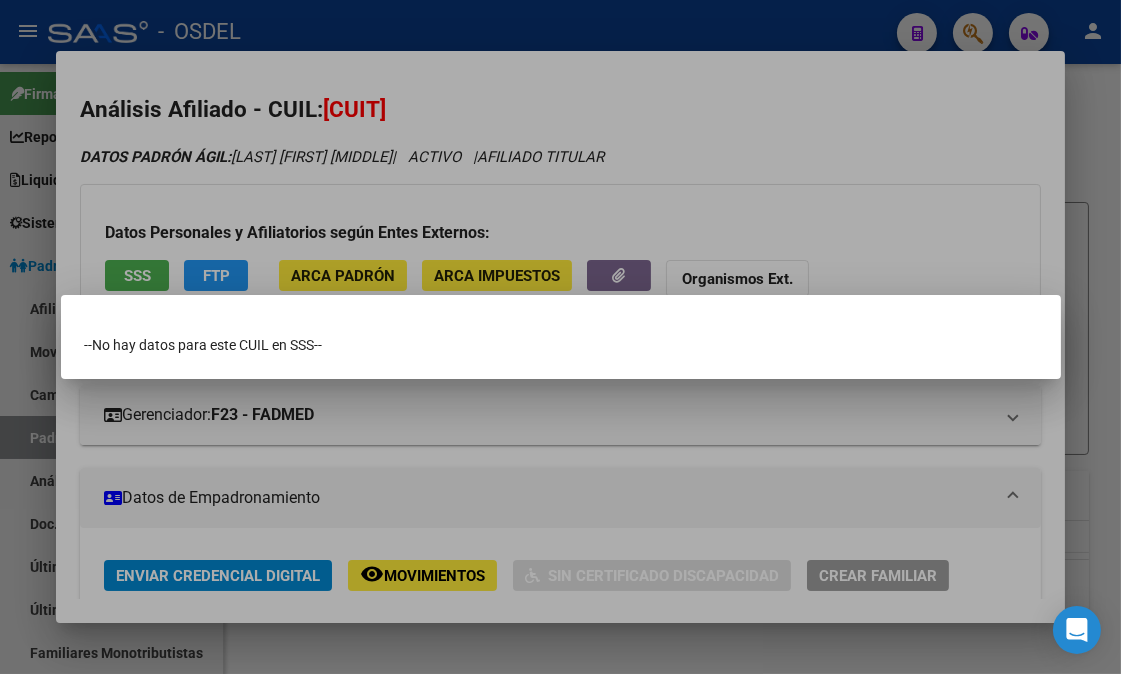 click at bounding box center (560, 337) 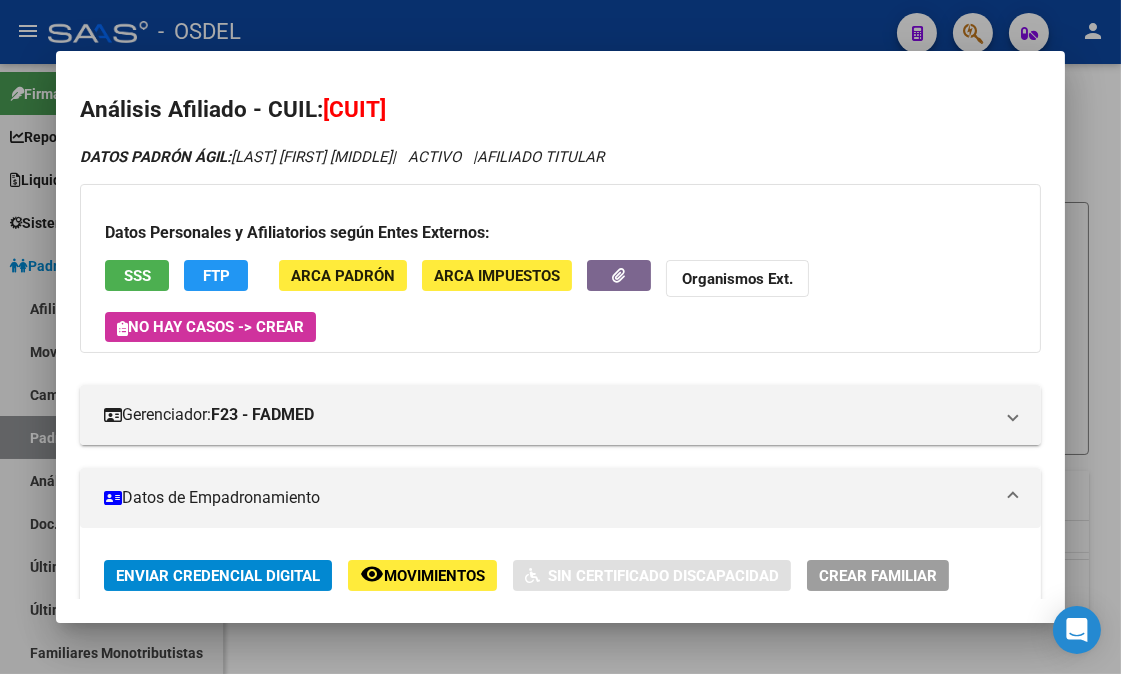 click on "FTP" 